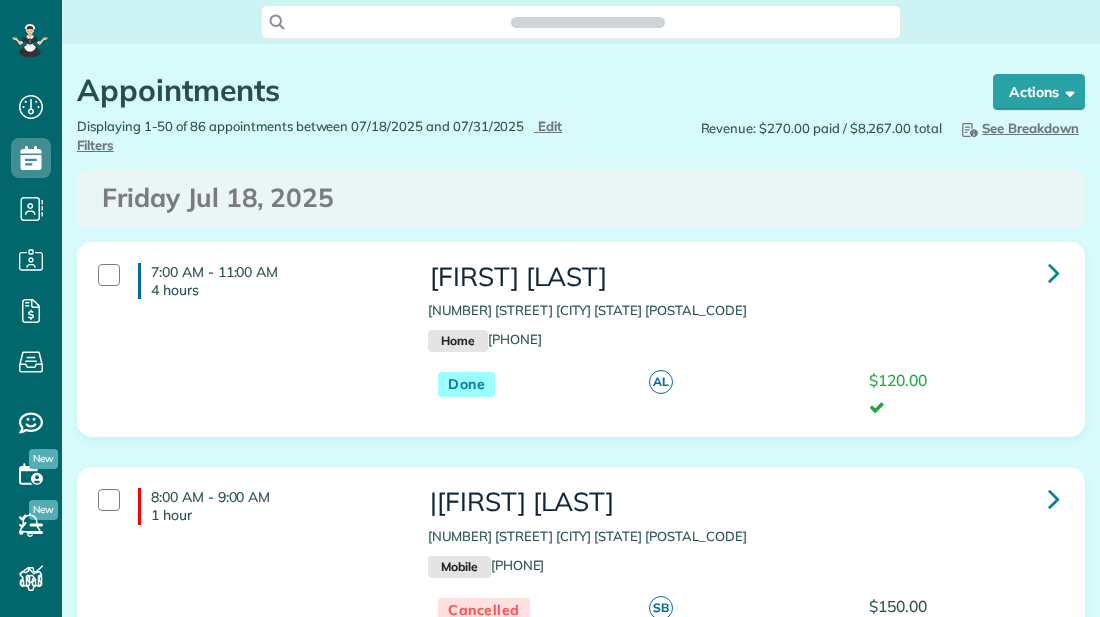 scroll, scrollTop: 0, scrollLeft: 0, axis: both 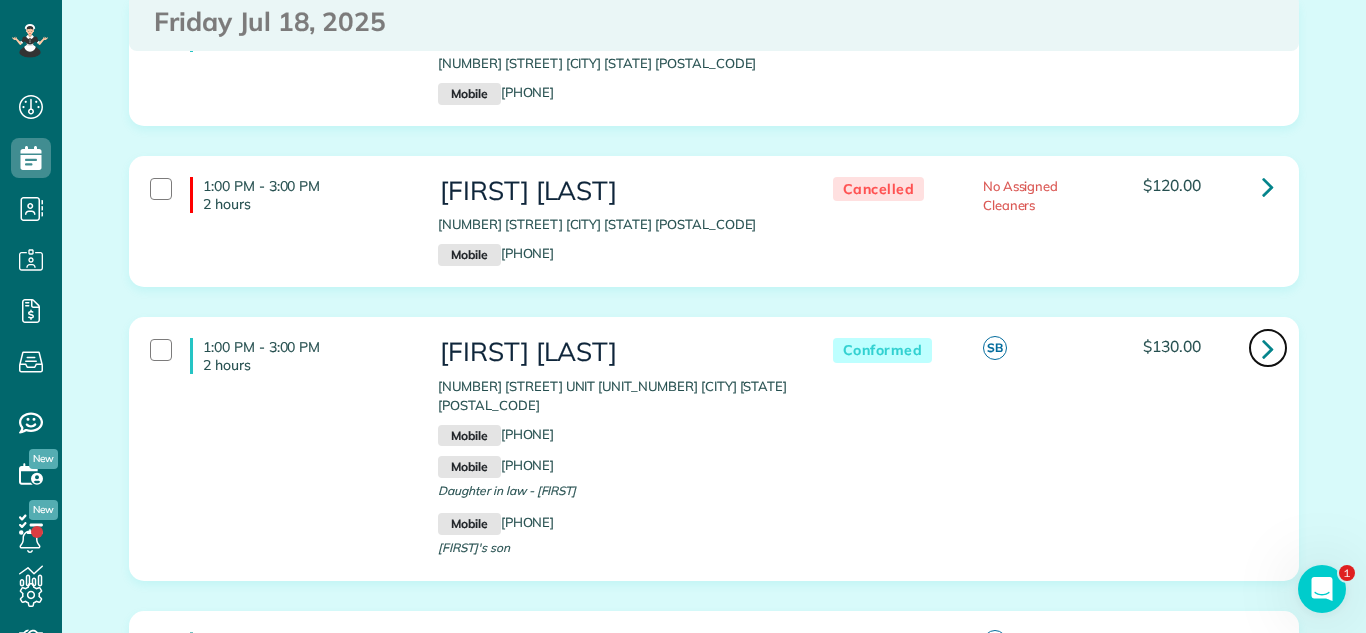 click at bounding box center (1268, 348) 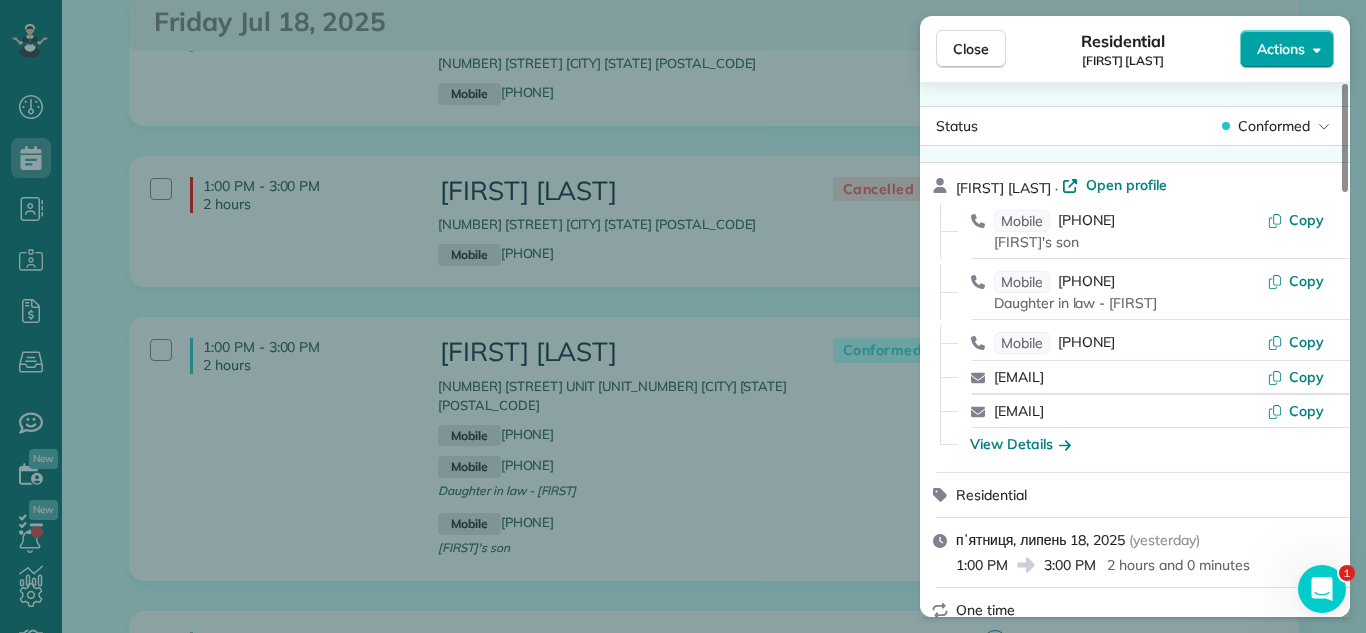 click on "Actions" at bounding box center (1281, 49) 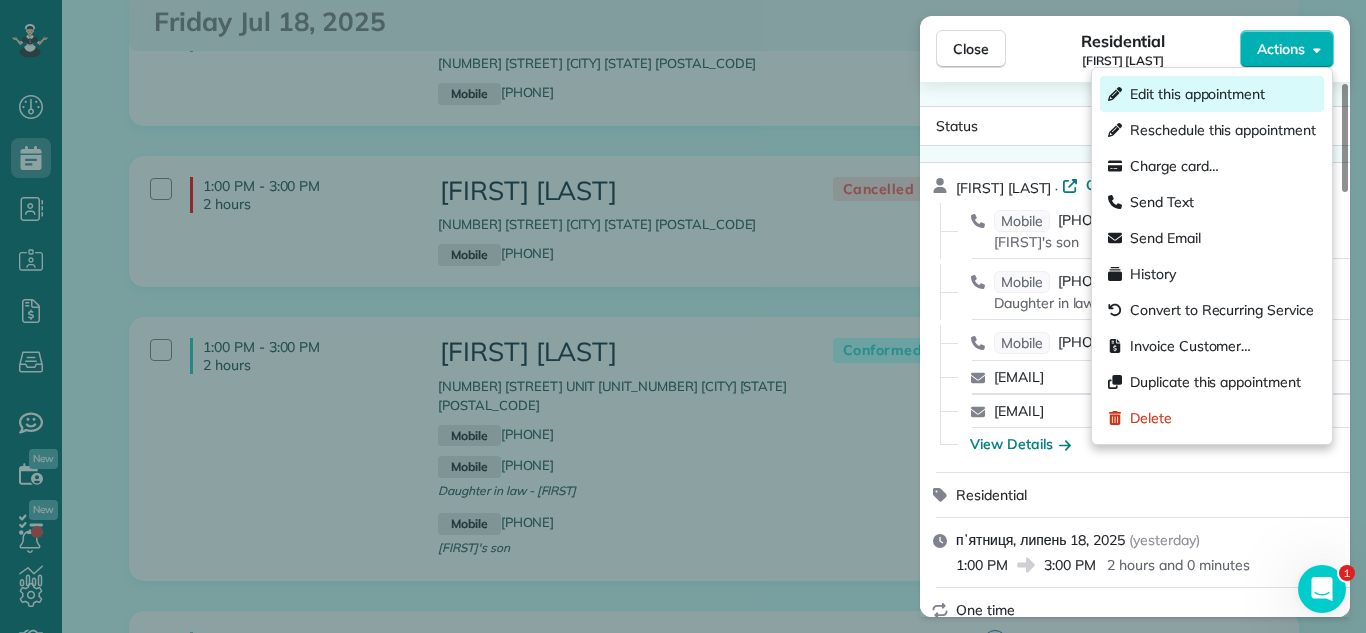 click on "Edit this appointment" at bounding box center (1197, 94) 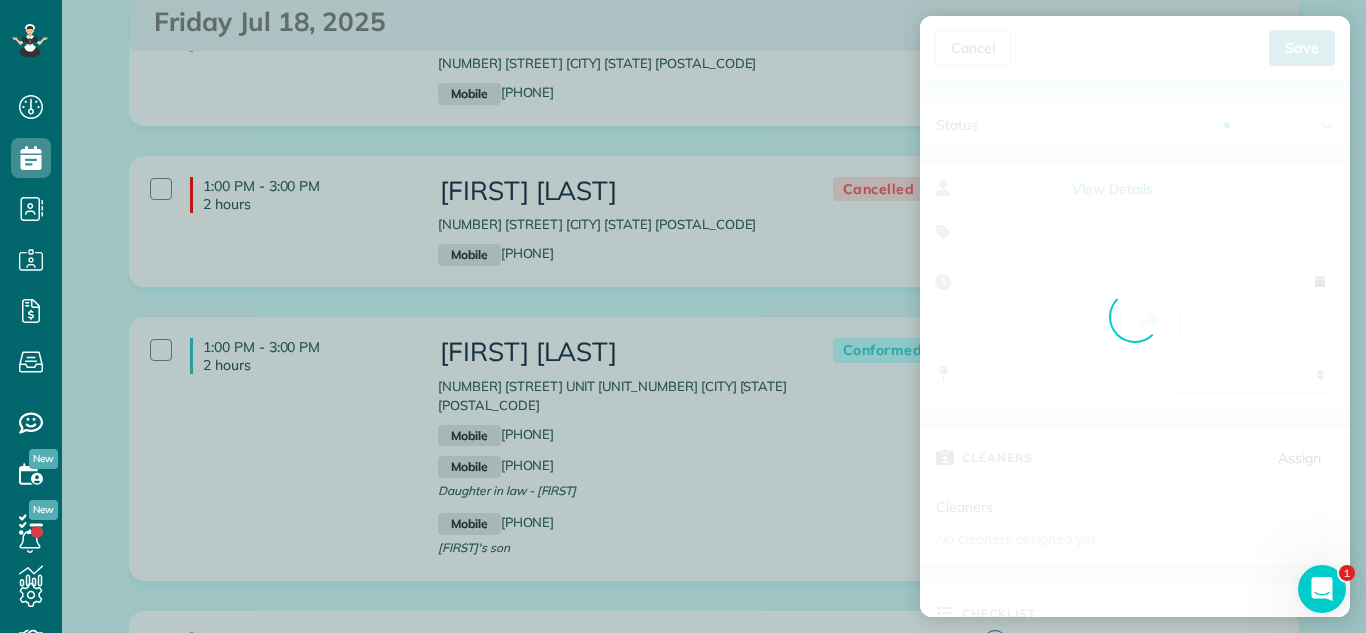 type on "**********" 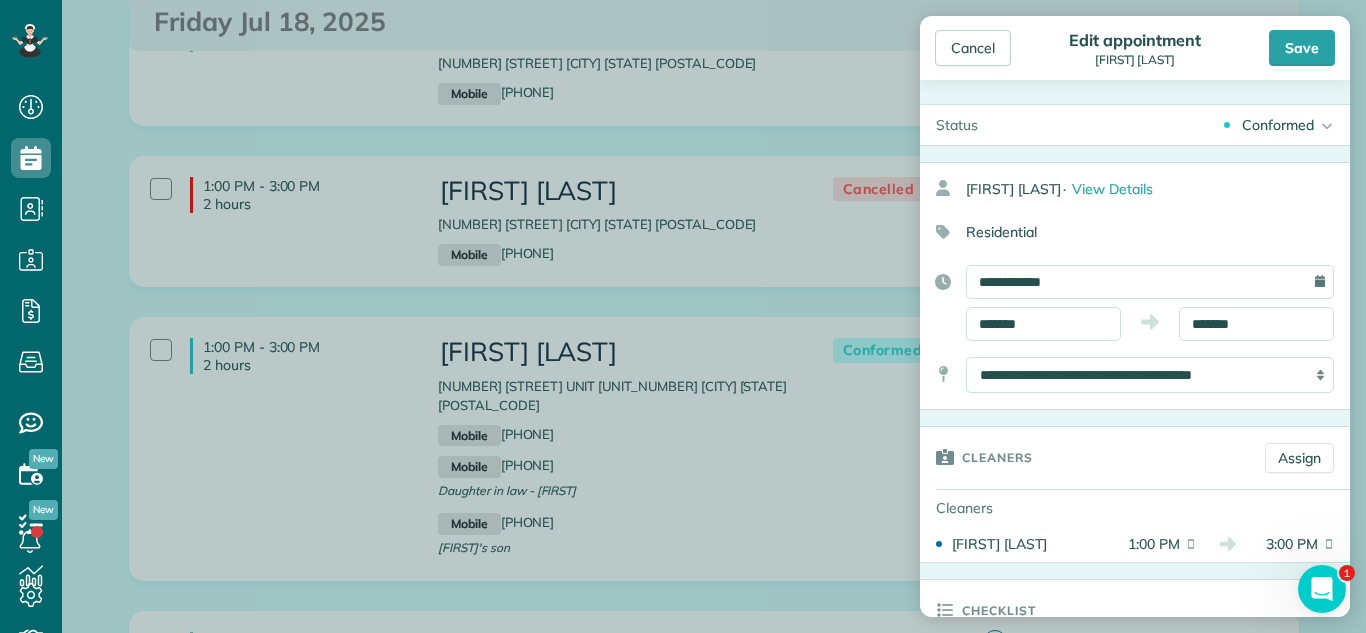 click on "Conformed
Active
Conformed
Cancelled
Done
Booked one day before" at bounding box center (1172, 125) 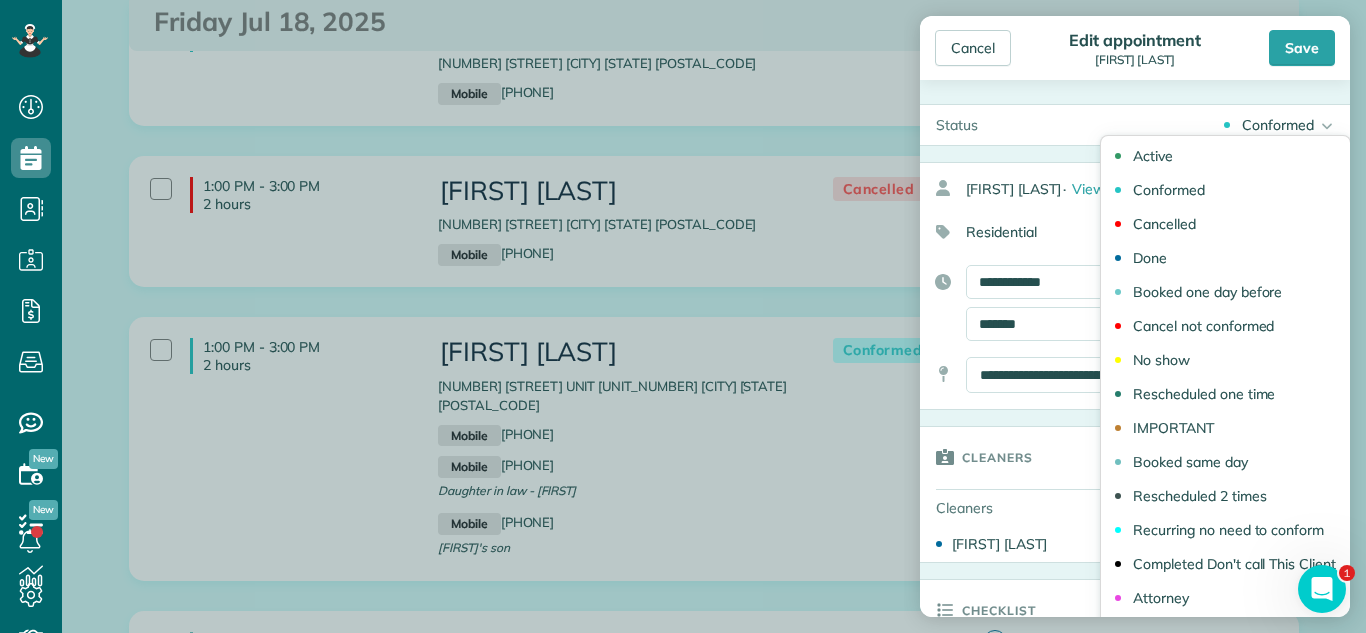 drag, startPoint x: 1188, startPoint y: 249, endPoint x: 1238, endPoint y: 319, distance: 86.023254 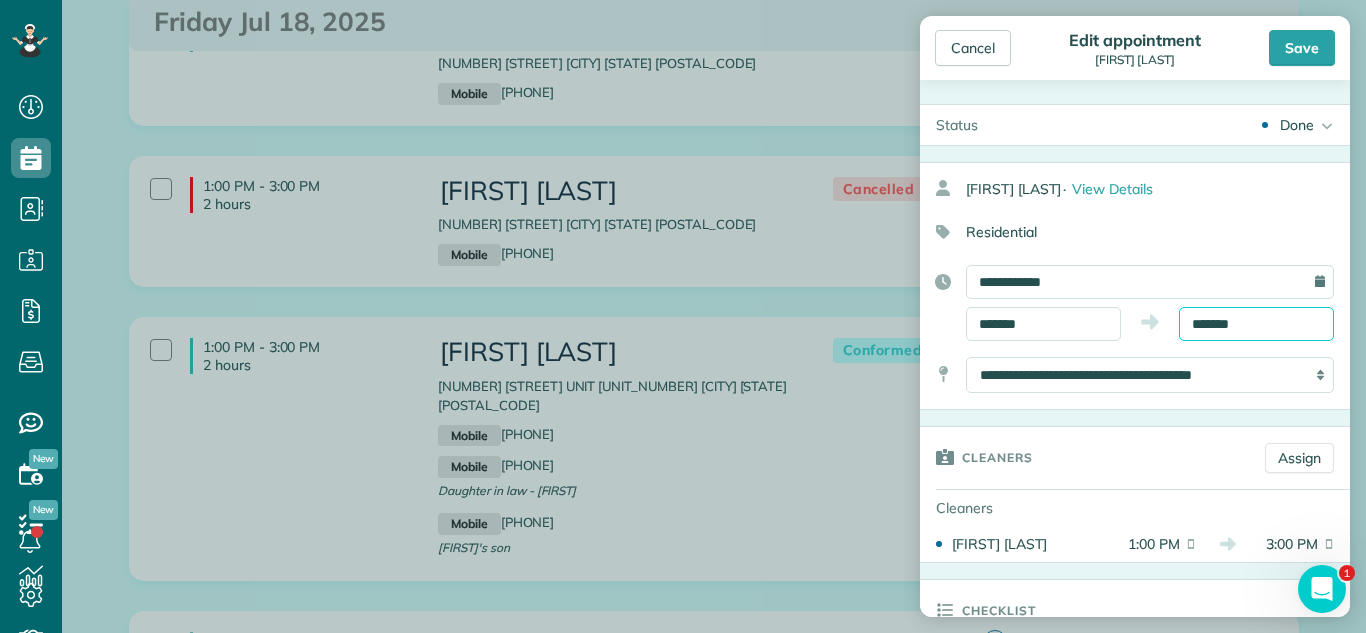 click on "*******" at bounding box center (1256, 324) 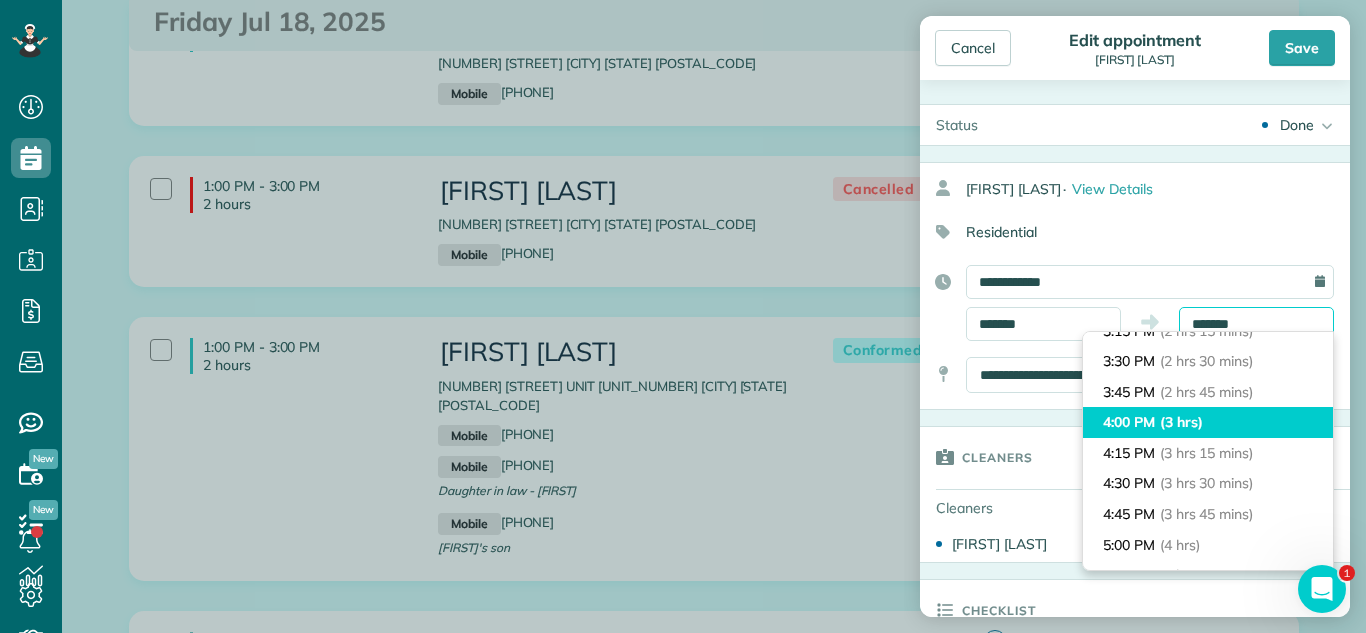scroll, scrollTop: 337, scrollLeft: 0, axis: vertical 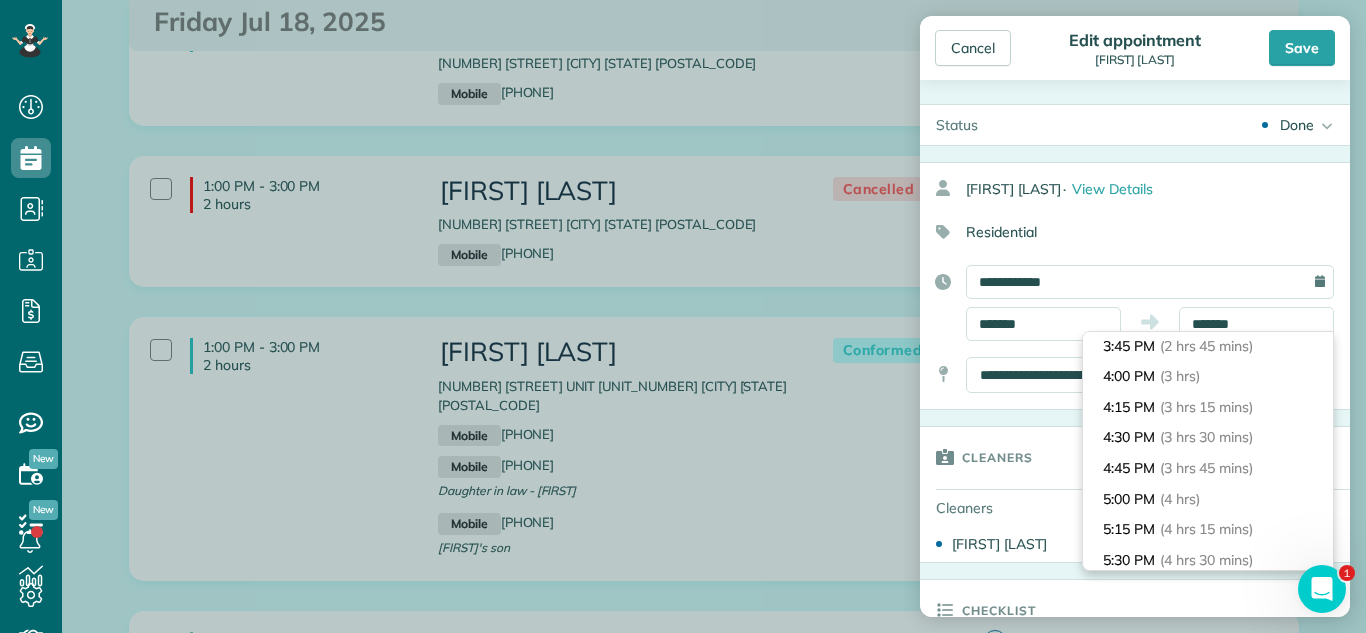 type on "*******" 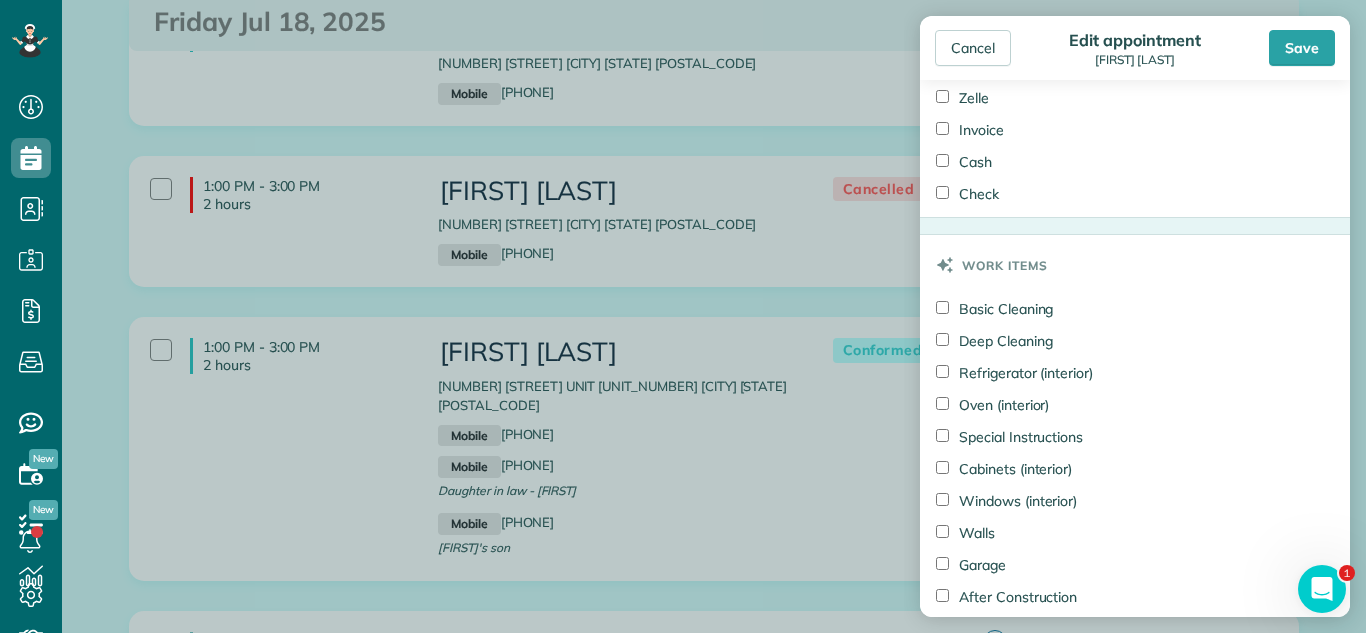 scroll, scrollTop: 1537, scrollLeft: 0, axis: vertical 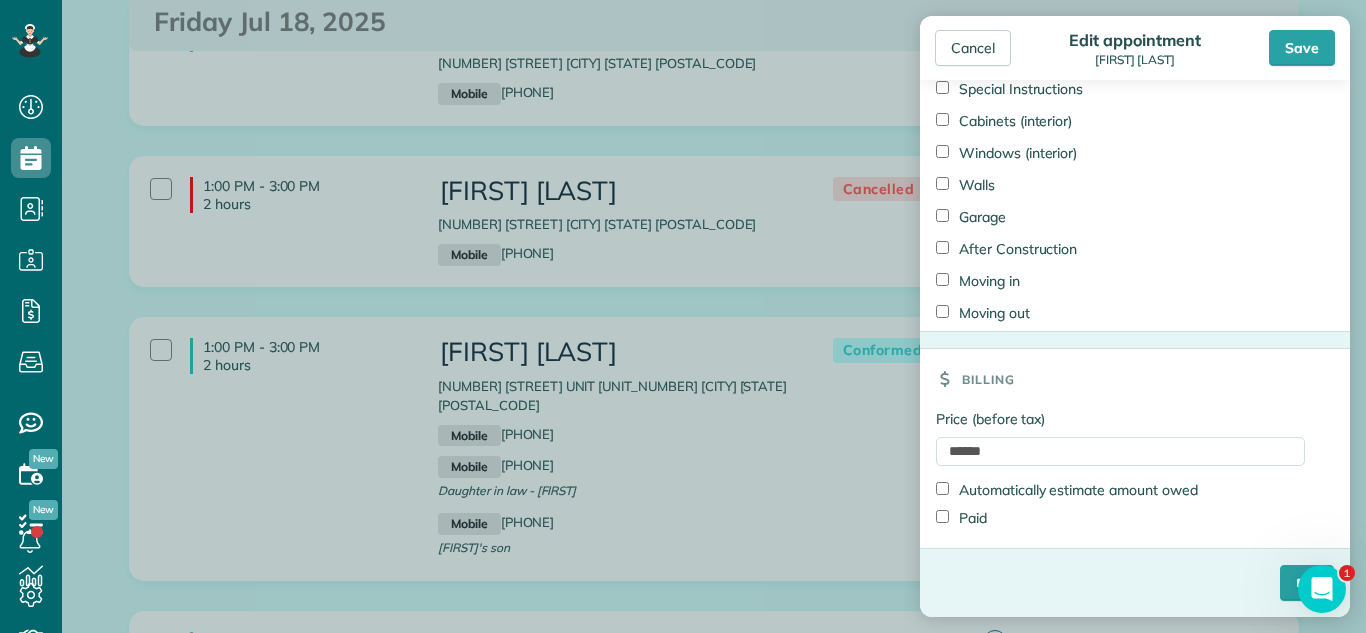 click on "Paid" at bounding box center (961, 518) 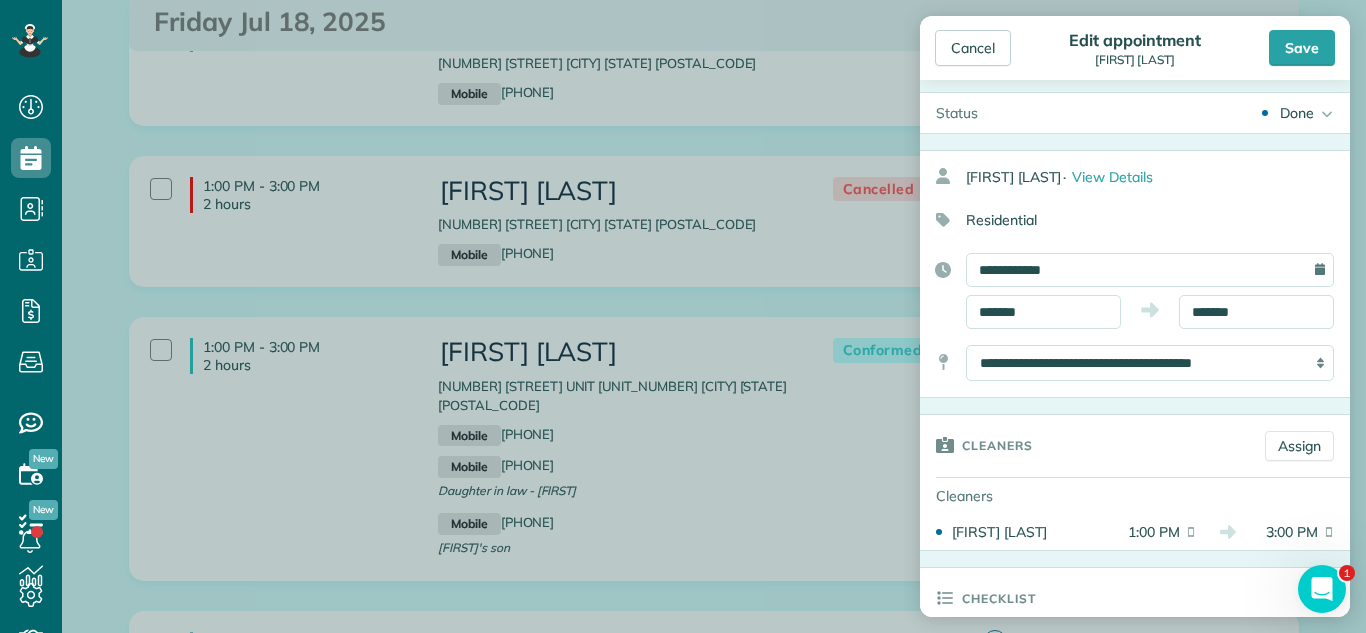 scroll, scrollTop: 0, scrollLeft: 0, axis: both 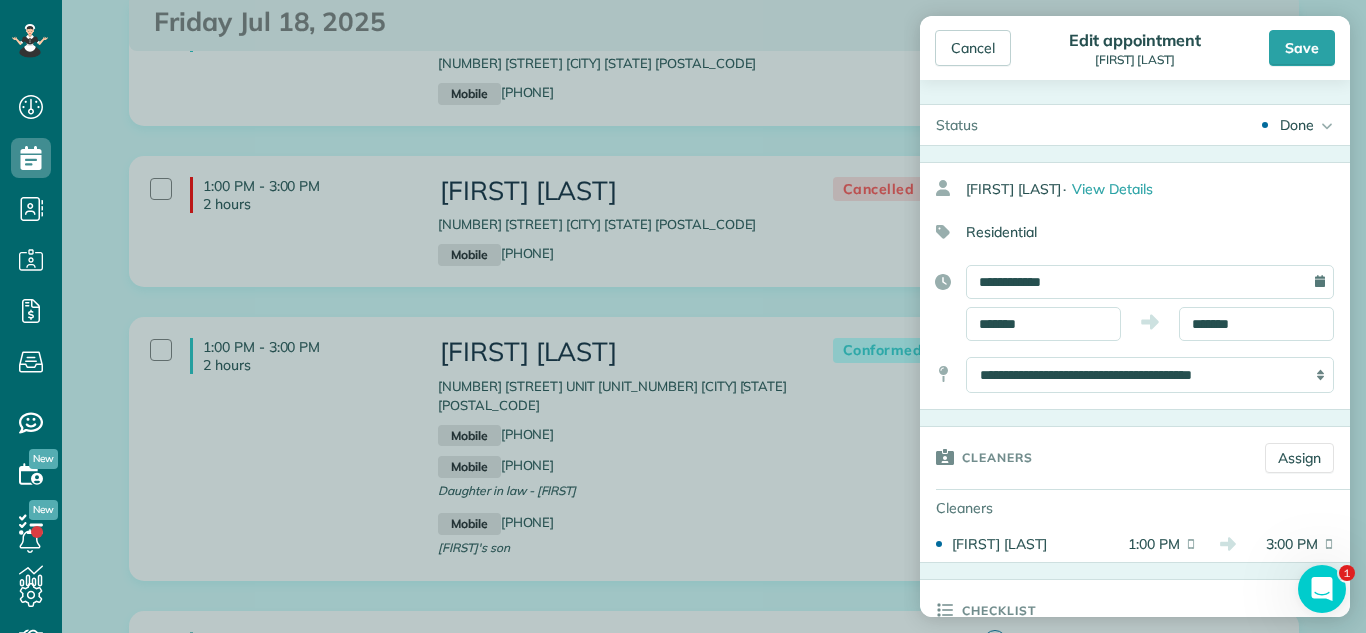 drag, startPoint x: 1294, startPoint y: 61, endPoint x: 902, endPoint y: 0, distance: 396.71777 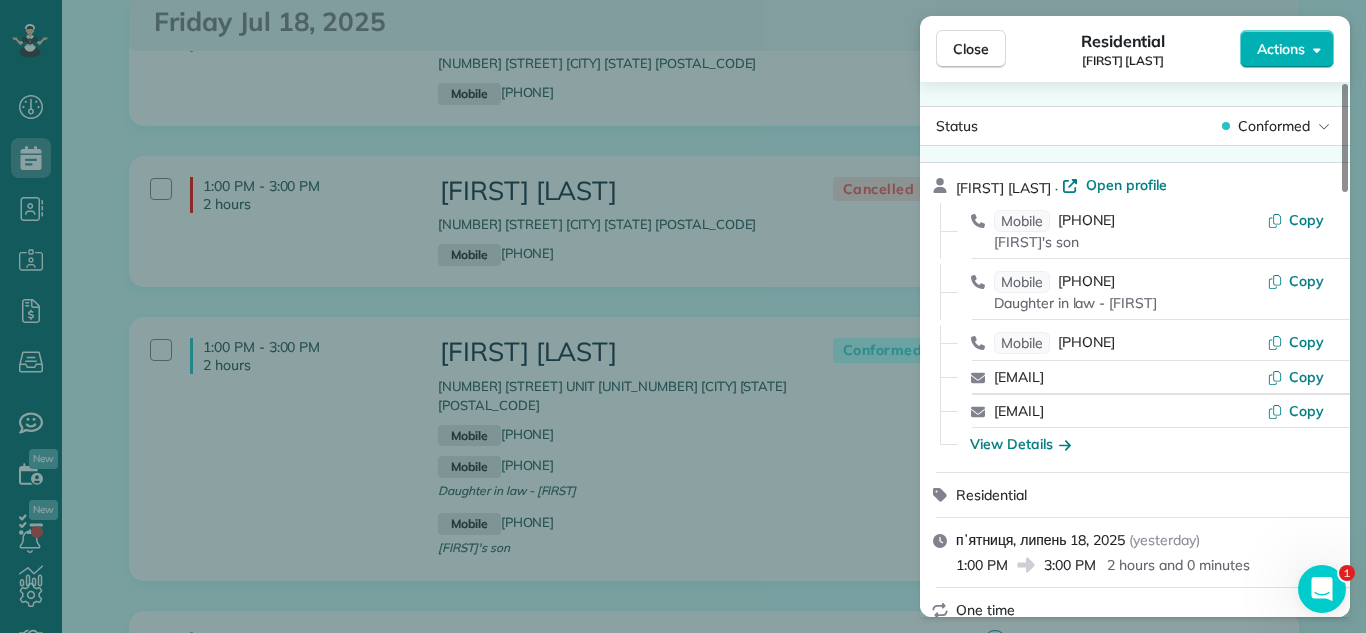click on "Close" at bounding box center (971, 49) 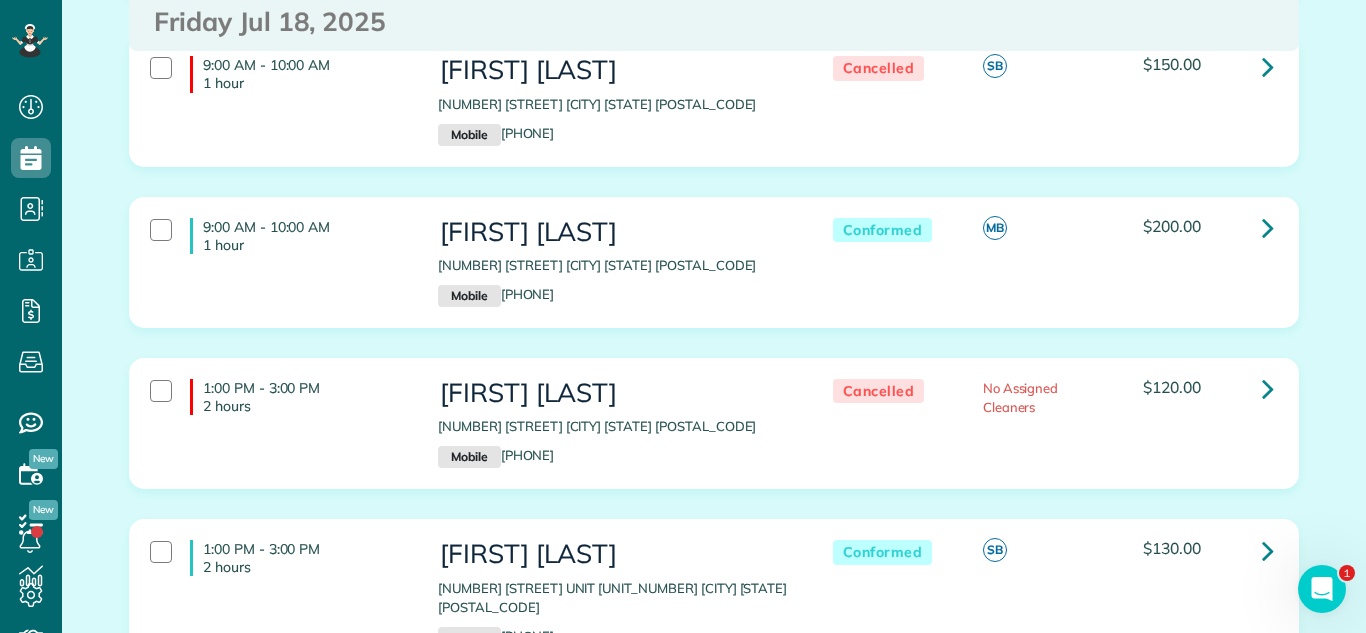 scroll, scrollTop: 1268, scrollLeft: 0, axis: vertical 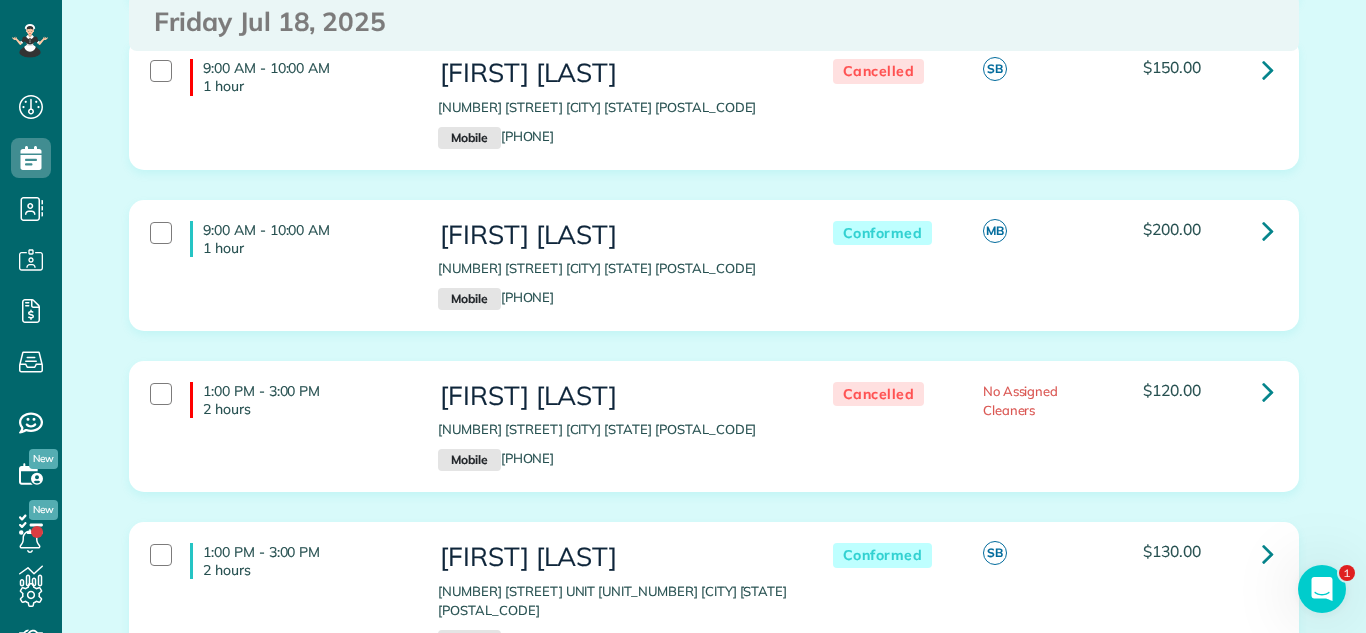 drag, startPoint x: 438, startPoint y: 265, endPoint x: 685, endPoint y: 266, distance: 247.00203 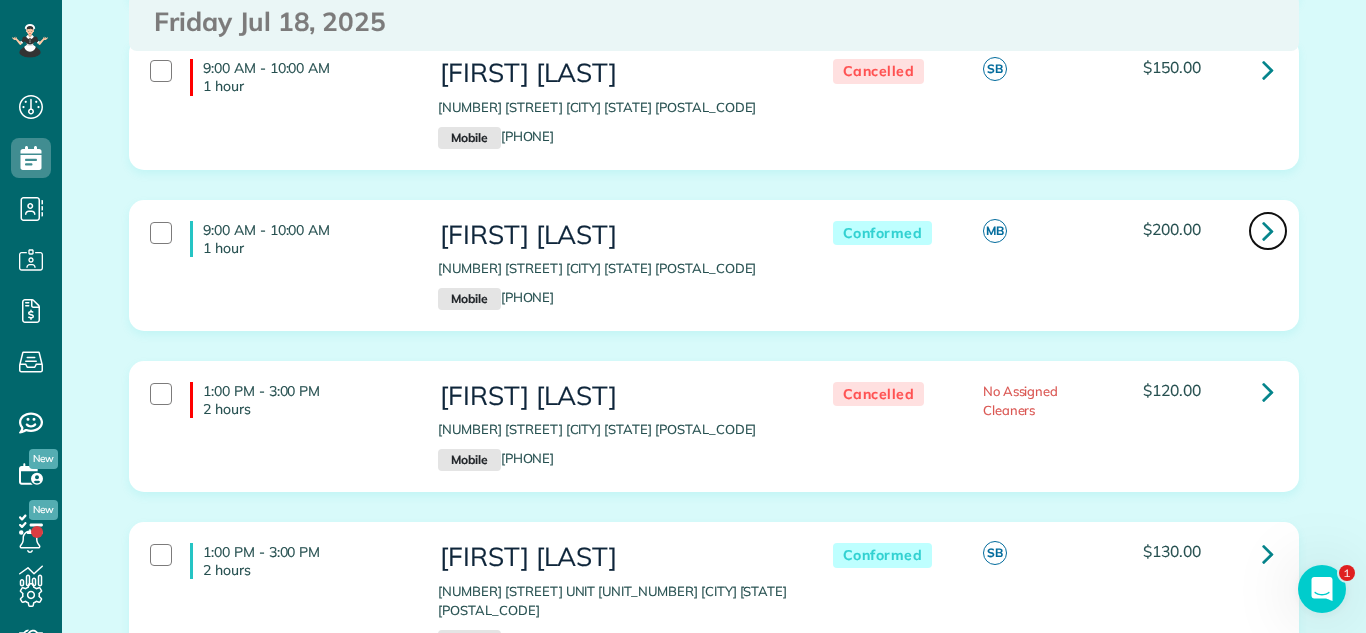 click at bounding box center [1268, 231] 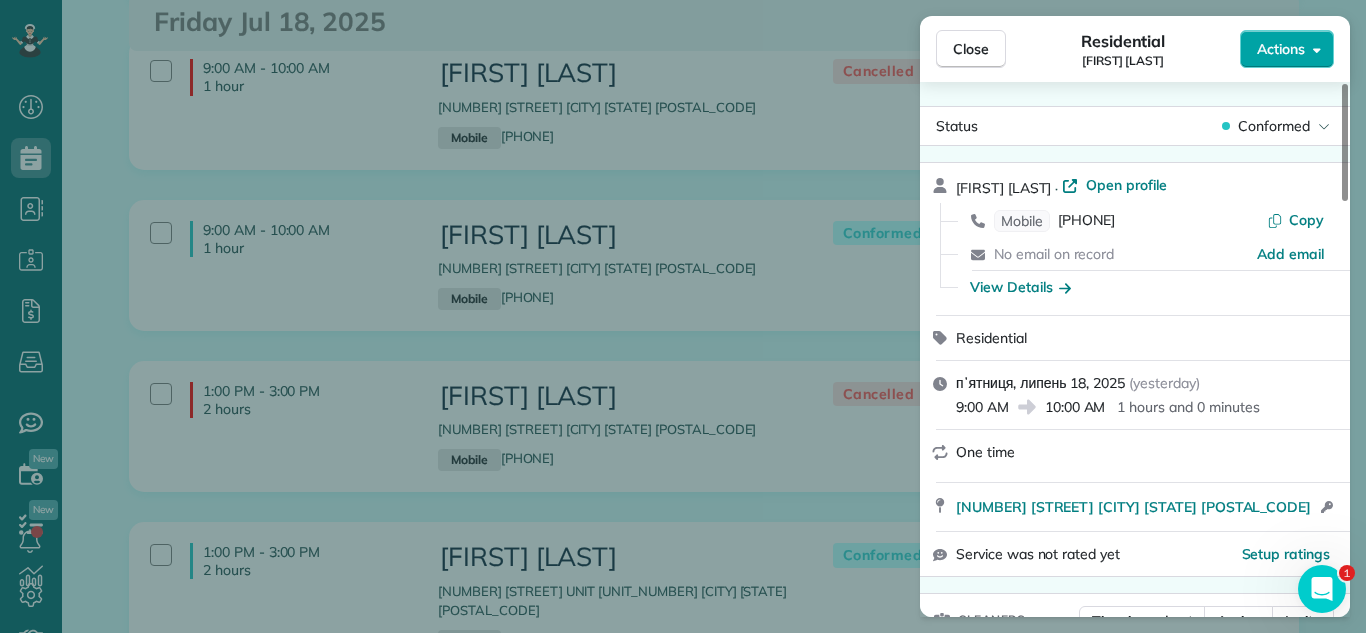click on "Close Residential Alan Nowawowski Actions Status Conformed Alan Nowawowski · Open profile Mobile (847) 812-3933 Copy No email on record Add email View Details Residential пʼятниця, липень 18, 2025 ( yesterday ) 9:00 AM 10:00 AM 1 hours and 0 minutes One time 5606 Des Plaines Court Gurnee IL 60031 Open access information Service was not rated yet Setup ratings Cleaners Time in and out Assign Invite Cleaners Matilde   Benitez 9:00 AM 10:00 AM Checklist Try Now Keep this appointment up to your standards. Stay on top of every detail, keep your cleaners organised, and your client happy. Assign a checklist Watch a 5 min demo Billing Billing actions Price $200.00 Overcharge $0.00 Discount $0.00 Coupon discount - Primary tax - Secondary tax - Total appointment price $200.00 Tips collected New feature! $0.00 Unpaid Mark as paid Total including tip $200.00 Get paid online in no-time! Send an invoice and reward your cleaners with tips Charge customer credit card Appointment custom fields Check No No Cash" at bounding box center [683, 0] 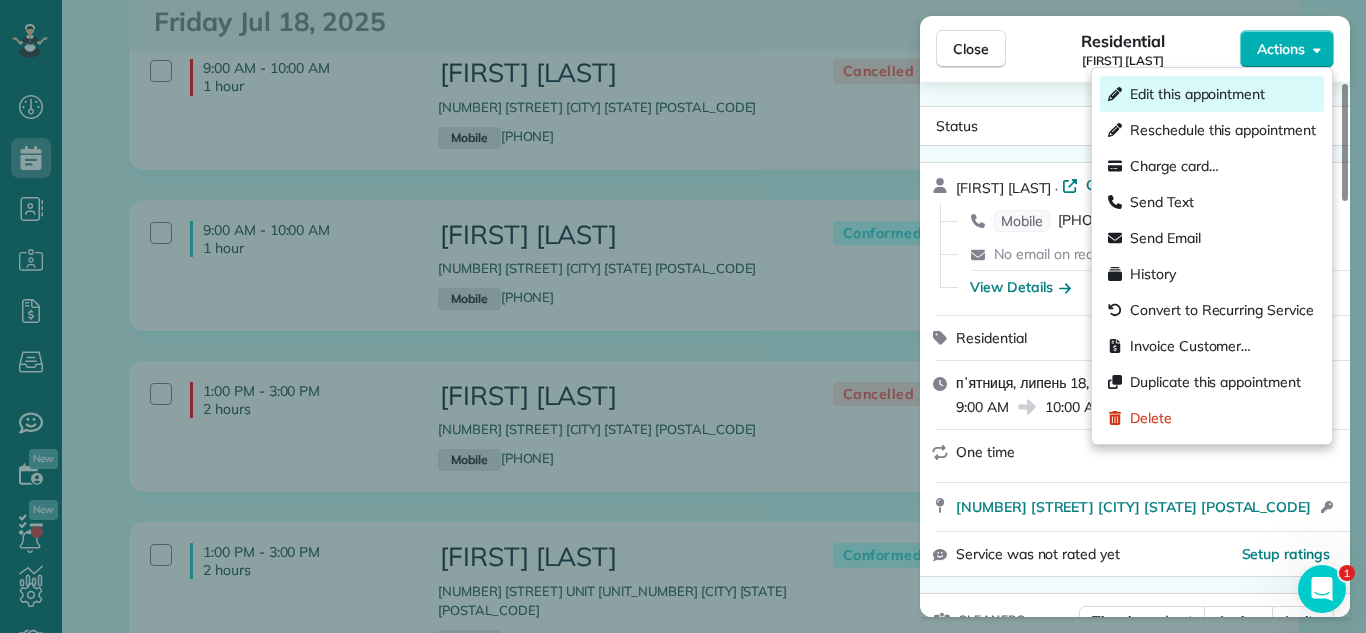 click on "Edit this appointment" at bounding box center [1197, 94] 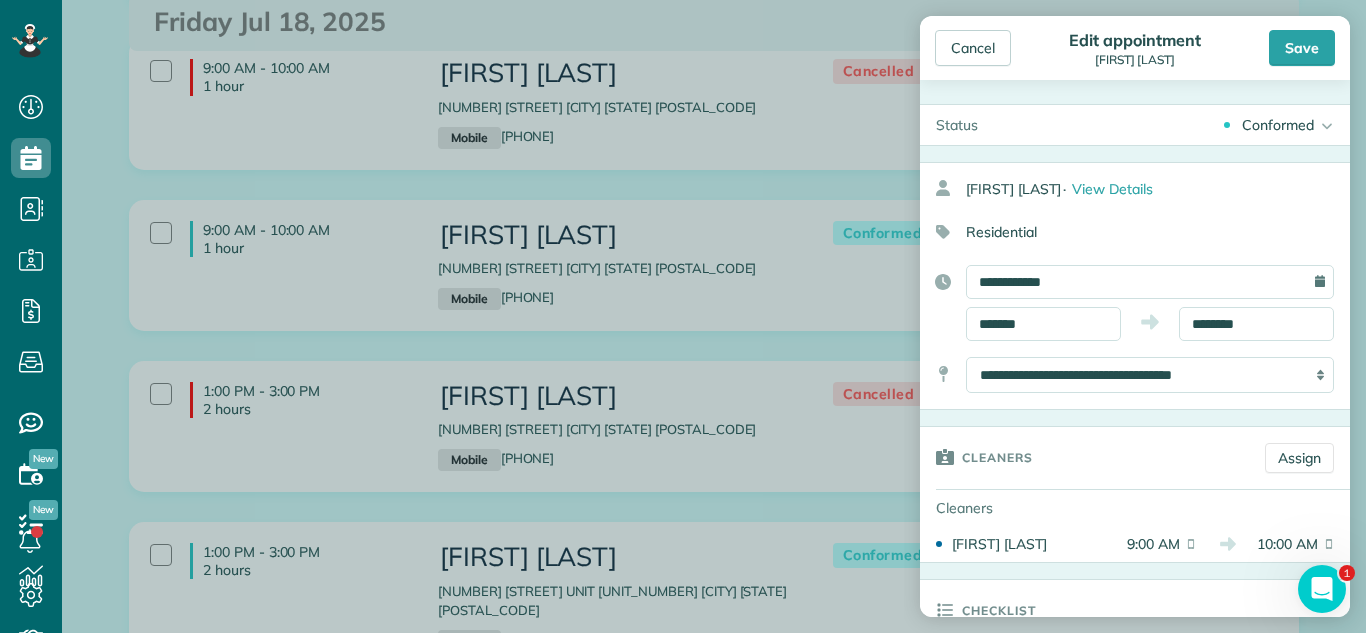 click on "Conformed" at bounding box center [1278, 125] 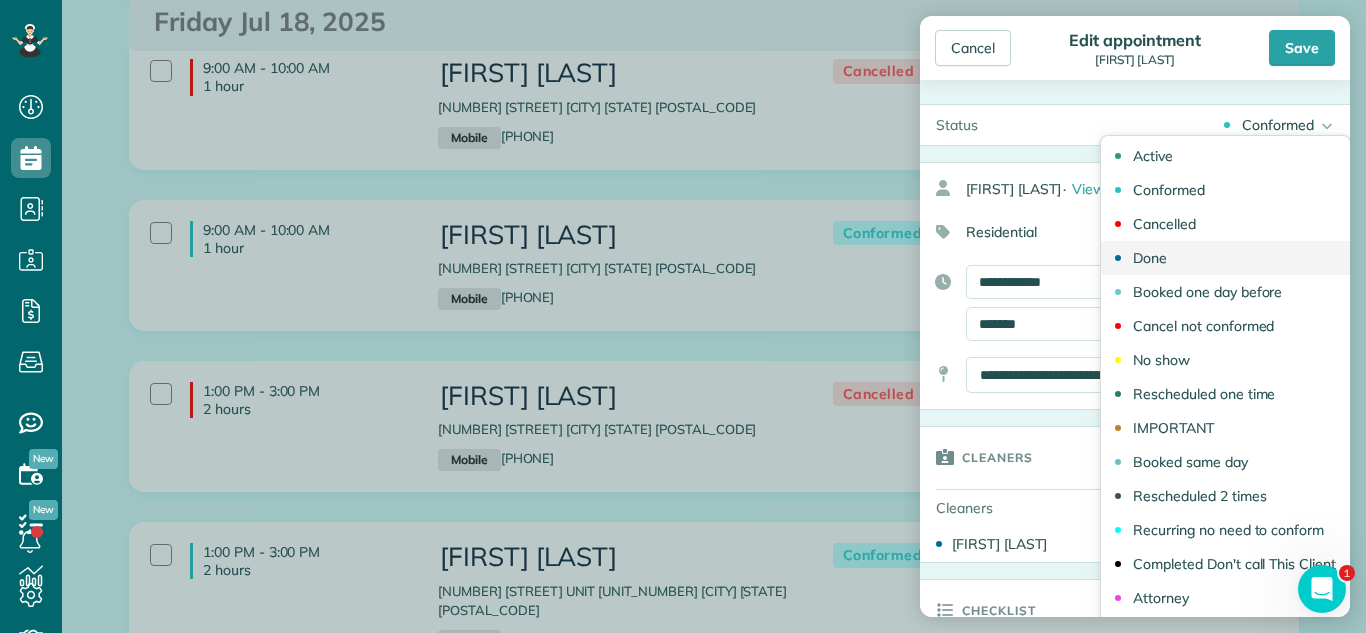 click on "Done" at bounding box center [1225, 258] 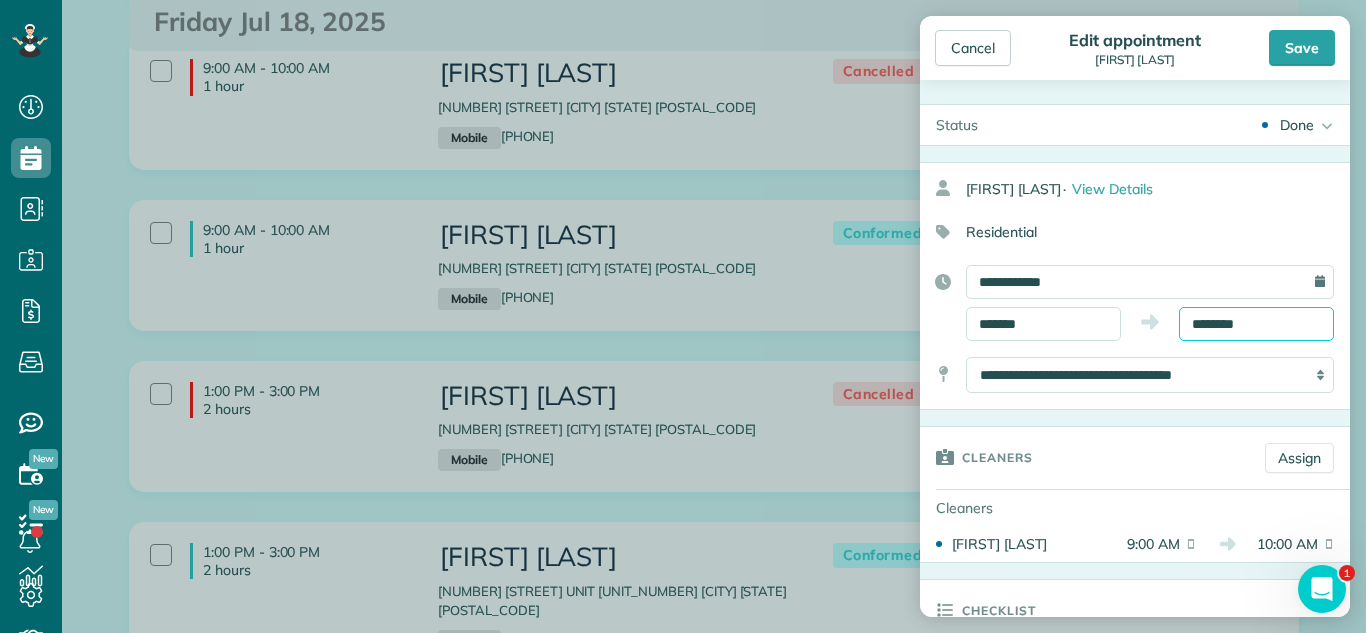click on "********" at bounding box center [1256, 324] 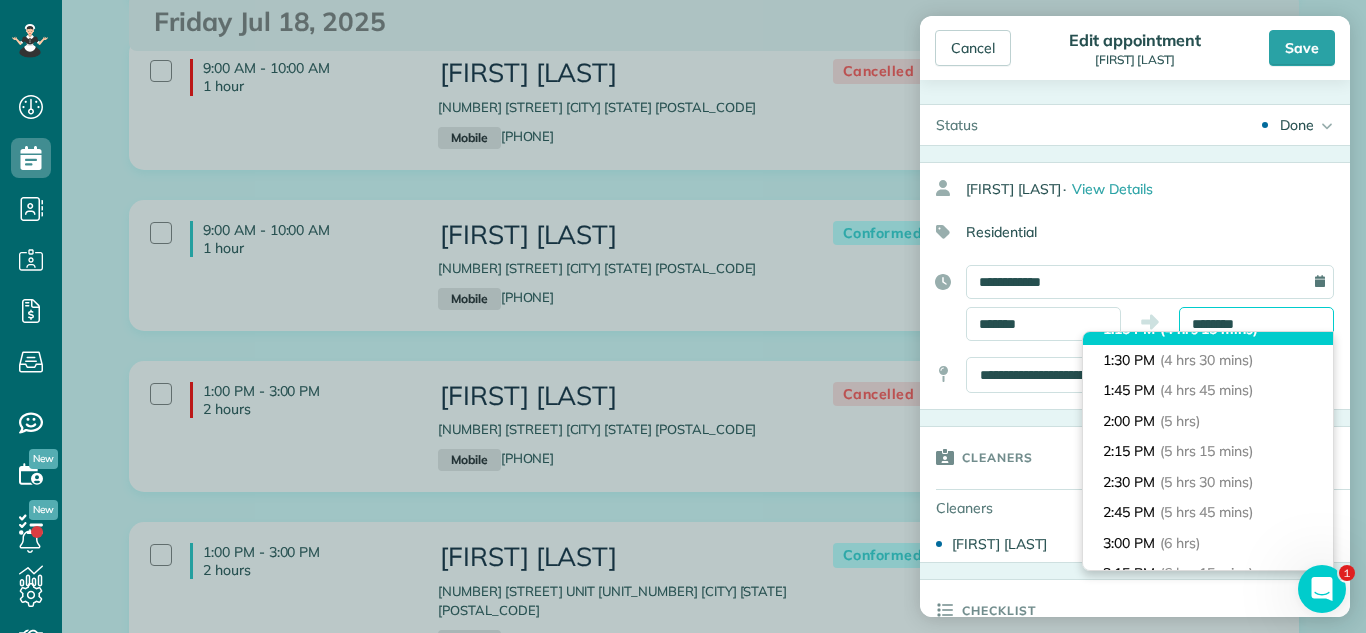 scroll, scrollTop: 538, scrollLeft: 0, axis: vertical 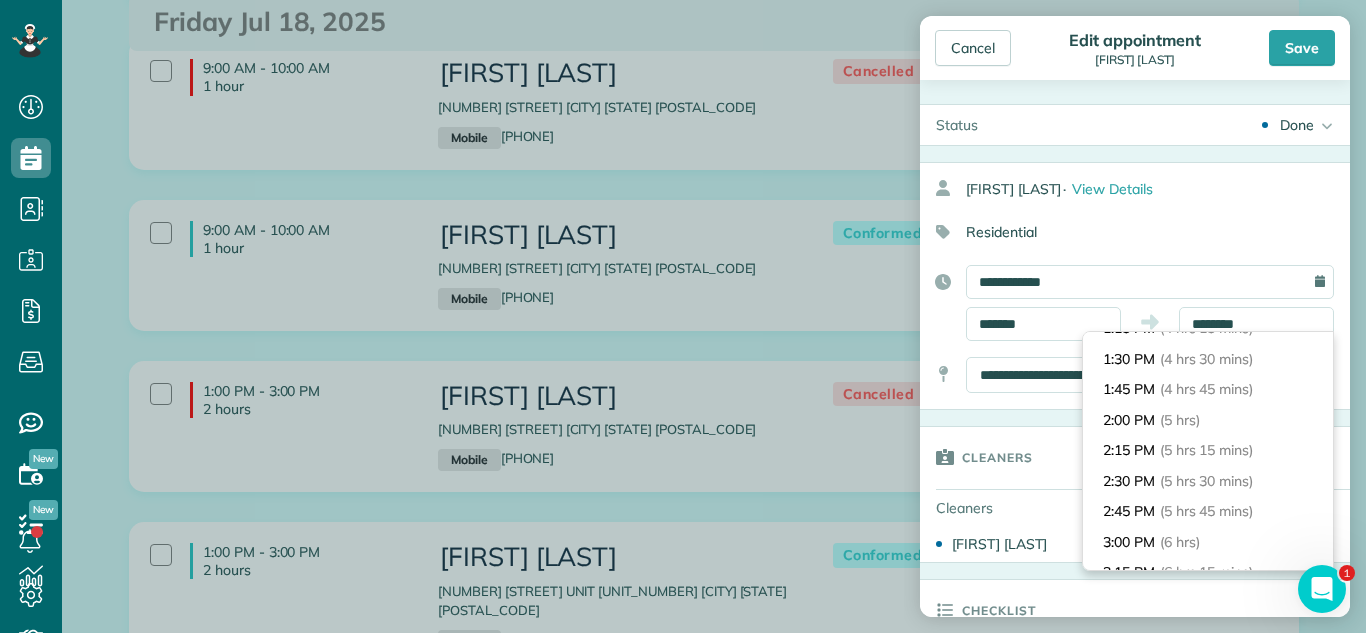 click on "2:00 PM  (5 hrs)" at bounding box center (1208, 420) 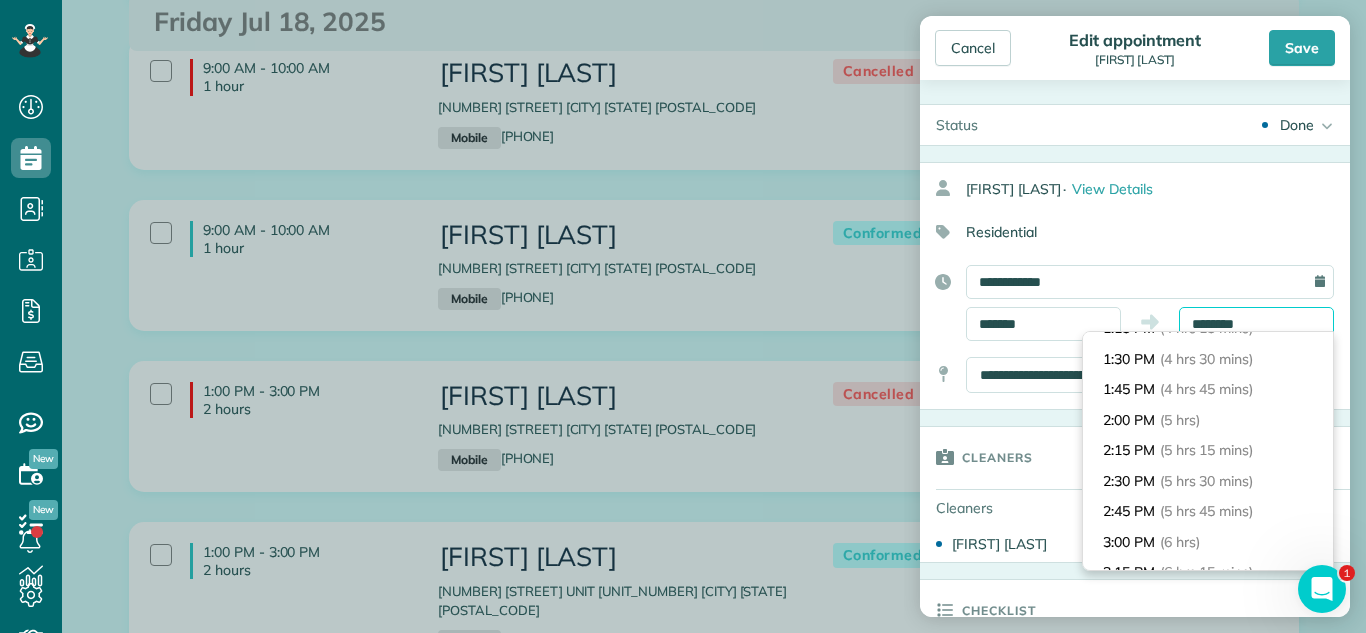 type on "*******" 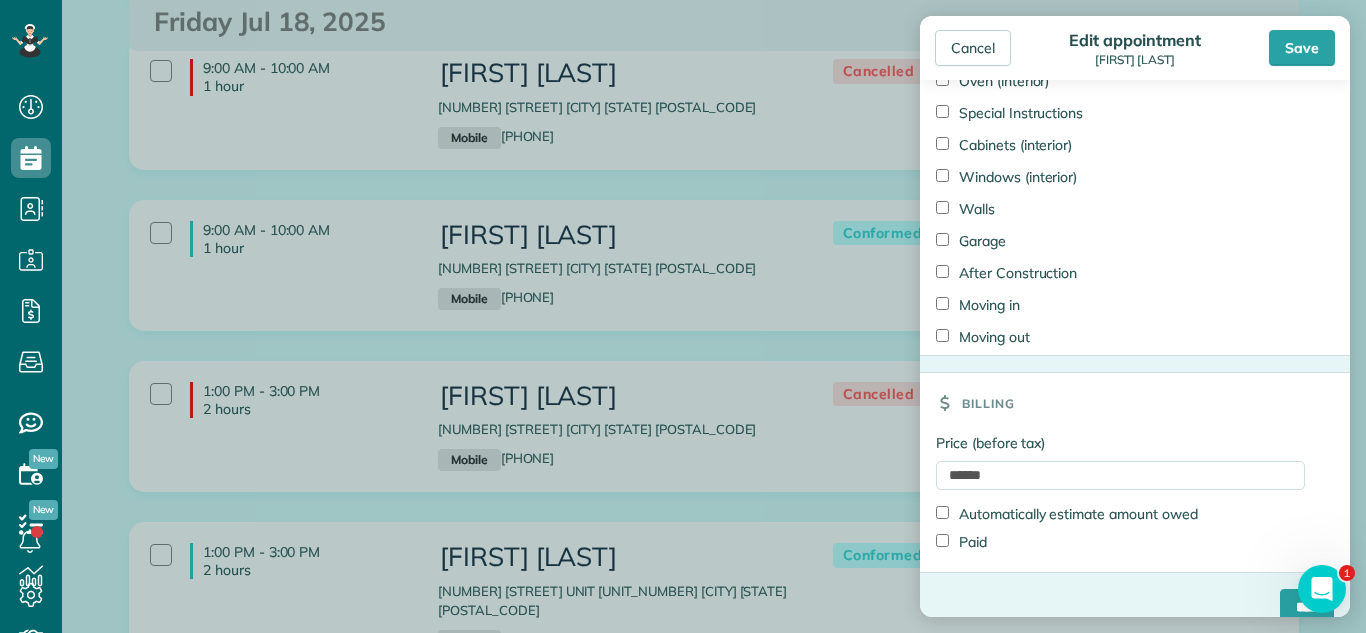 scroll, scrollTop: 1453, scrollLeft: 0, axis: vertical 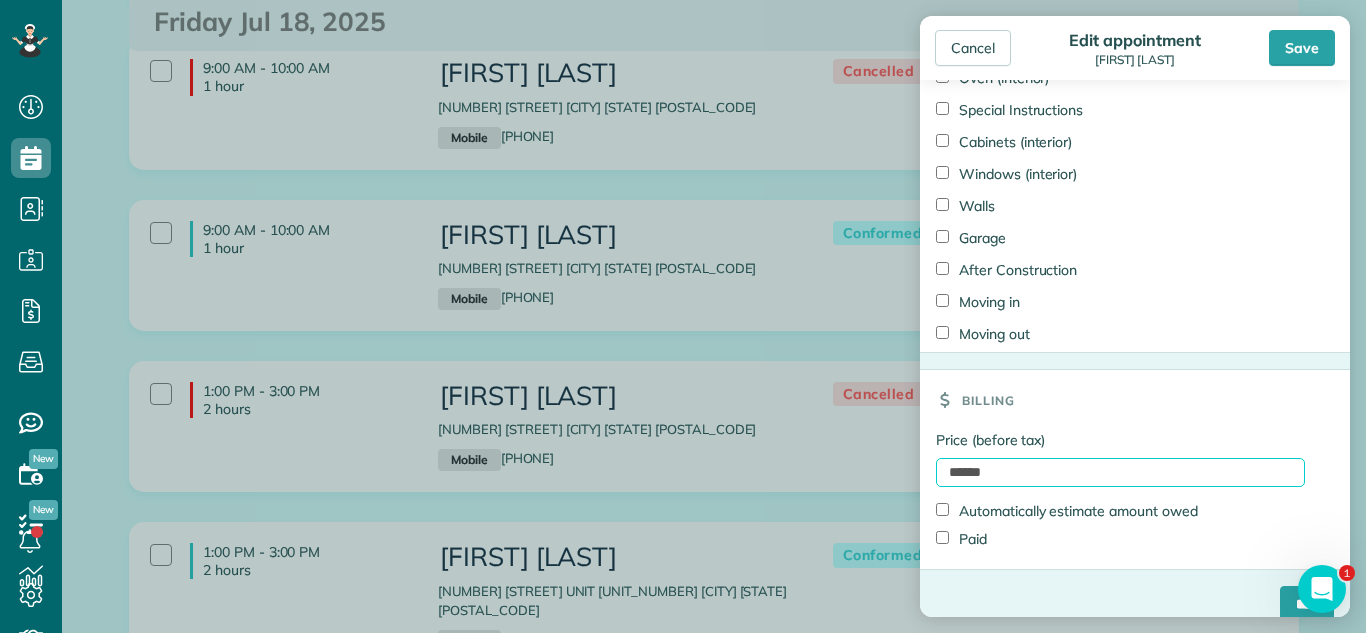 click on "******" at bounding box center (1120, 472) 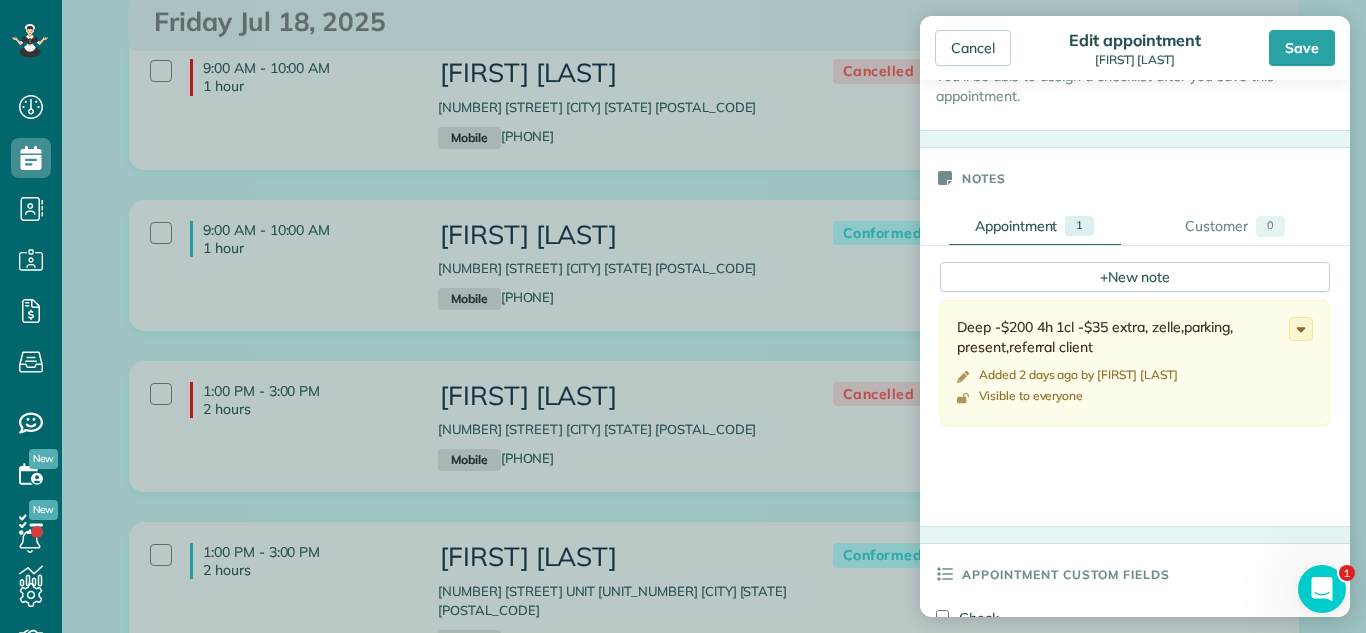 scroll, scrollTop: 545, scrollLeft: 0, axis: vertical 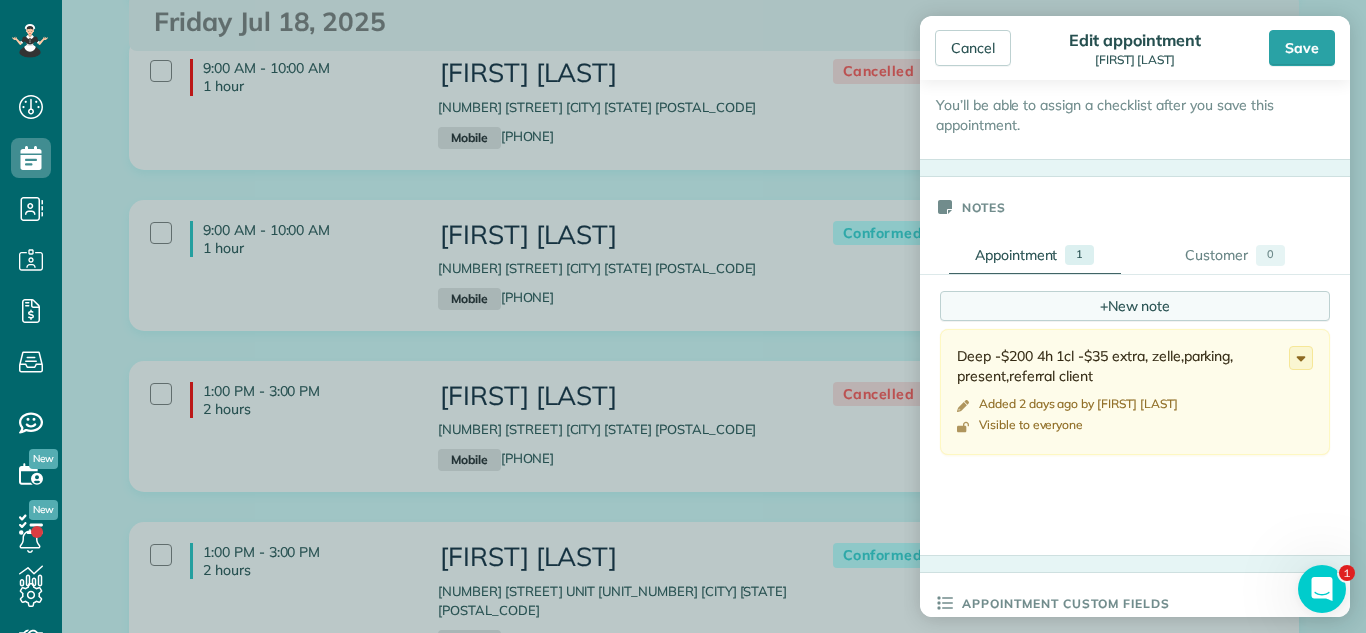 type on "******" 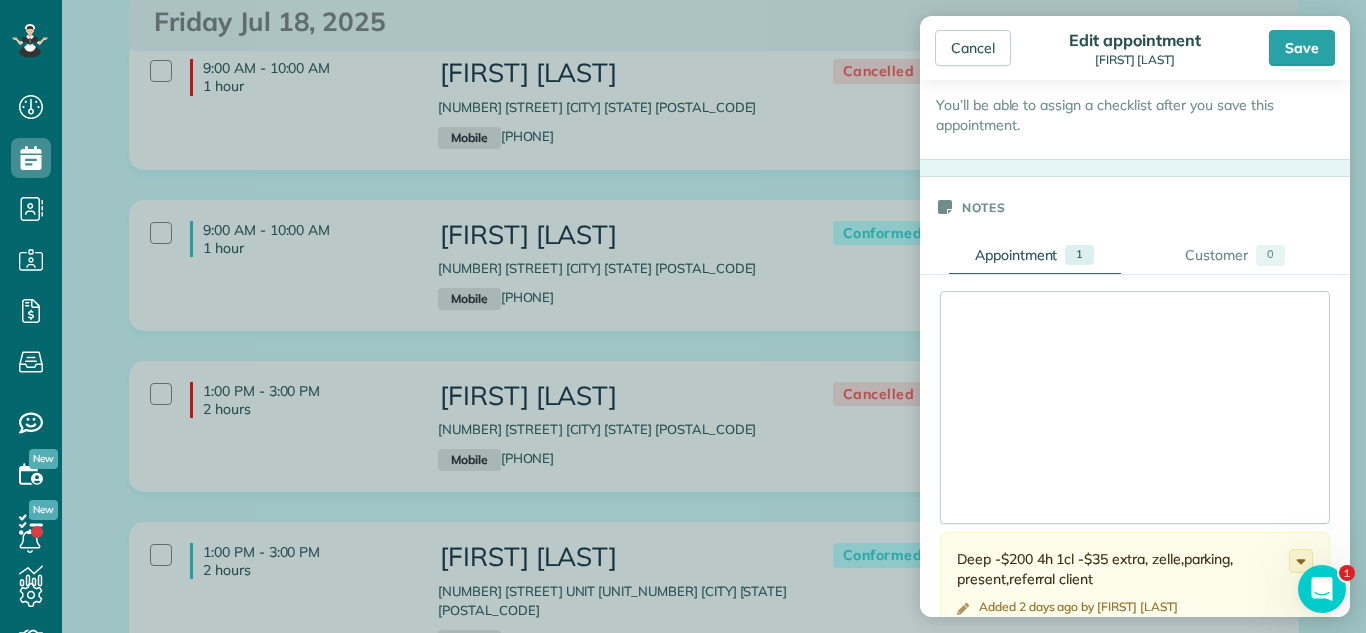 click at bounding box center [1135, 407] 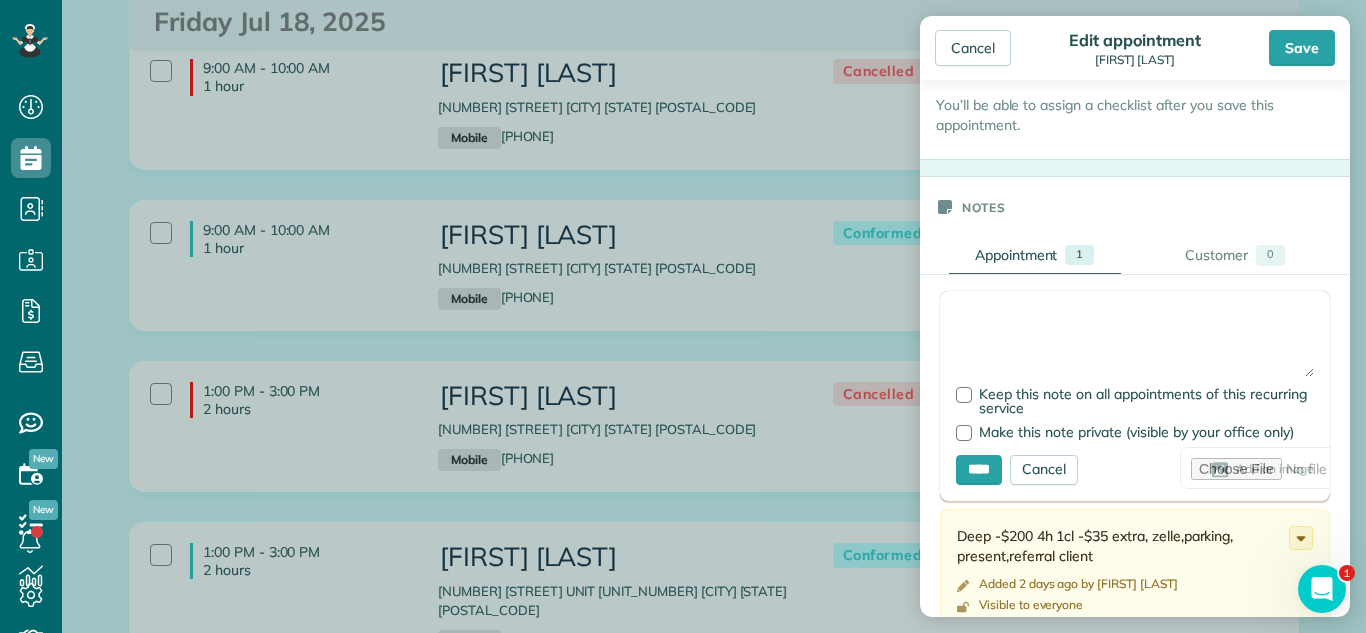 click at bounding box center (1135, 342) 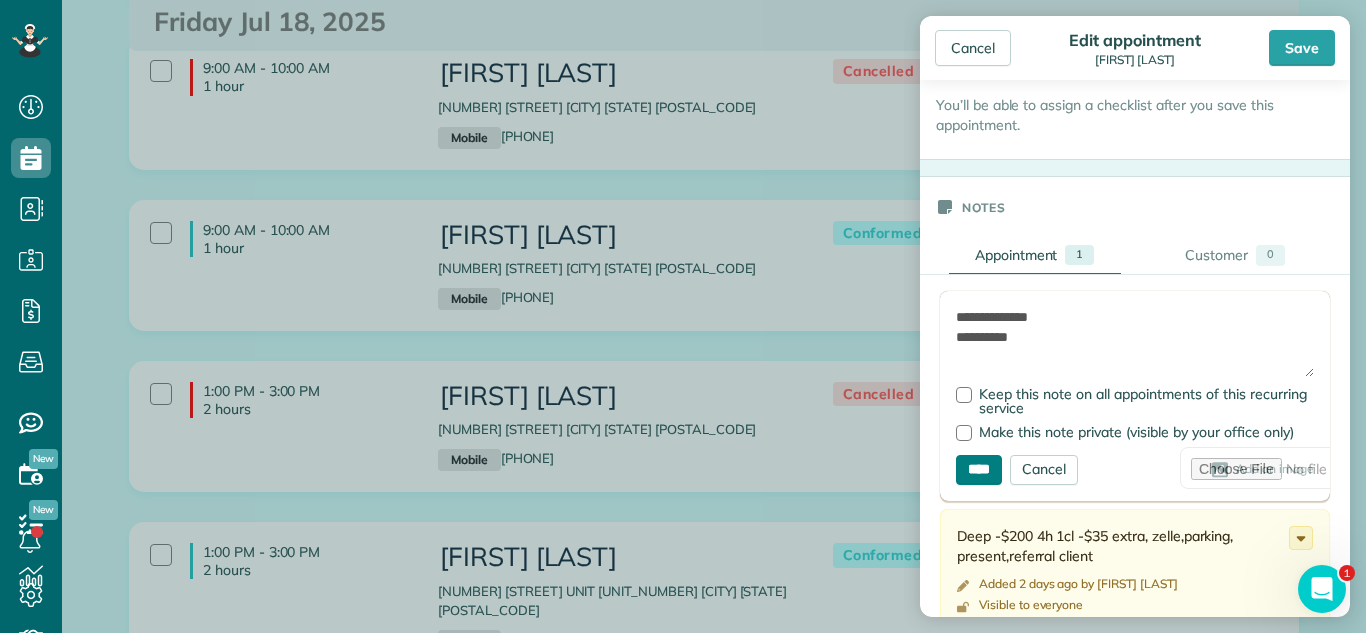 type on "**********" 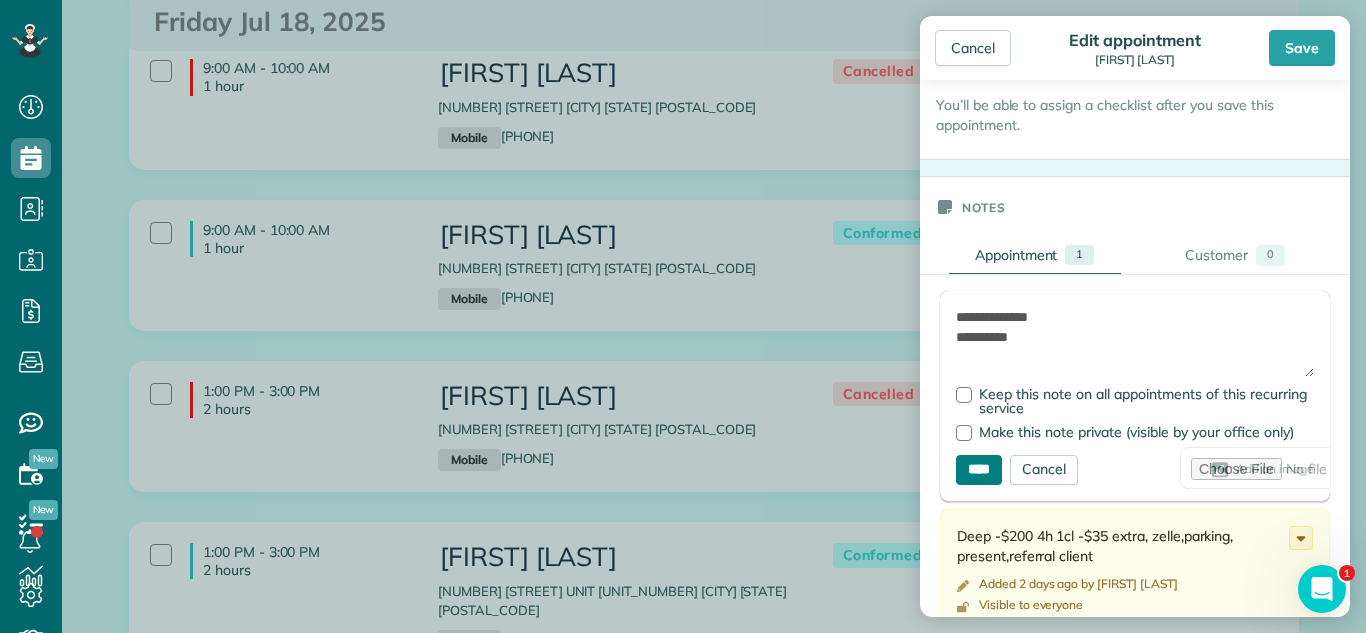 click on "****" at bounding box center [979, 470] 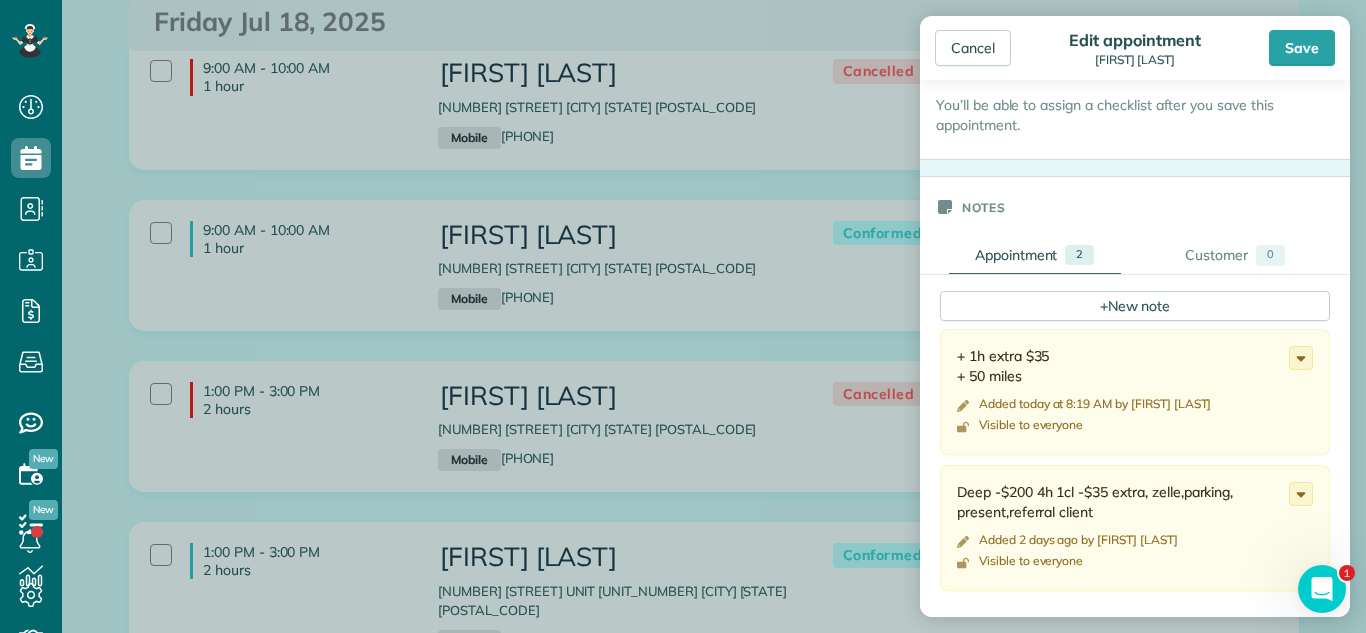 click on "Cancel
Edit appointment
Alan Nowawowski
Save" at bounding box center (1135, 48) 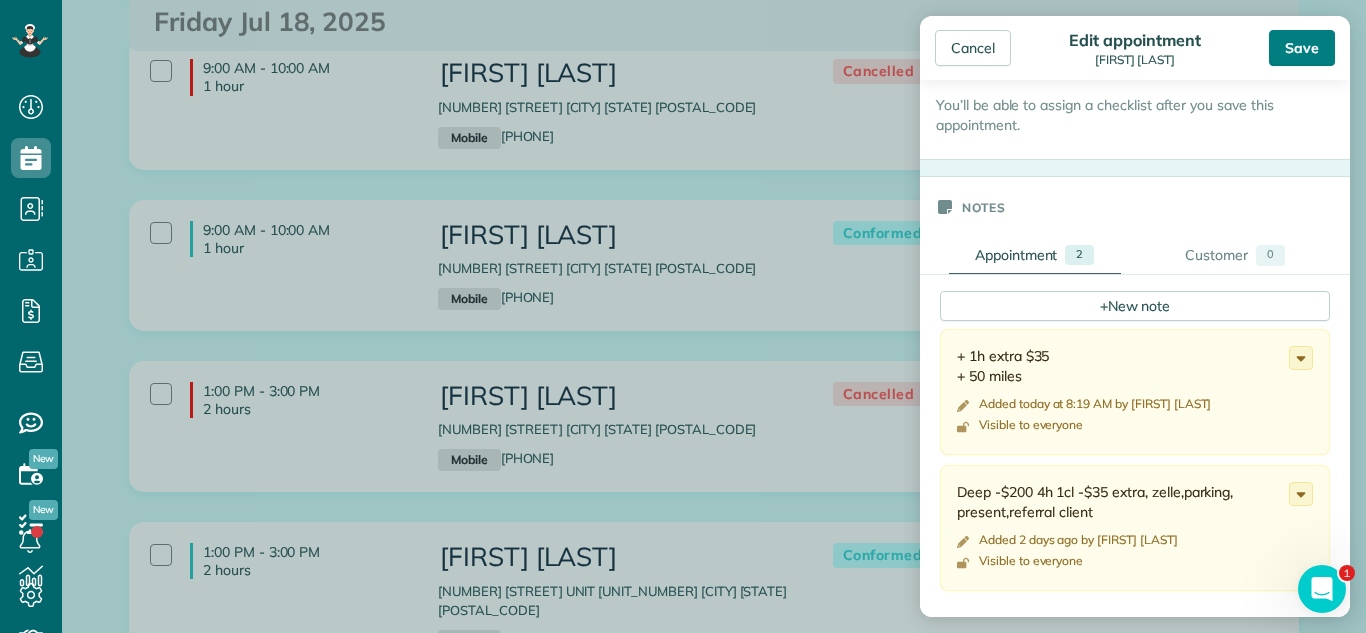 click on "Save" at bounding box center [1302, 48] 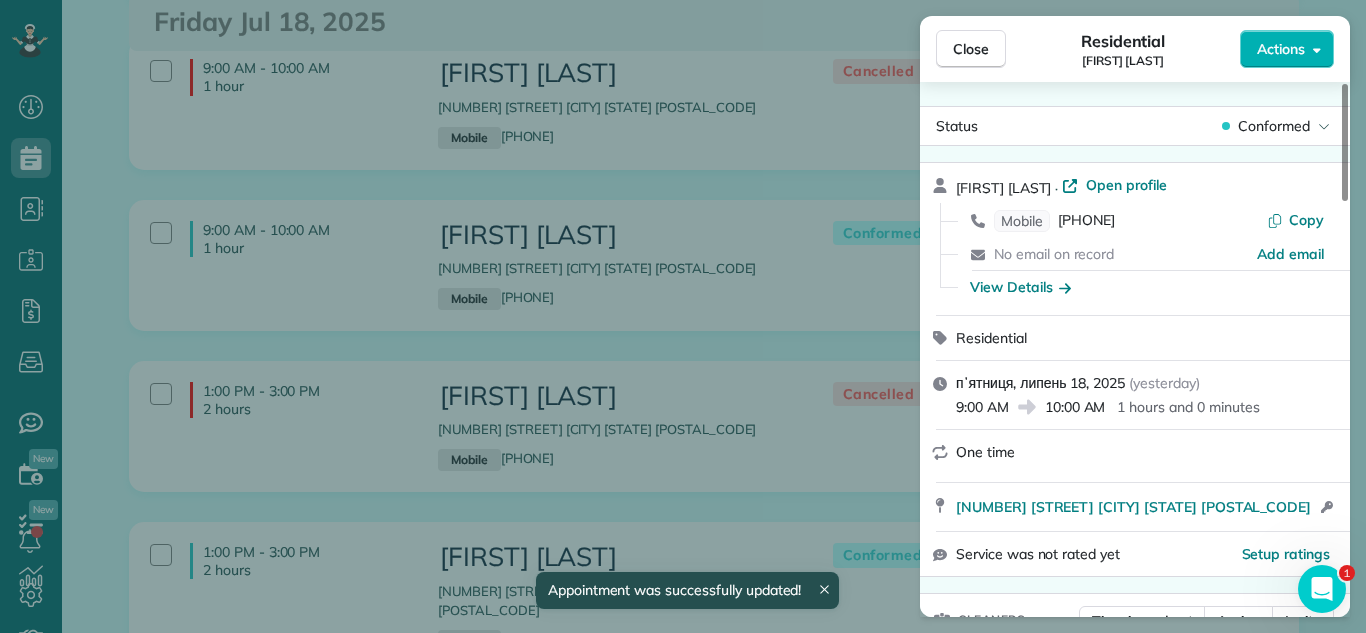click on "Close Residential Alan Nowawowski Actions Status Conformed Alan Nowawowski · Open profile Mobile (847) 812-3933 Copy No email on record Add email View Details Residential пʼятниця, липень 18, 2025 ( yesterday ) 9:00 AM 10:00 AM 1 hours and 0 minutes One time 5606 Des Plaines Court Gurnee IL 60031 Open access information Service was not rated yet Setup ratings Cleaners Time in and out Assign Invite Cleaners Matilde   Benitez 9:00 AM 10:00 AM Checklist Try Now Keep this appointment up to your standards. Stay on top of every detail, keep your cleaners organised, and your client happy. Assign a checklist Watch a 5 min demo Billing Billing actions Price $200.00 Overcharge $0.00 Discount $0.00 Coupon discount - Primary tax - Secondary tax - Total appointment price $200.00 Tips collected New feature! $0.00 Unpaid Mark as paid Total including tip $200.00 Get paid online in no-time! Send an invoice and reward your cleaners with tips Charge customer credit card Appointment custom fields Check No No Cash" at bounding box center (683, 316) 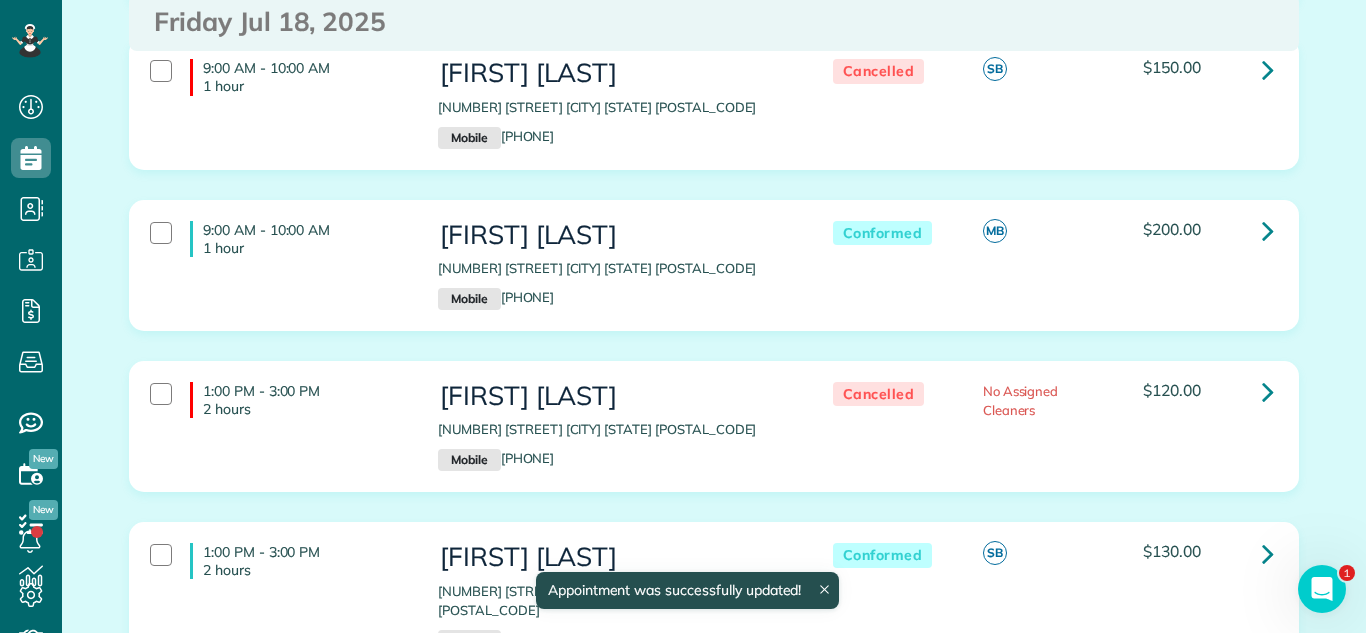 click on "9:00 AM - 10:00 AM
1 hour
Alan Nowawowski
5606 Des Plaines Court Gurnee IL 60031
Mobile
(847) 812-3933
Conformed
MB
$200.00" at bounding box center (714, 280) 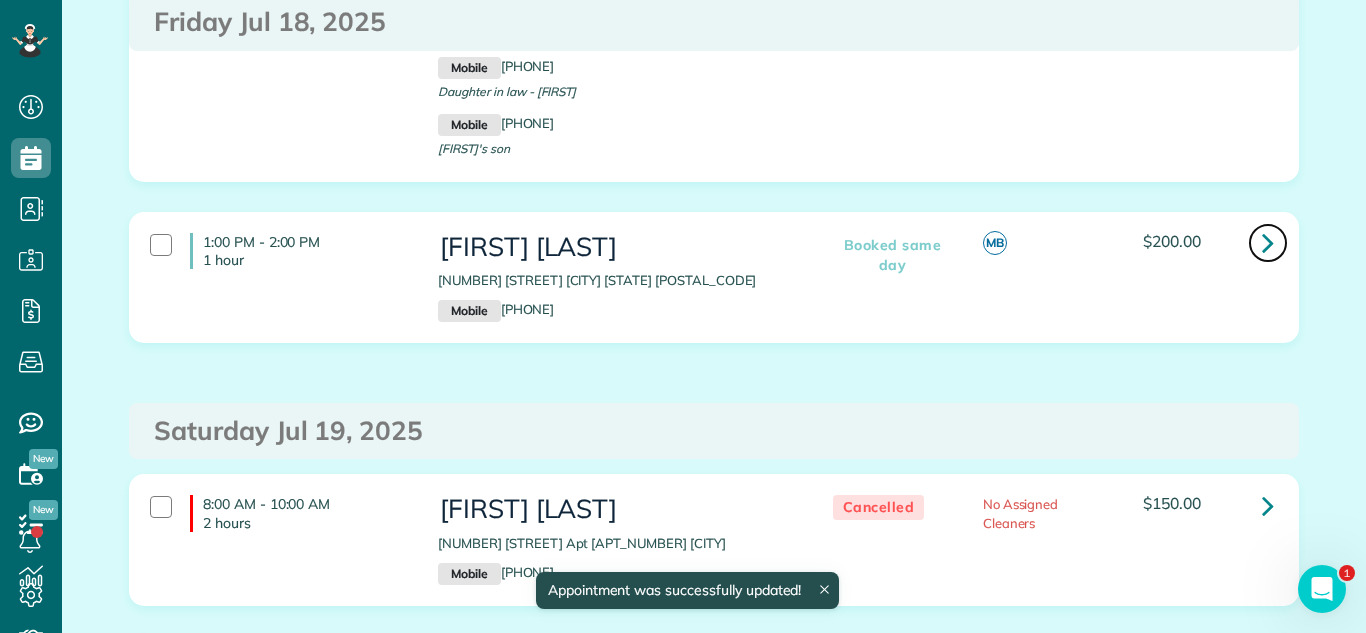 click at bounding box center [1268, 242] 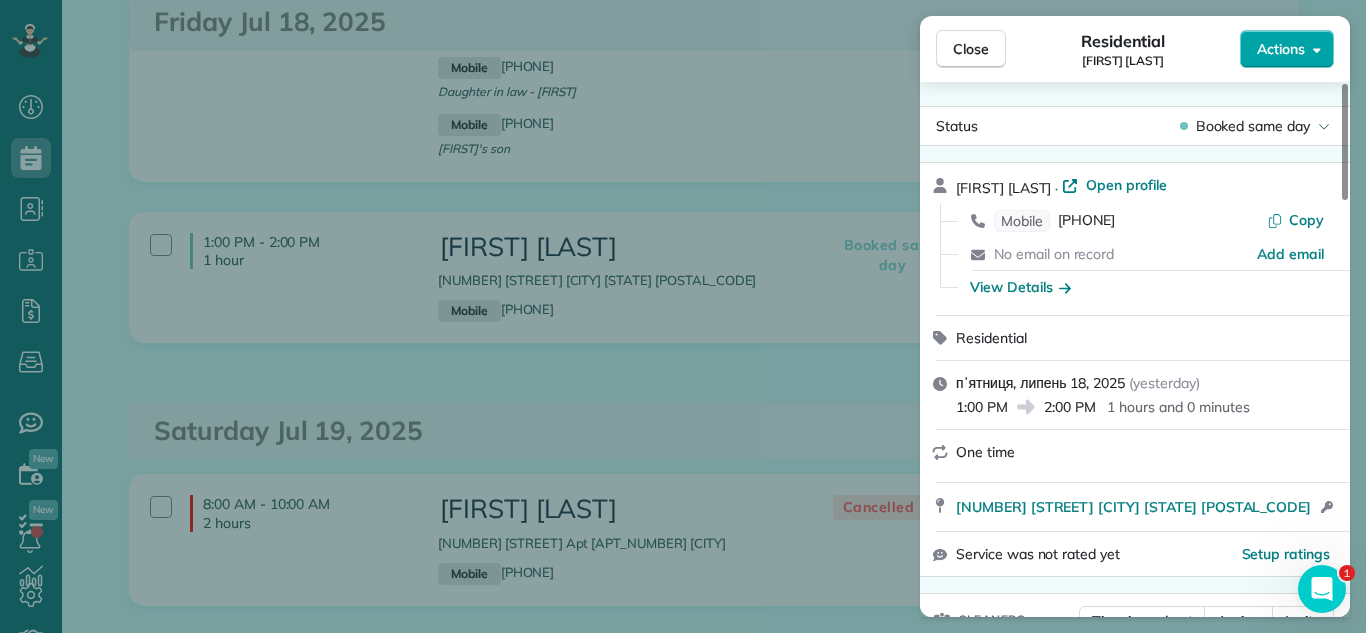 click on "Actions" at bounding box center [1281, 49] 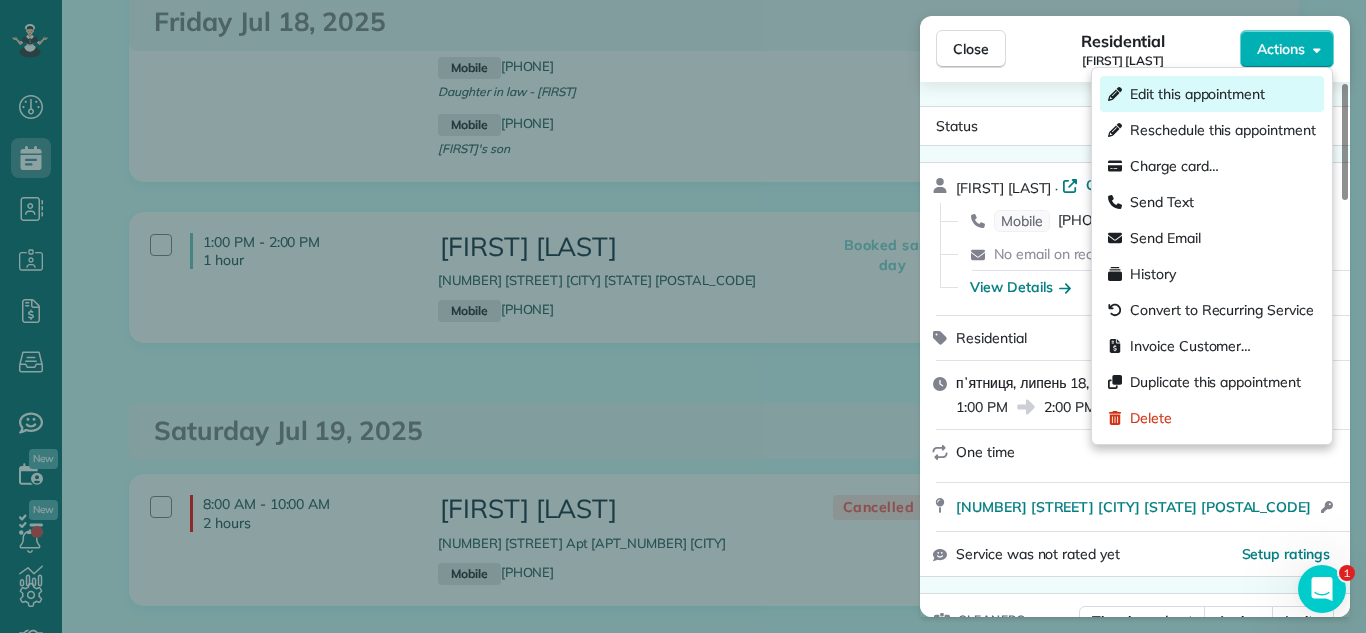 click on "Edit this appointment" at bounding box center (1197, 94) 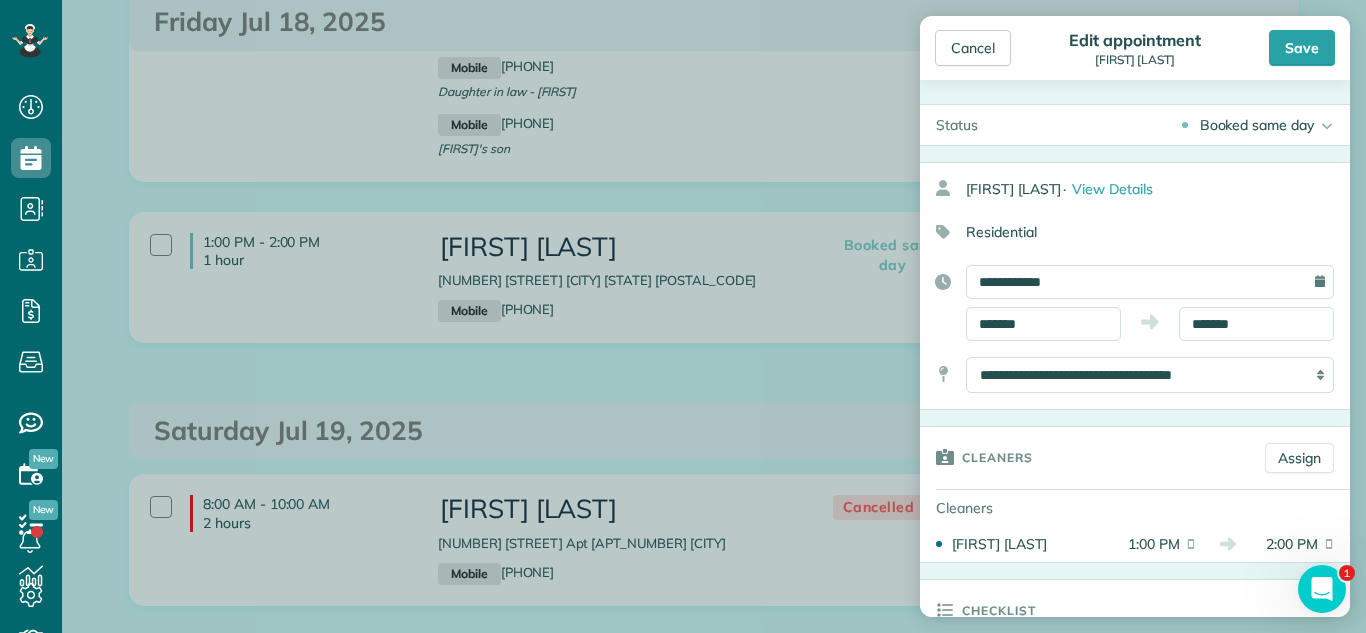 click on "Booked same day
Active
Conformed
Cancelled
Done
Booked one day before" at bounding box center (1172, 125) 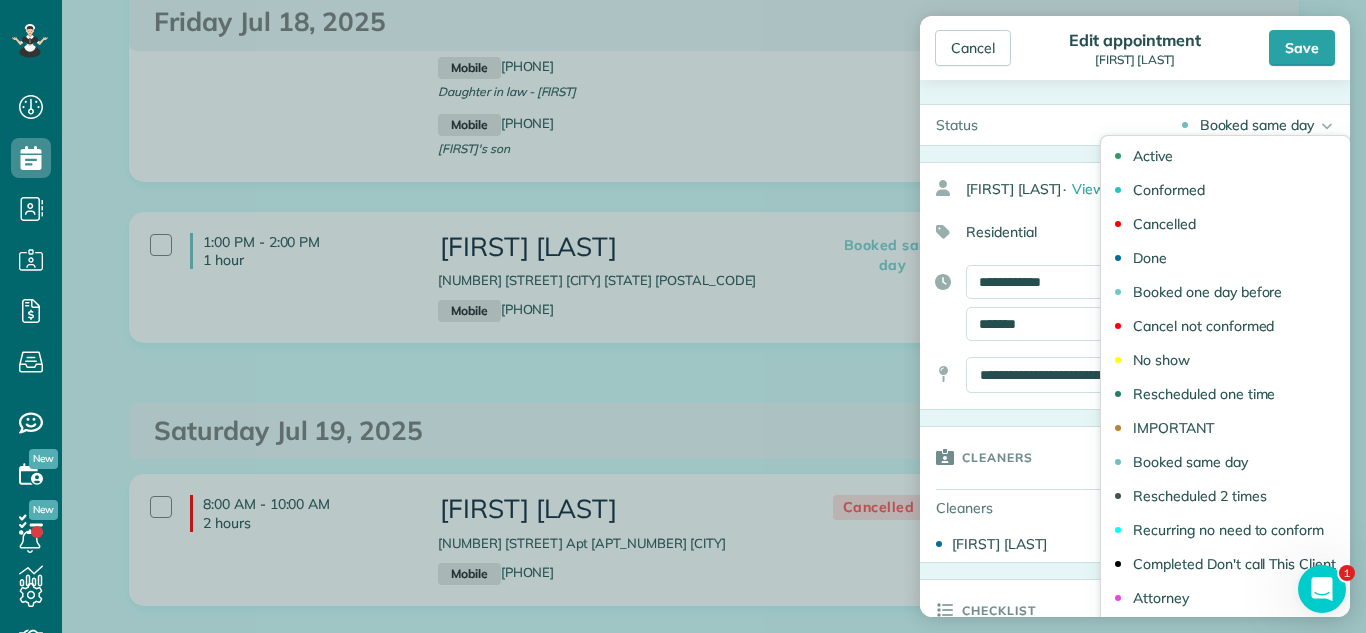 click on "Done" at bounding box center (1225, 258) 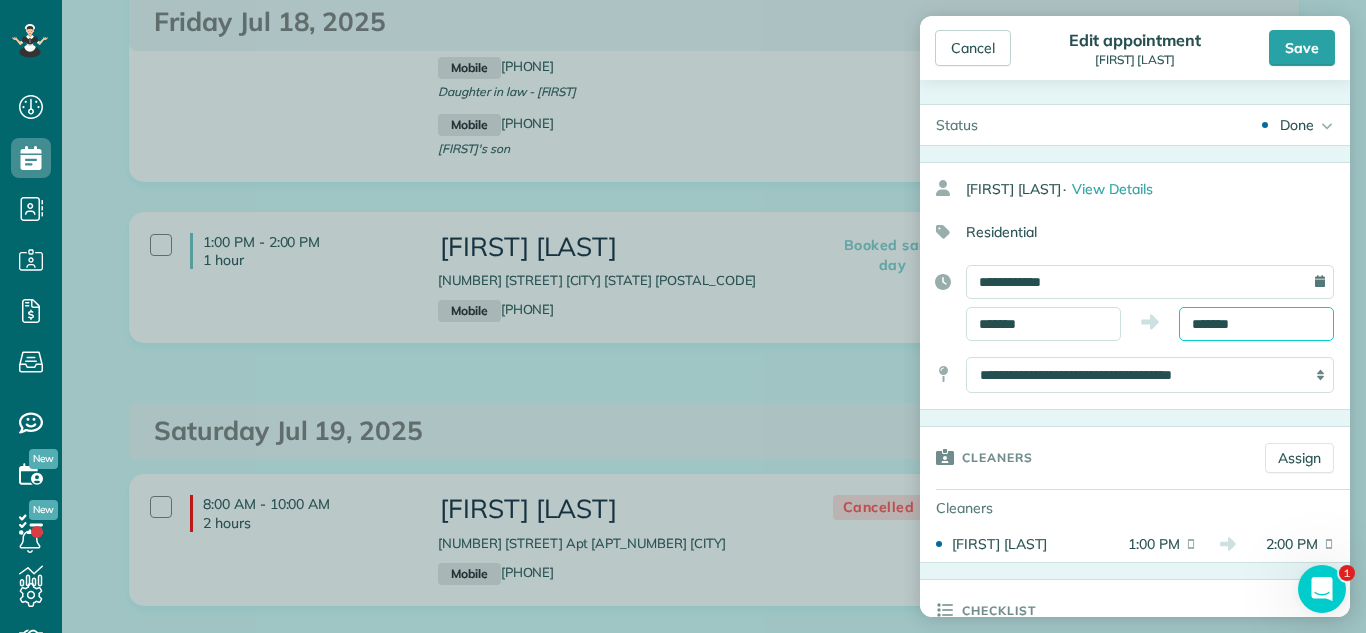 click on "*******" at bounding box center (1256, 324) 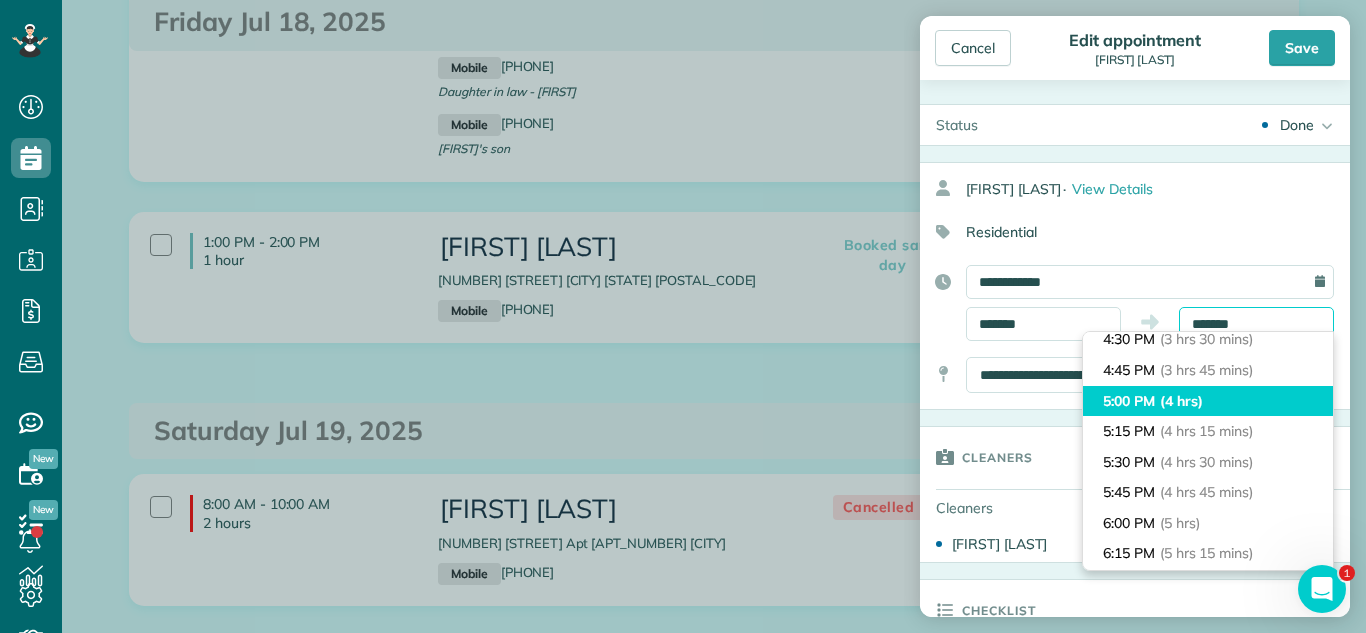 scroll, scrollTop: 437, scrollLeft: 0, axis: vertical 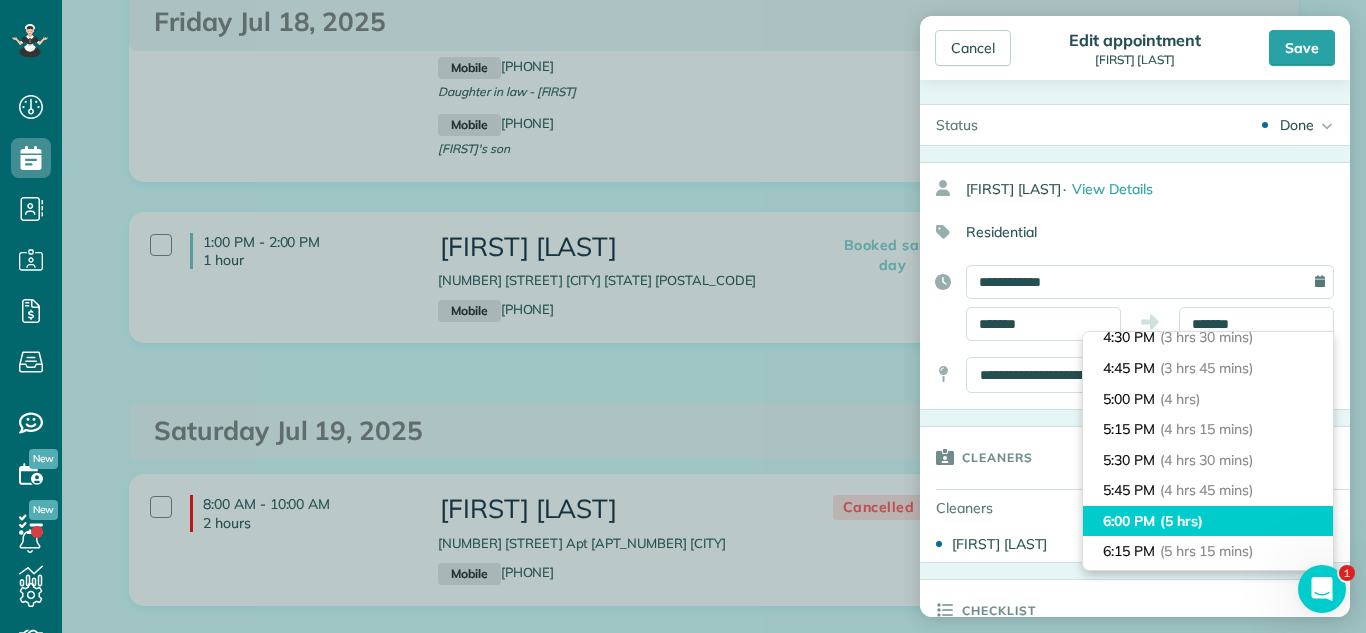 type on "*******" 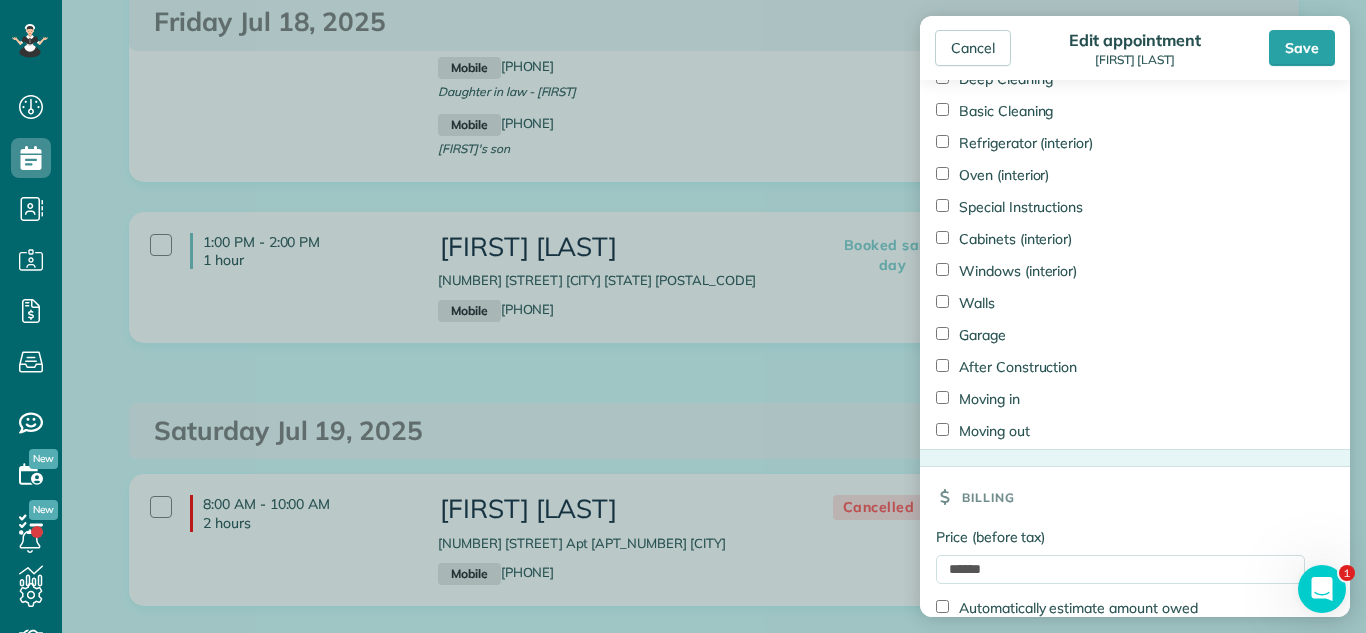 scroll, scrollTop: 1497, scrollLeft: 0, axis: vertical 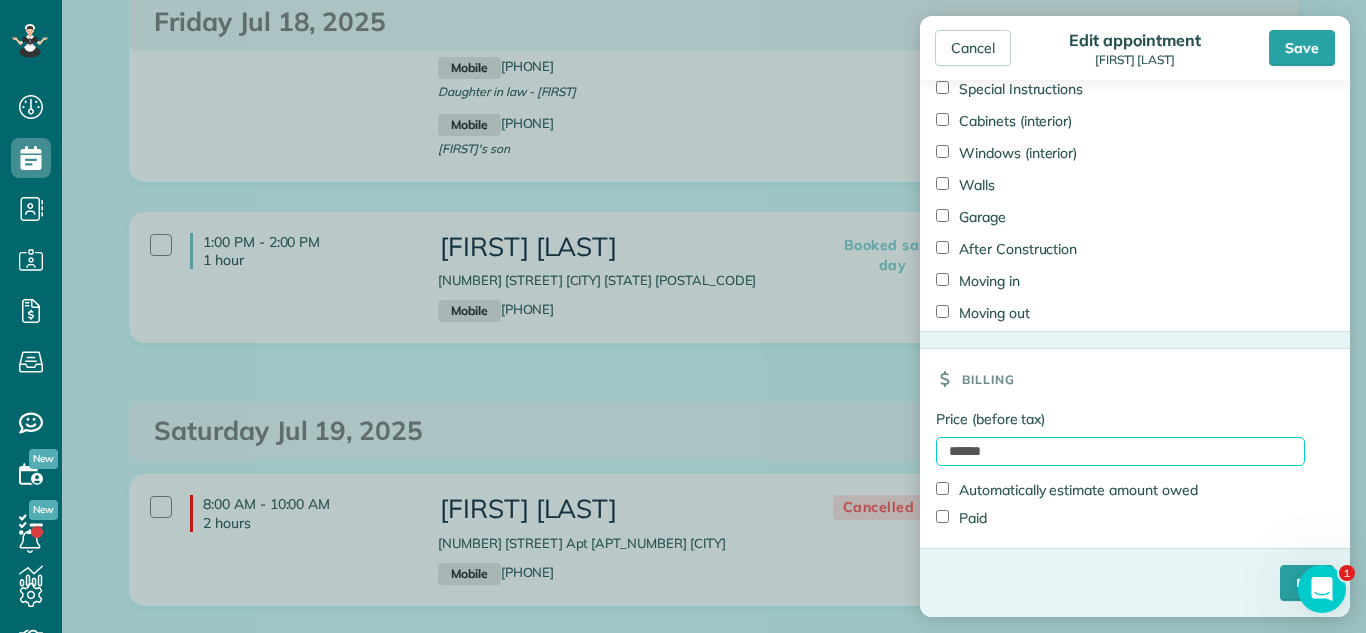 click on "******" at bounding box center [1120, 451] 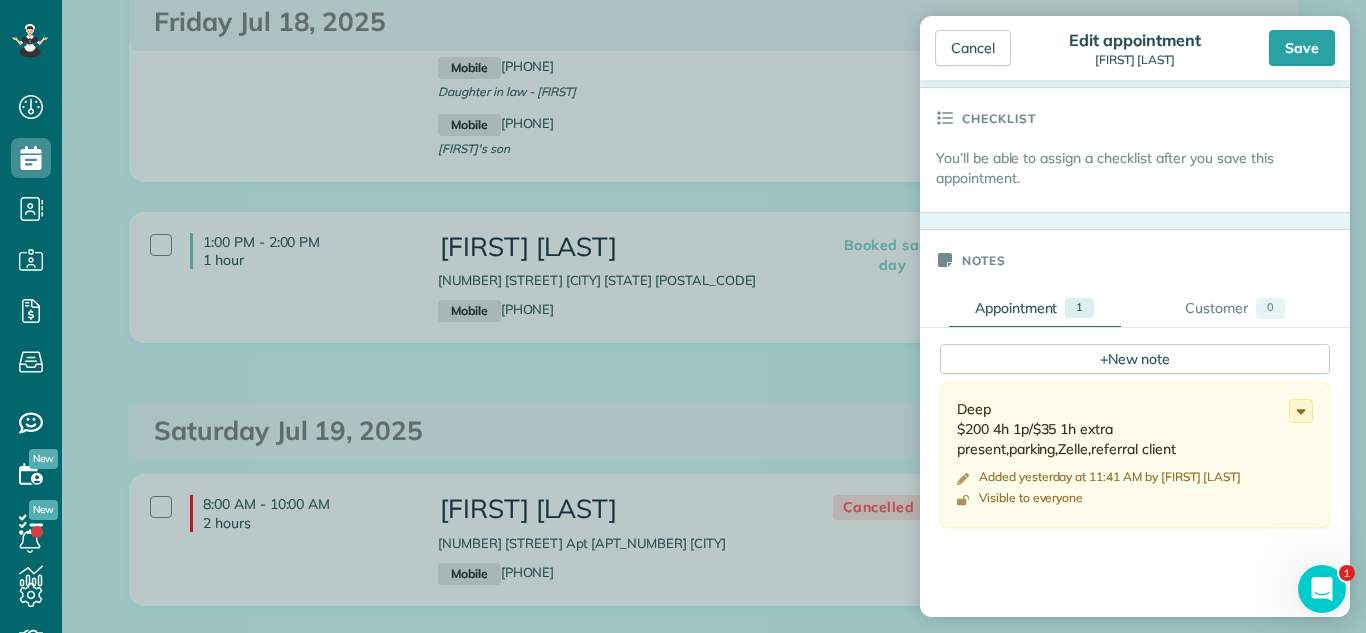 scroll, scrollTop: 459, scrollLeft: 0, axis: vertical 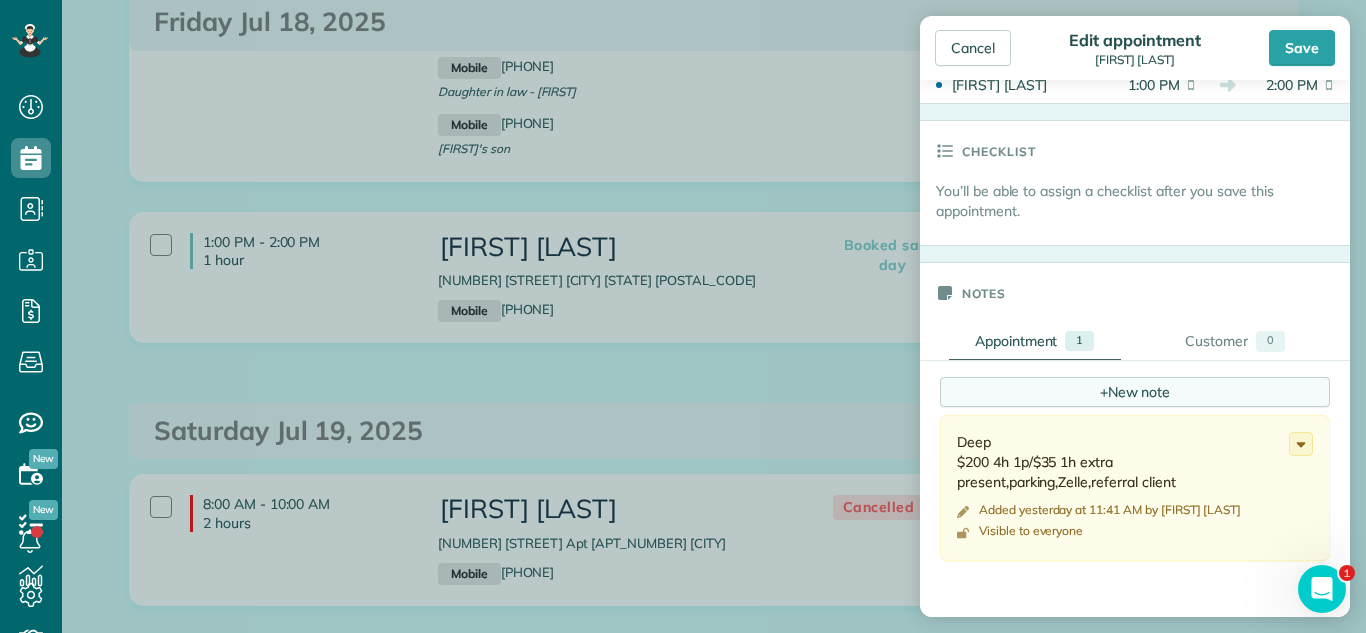 type on "******" 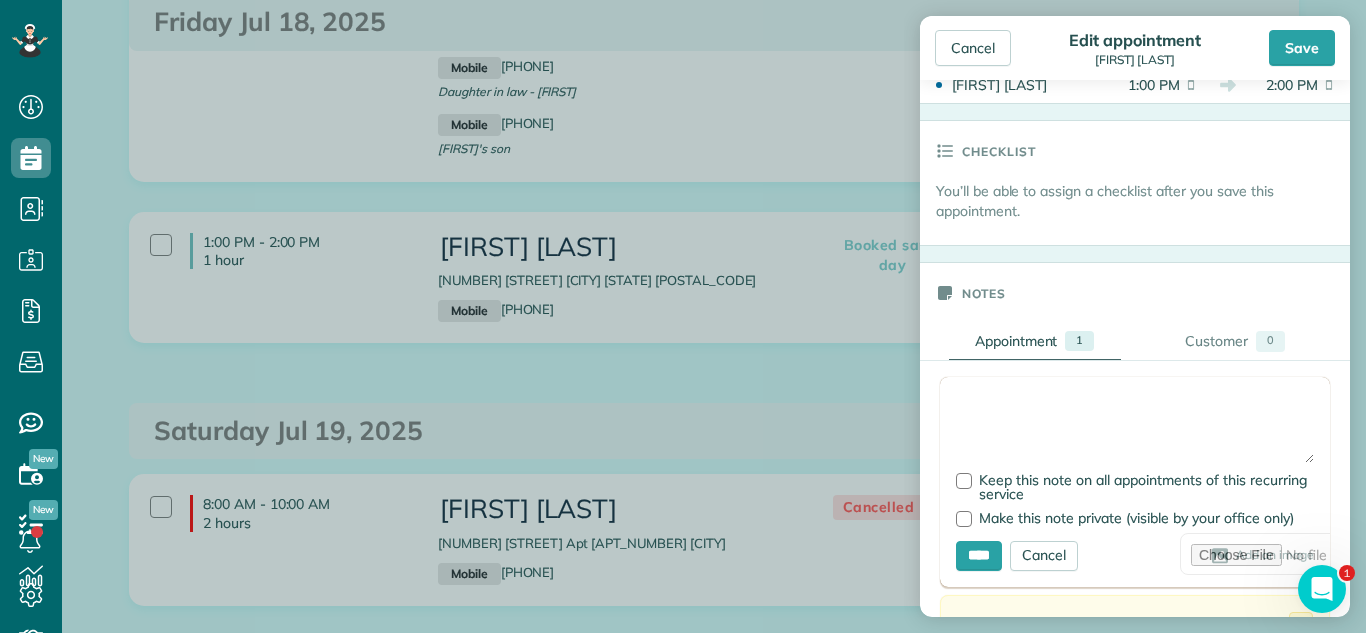 drag, startPoint x: 1100, startPoint y: 407, endPoint x: 1074, endPoint y: 416, distance: 27.513634 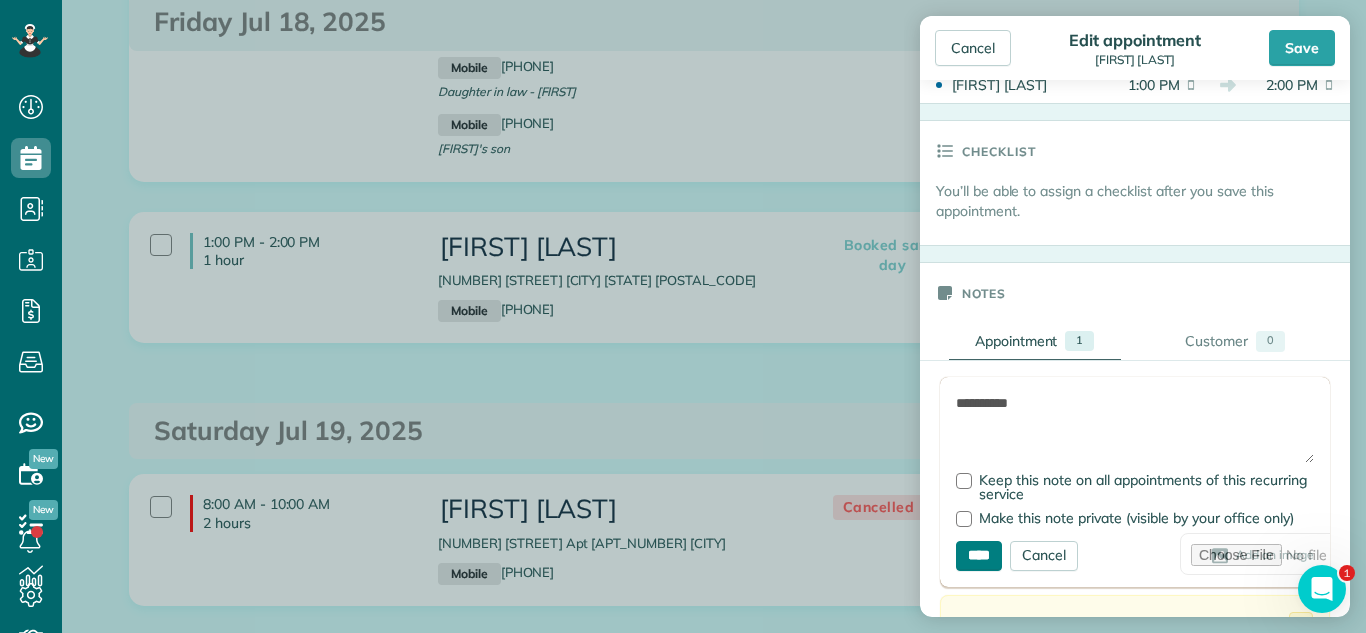 type on "**********" 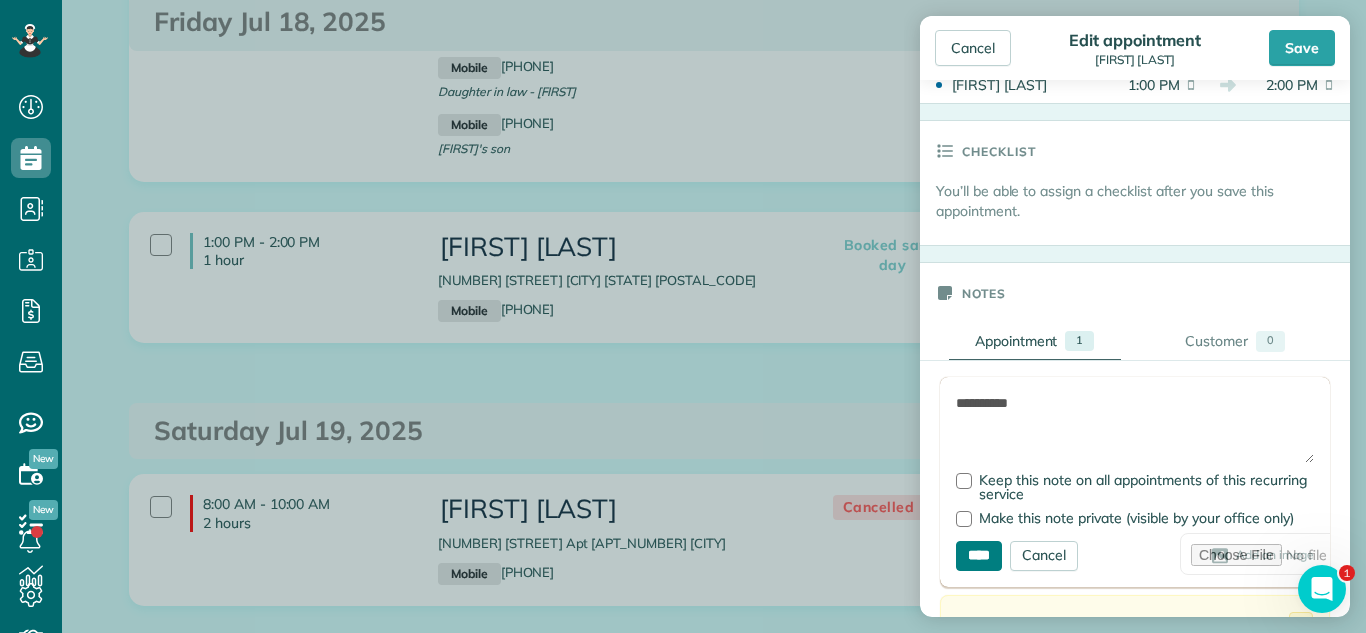 click on "****" at bounding box center (979, 556) 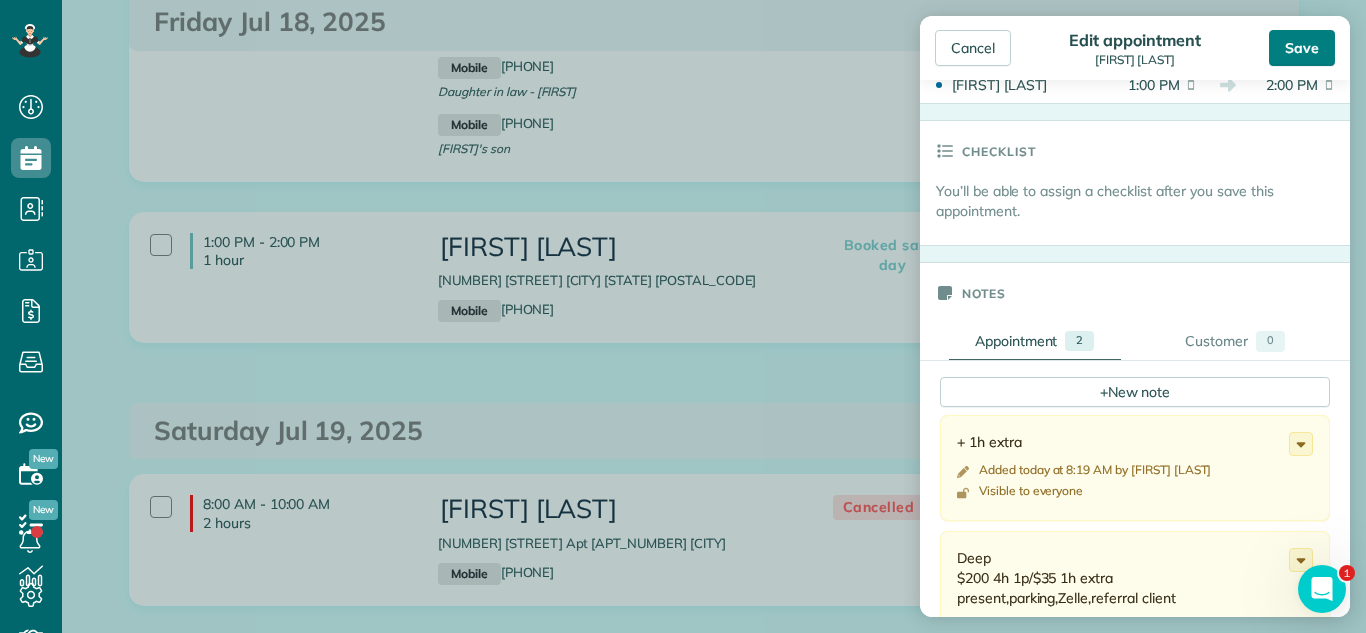 click on "Save" at bounding box center (1302, 48) 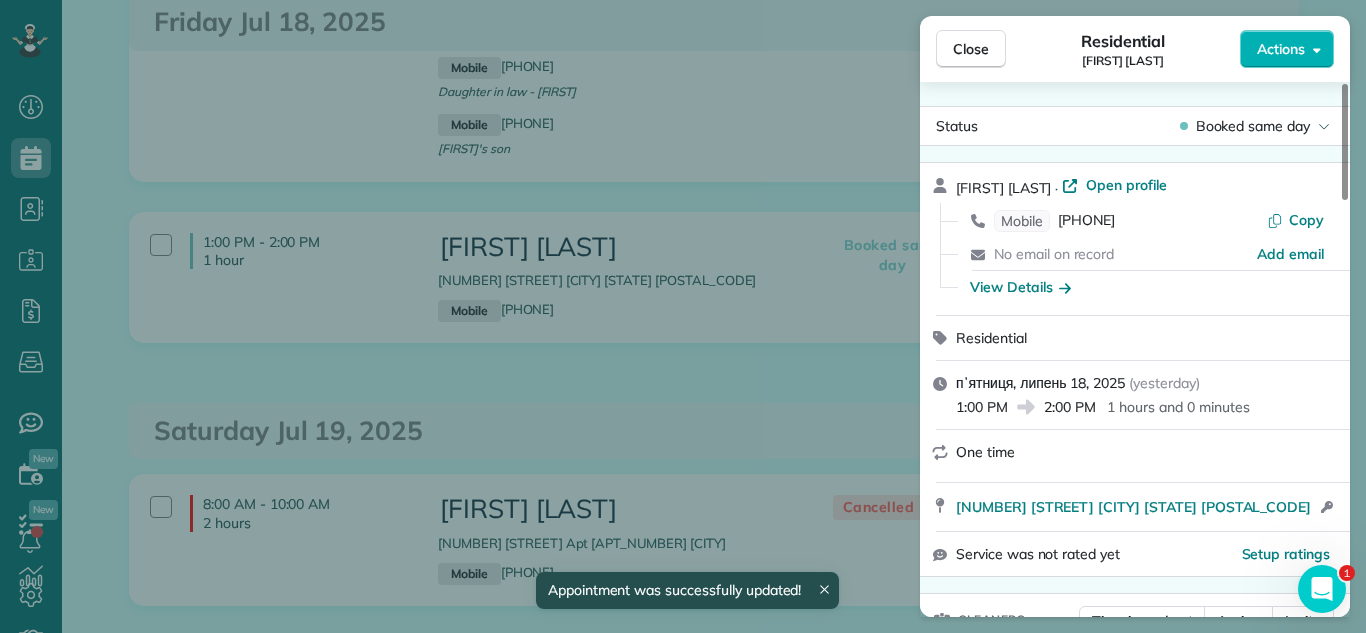 click on "Close Residential Alan Nowawowski Actions Status Booked same day Alan Nowawowski · Open profile Mobile (847) 812-3933 Copy No email on record Add email View Details Residential пʼятниця, липень 18, 2025 ( yesterday ) 1:00 PM 2:00 PM 1 hours and 0 minutes One time 5636 Des Plaines Court Gurnee IL 60031 Open access information Service was not rated yet Setup ratings Cleaners Time in and out Assign Invite Cleaners Matilde   Benitez 1:00 PM 2:00 PM Checklist Try Now Keep this appointment up to your standards. Stay on top of every detail, keep your cleaners organised, and your client happy. Assign a checklist Watch a 5 min demo Billing Billing actions Price $200.00 Overcharge $0.00 Discount $0.00 Coupon discount - Primary tax - Secondary tax - Total appointment price $200.00 Tips collected New feature! $0.00 Unpaid Mark as paid Total including tip $200.00 Get paid online in no-time! Send an invoice and reward your cleaners with tips Charge customer credit card Appointment custom fields Check No No" at bounding box center (683, 316) 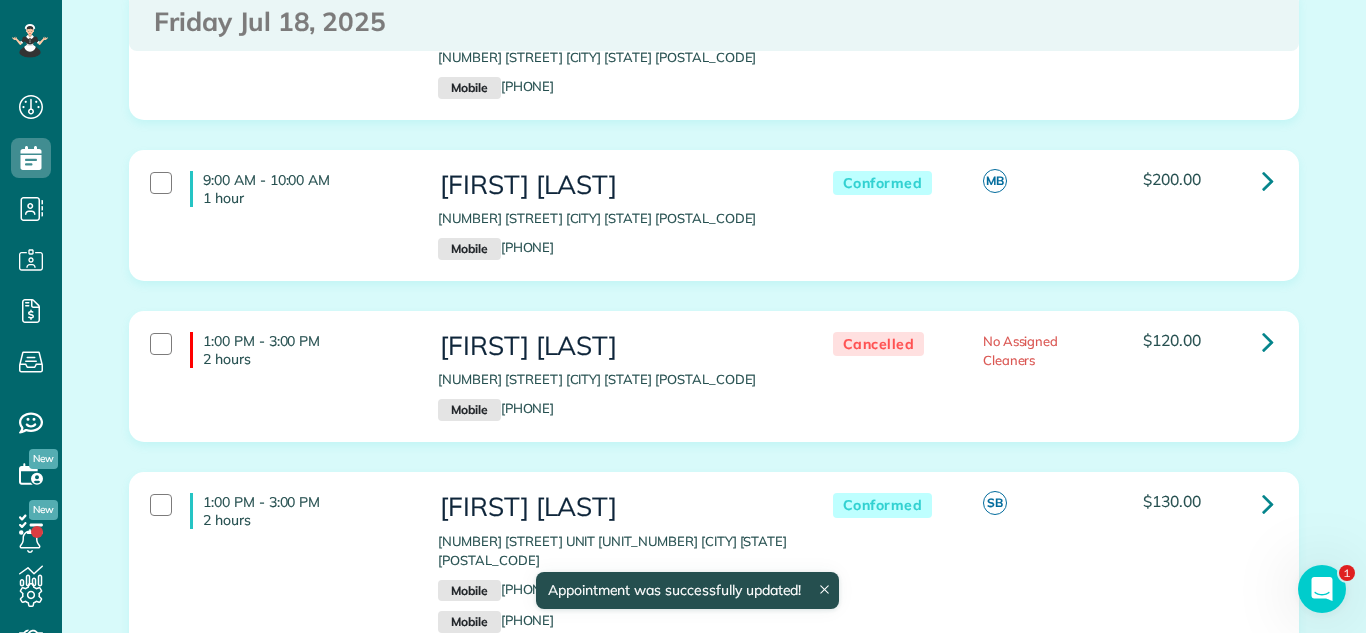 scroll, scrollTop: 0, scrollLeft: 0, axis: both 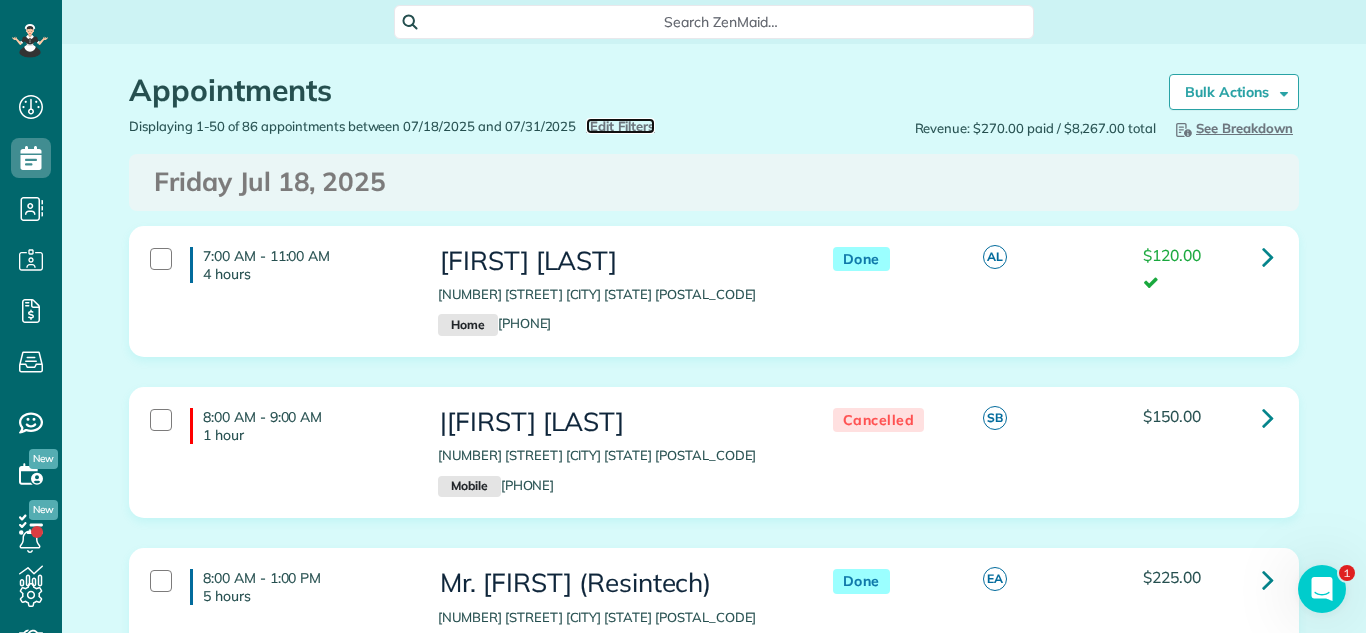 click on "Edit Filters" at bounding box center [622, 126] 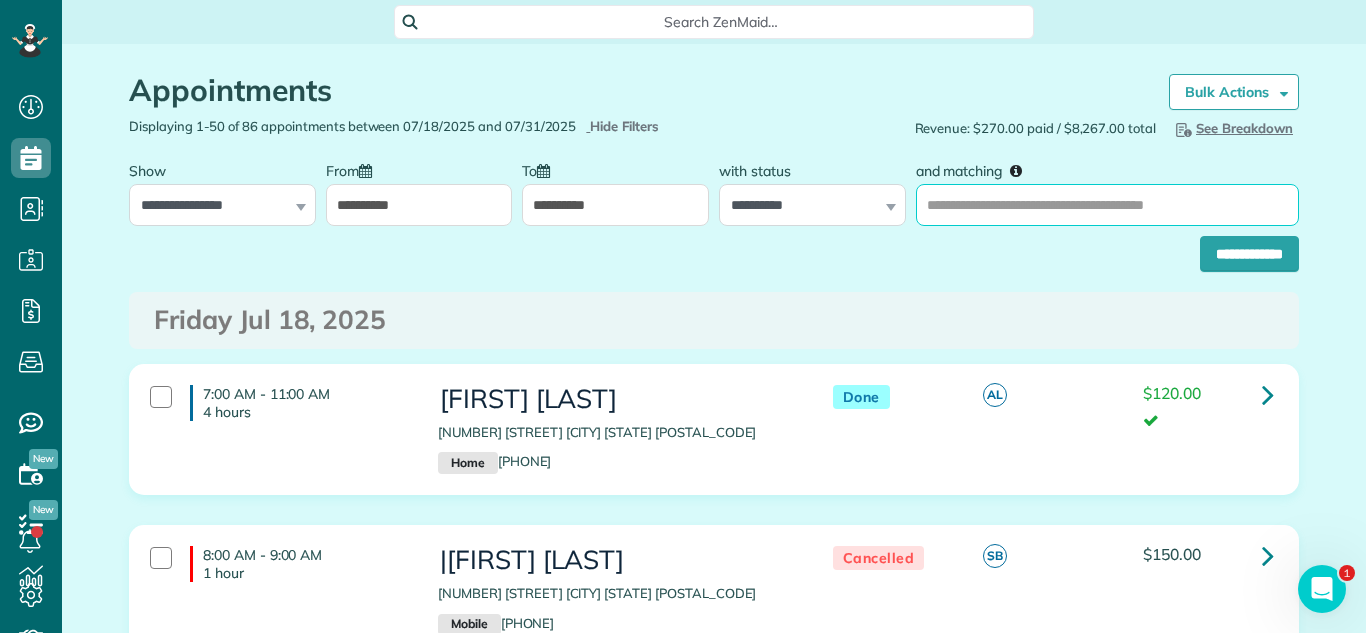 click on "and matching" at bounding box center [1107, 205] 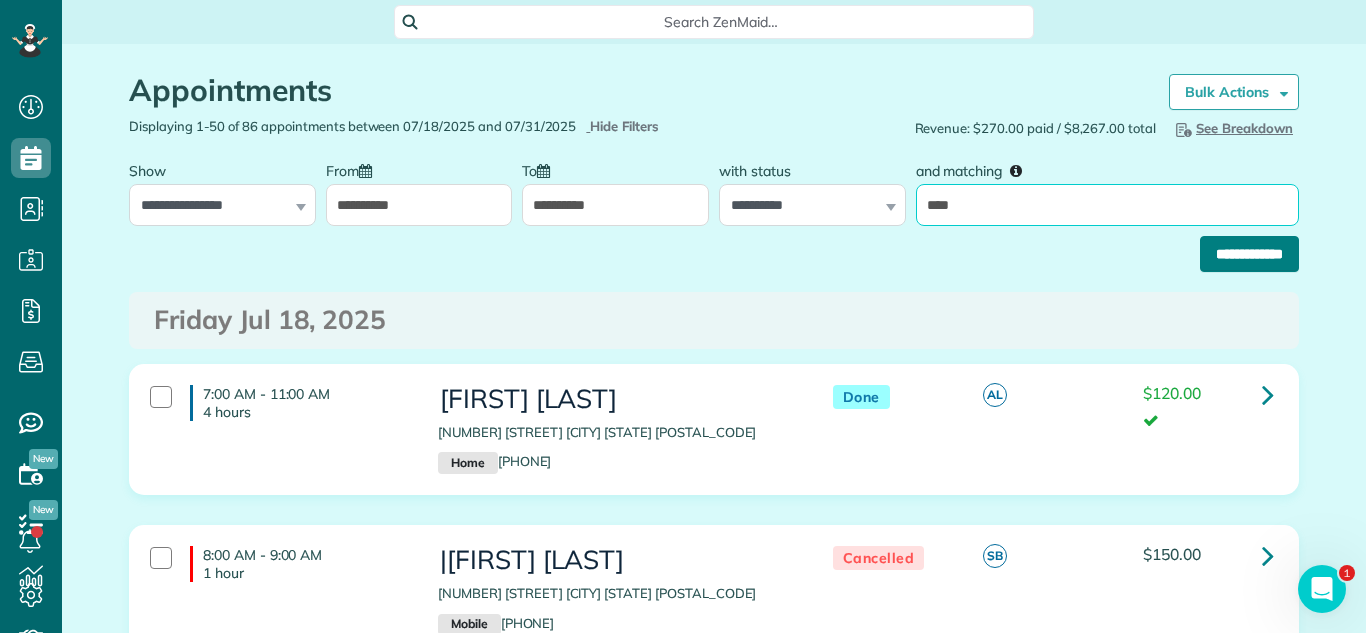 type on "****" 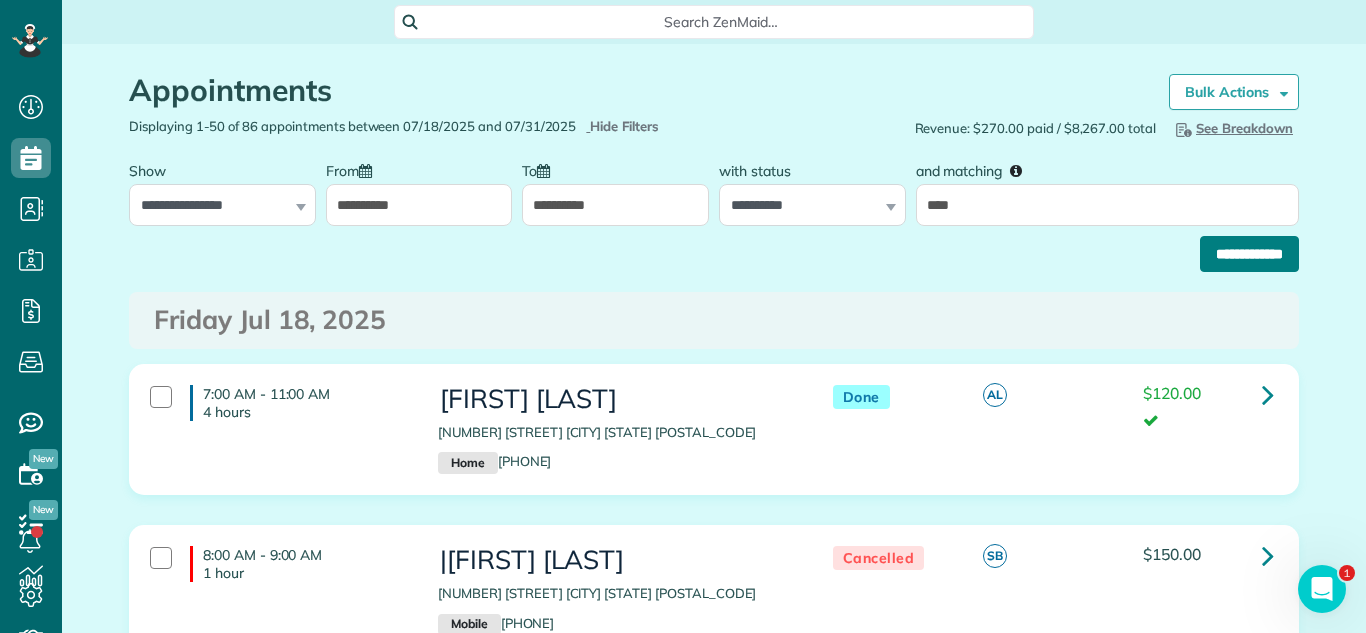 click on "**********" at bounding box center [1249, 254] 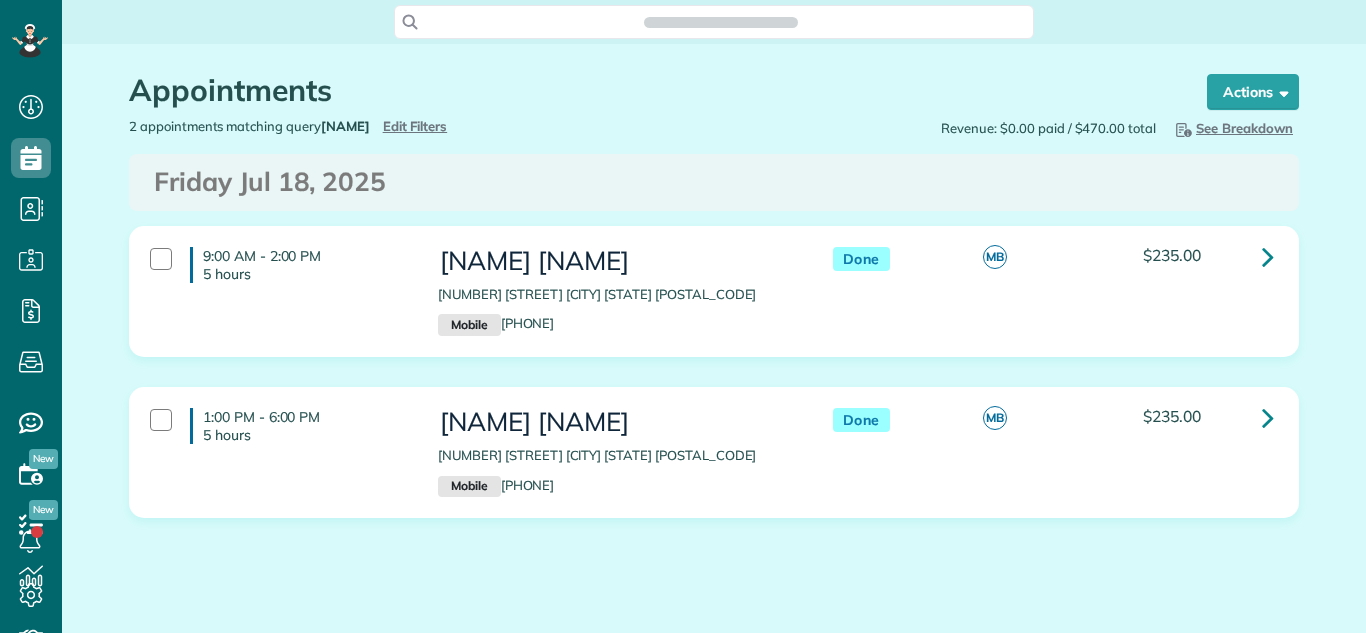 scroll, scrollTop: 0, scrollLeft: 0, axis: both 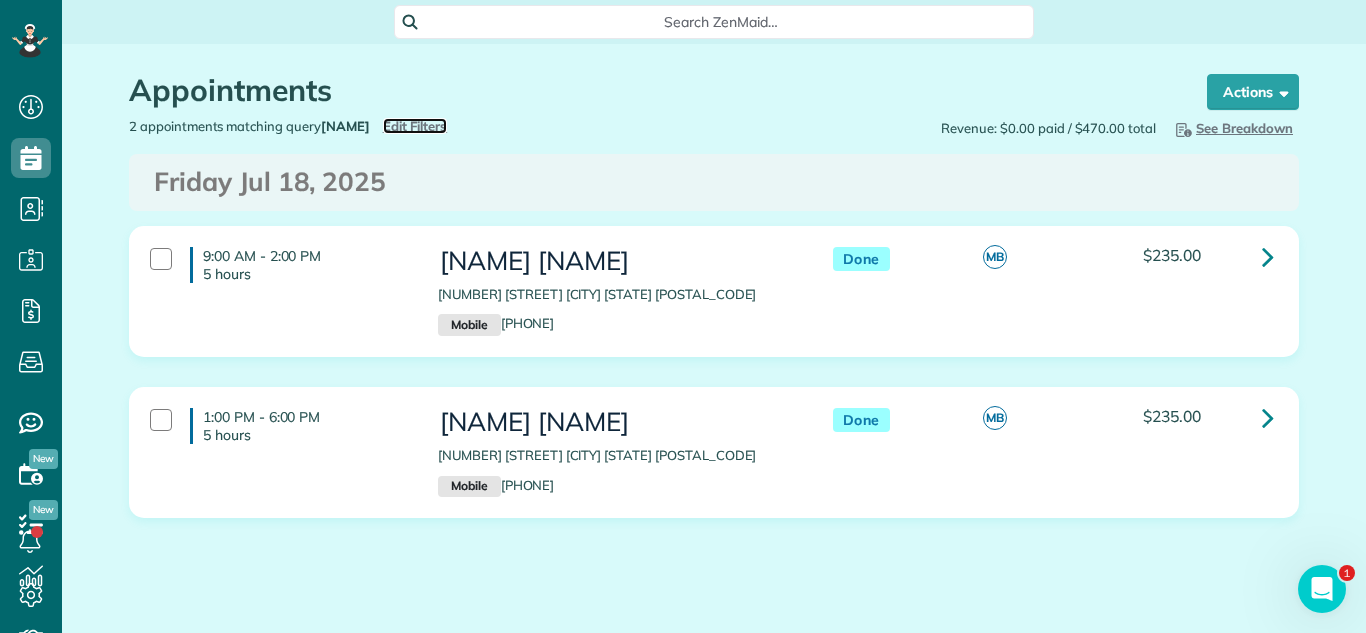 click on "Edit Filters" at bounding box center [415, 126] 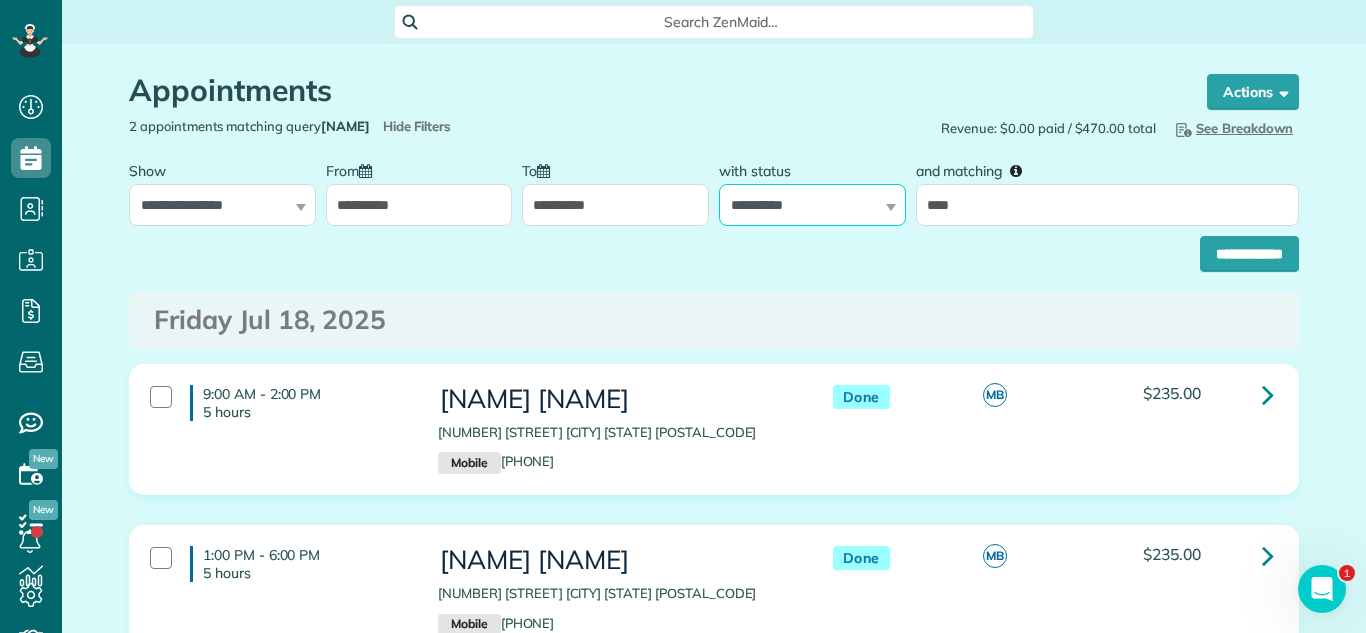 click on "**********" at bounding box center (812, 205) 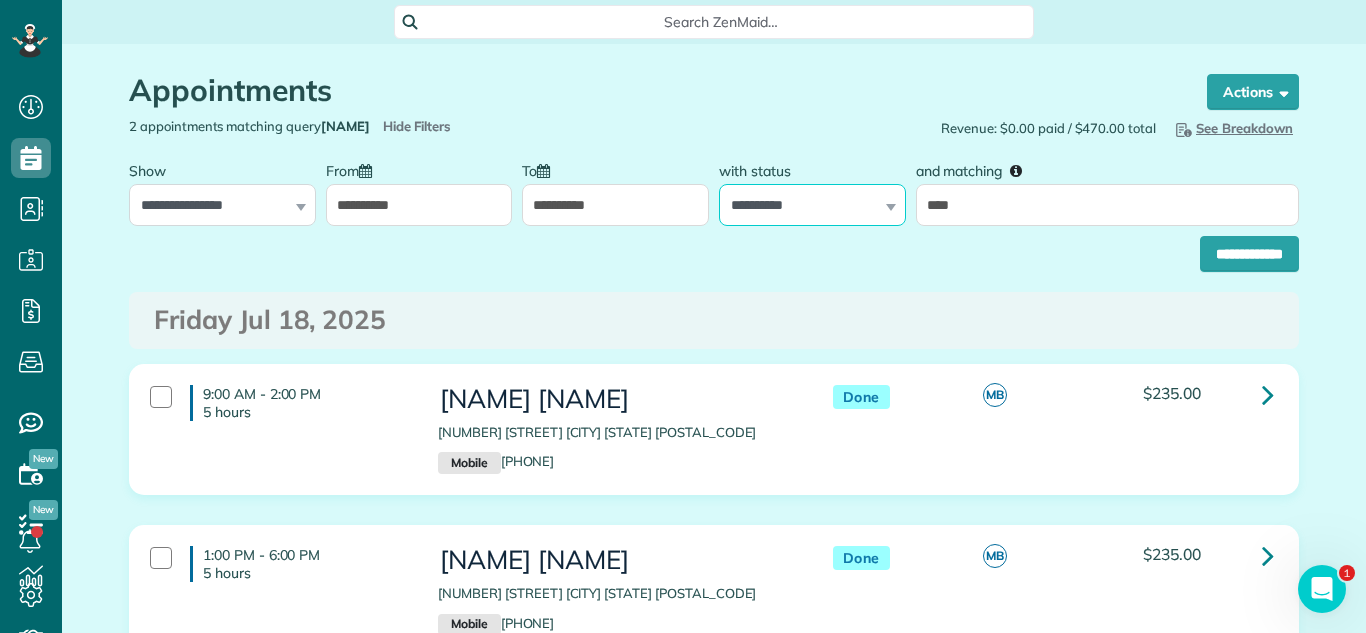 click on "**********" at bounding box center [812, 205] 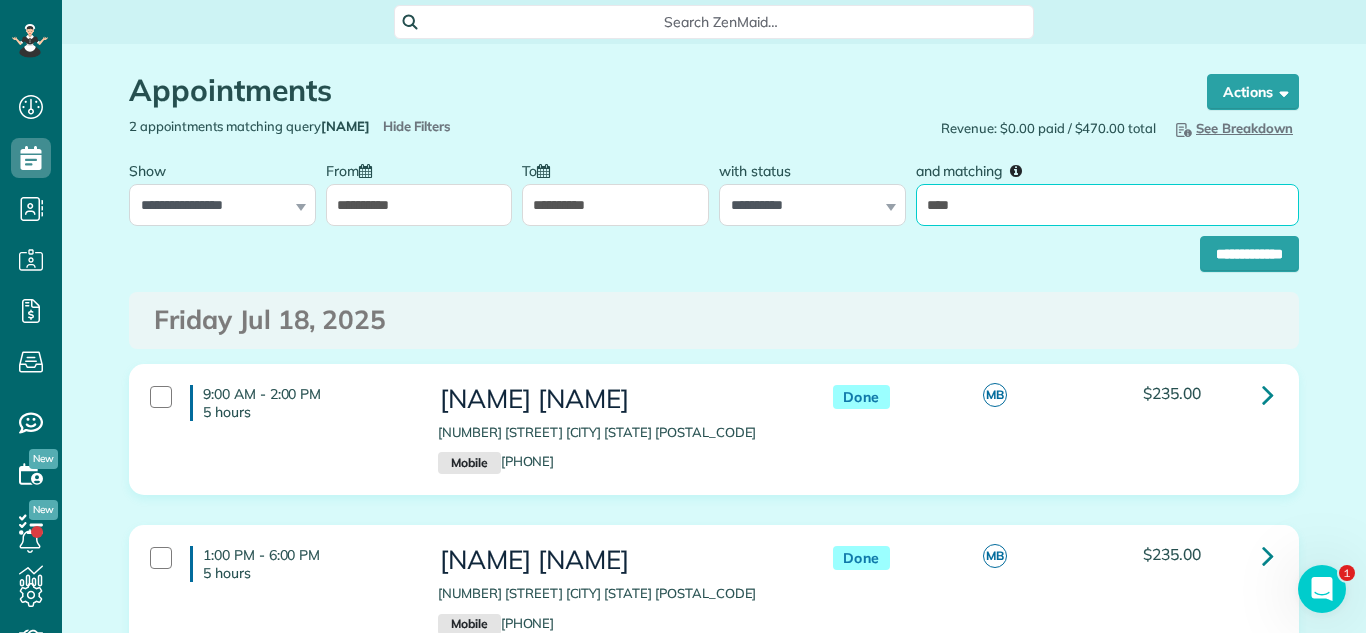 click on "****" at bounding box center [1107, 205] 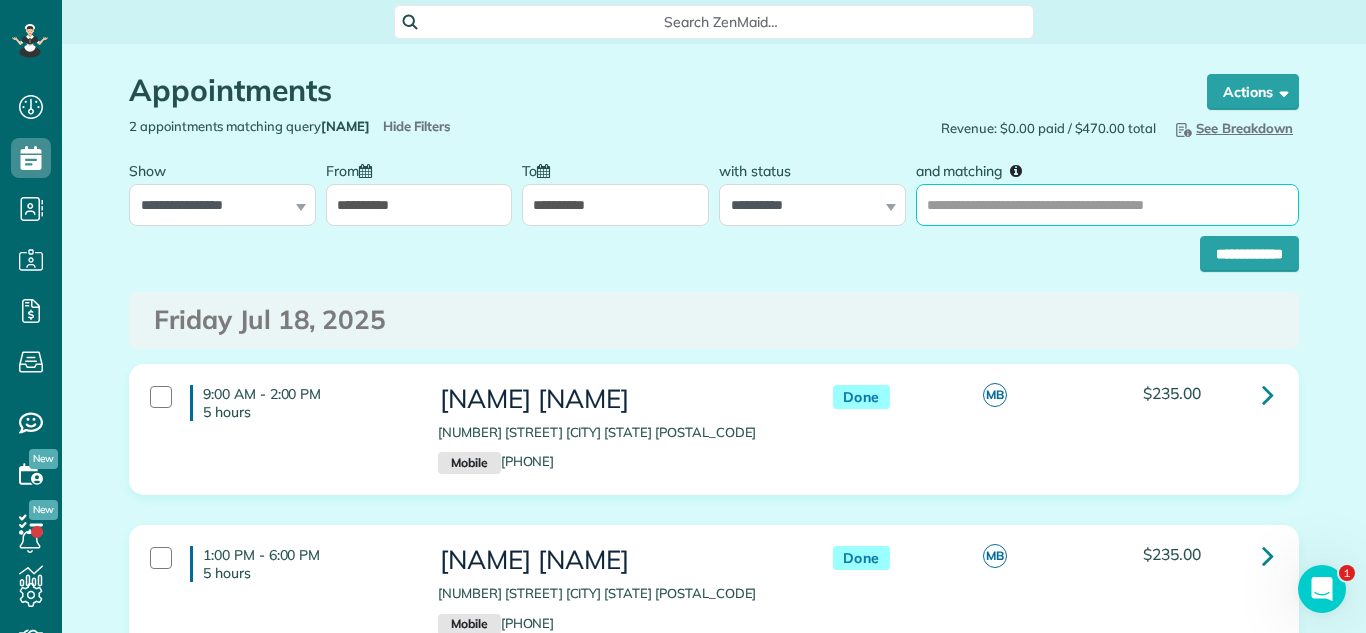 type 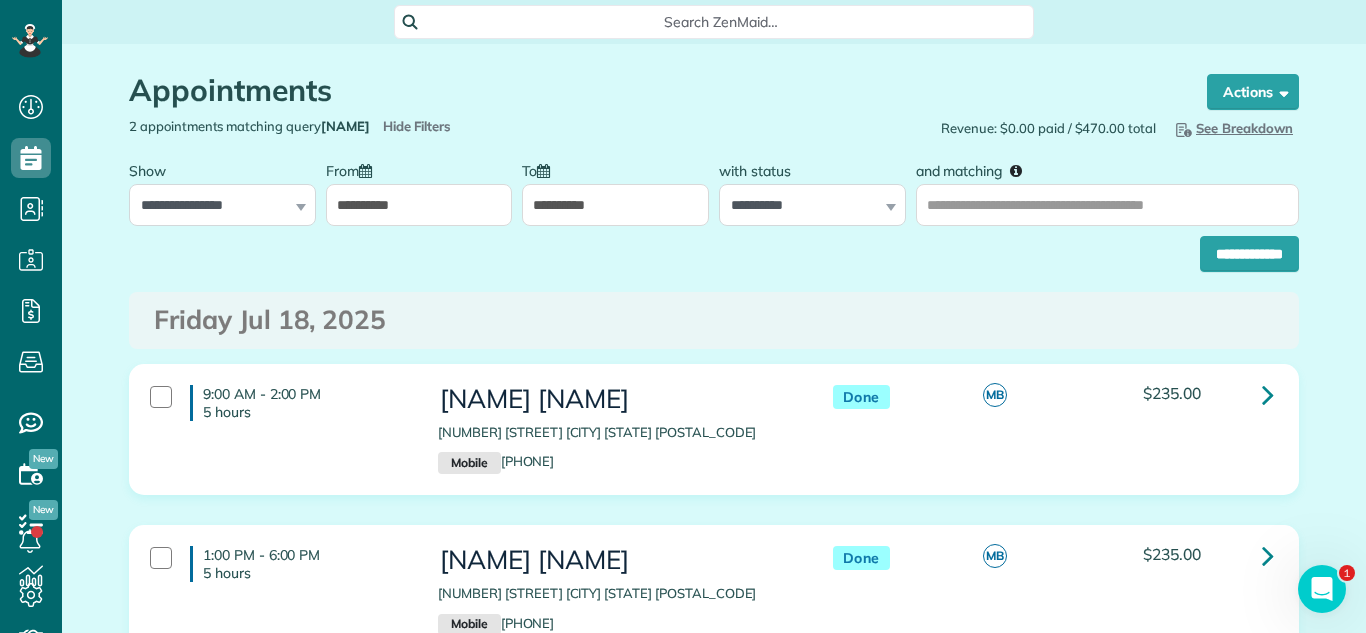 click on "From" at bounding box center (354, 169) 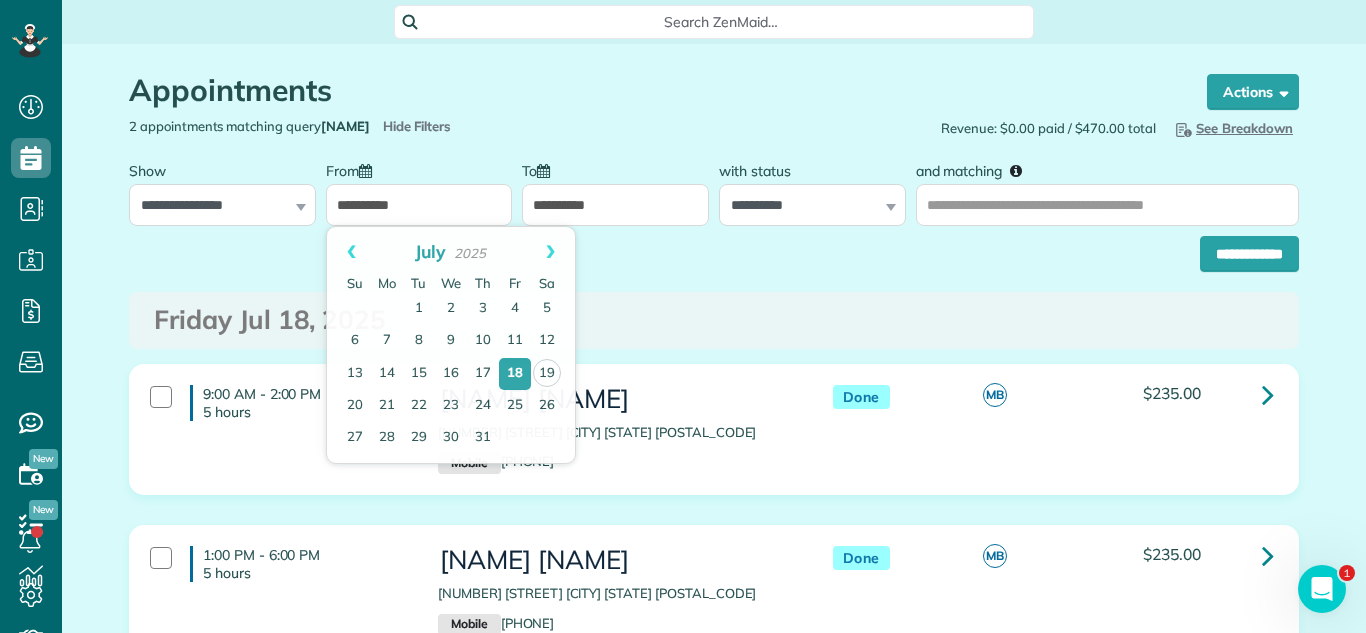 click on "**********" at bounding box center [419, 205] 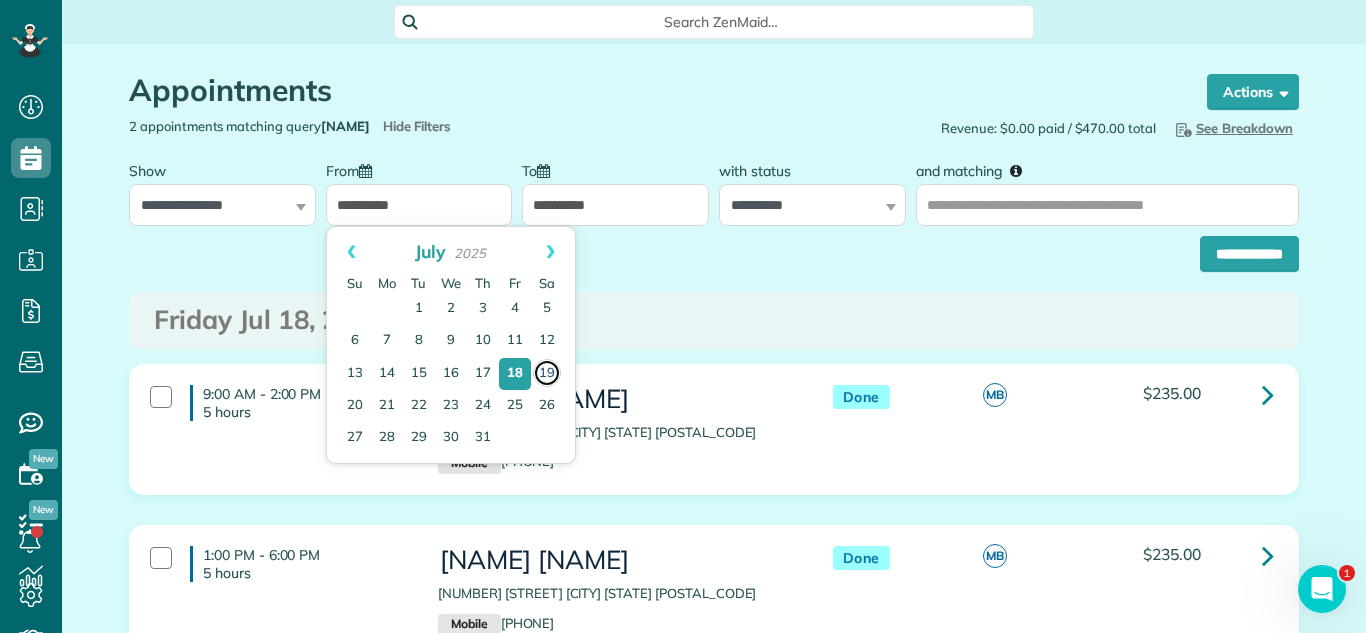 drag, startPoint x: 546, startPoint y: 374, endPoint x: 565, endPoint y: 367, distance: 20.248457 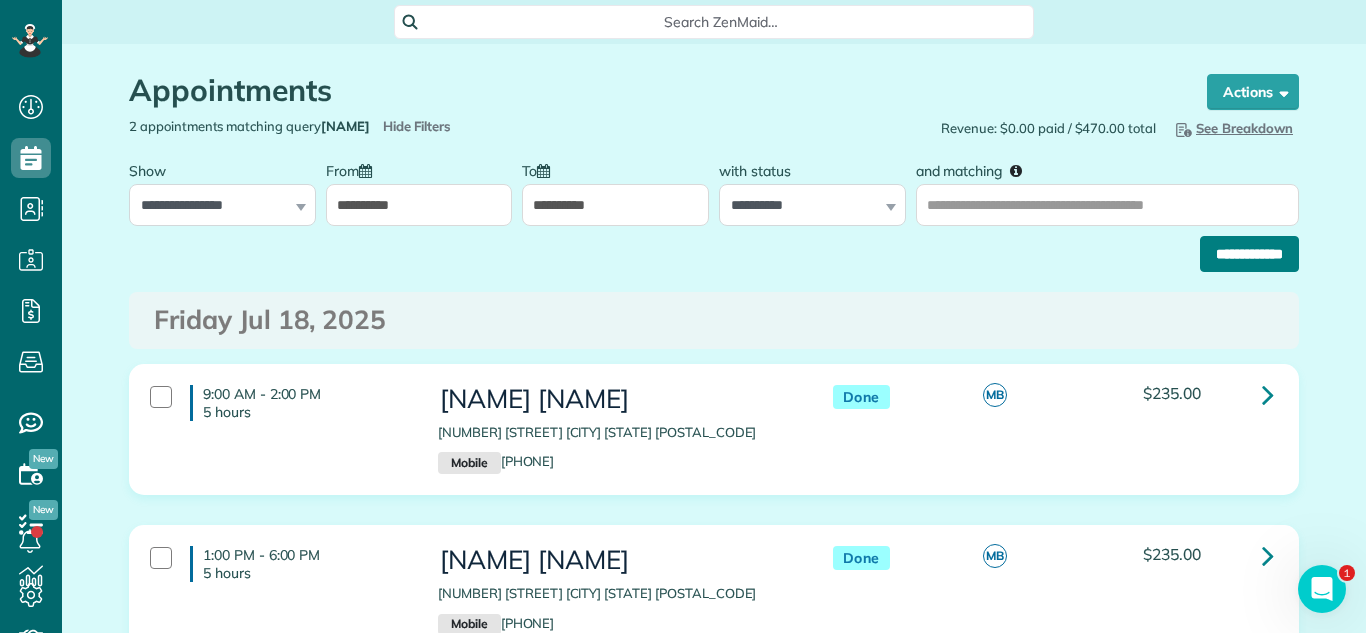 click on "**********" at bounding box center [1249, 254] 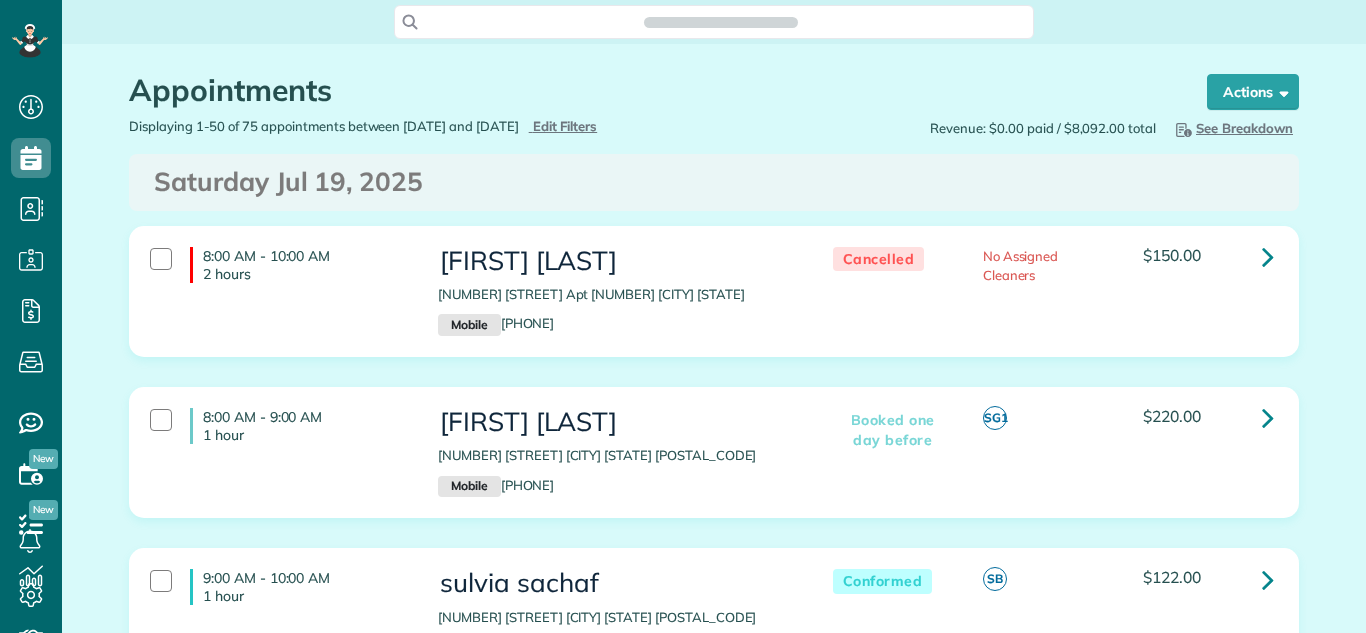 scroll, scrollTop: 0, scrollLeft: 0, axis: both 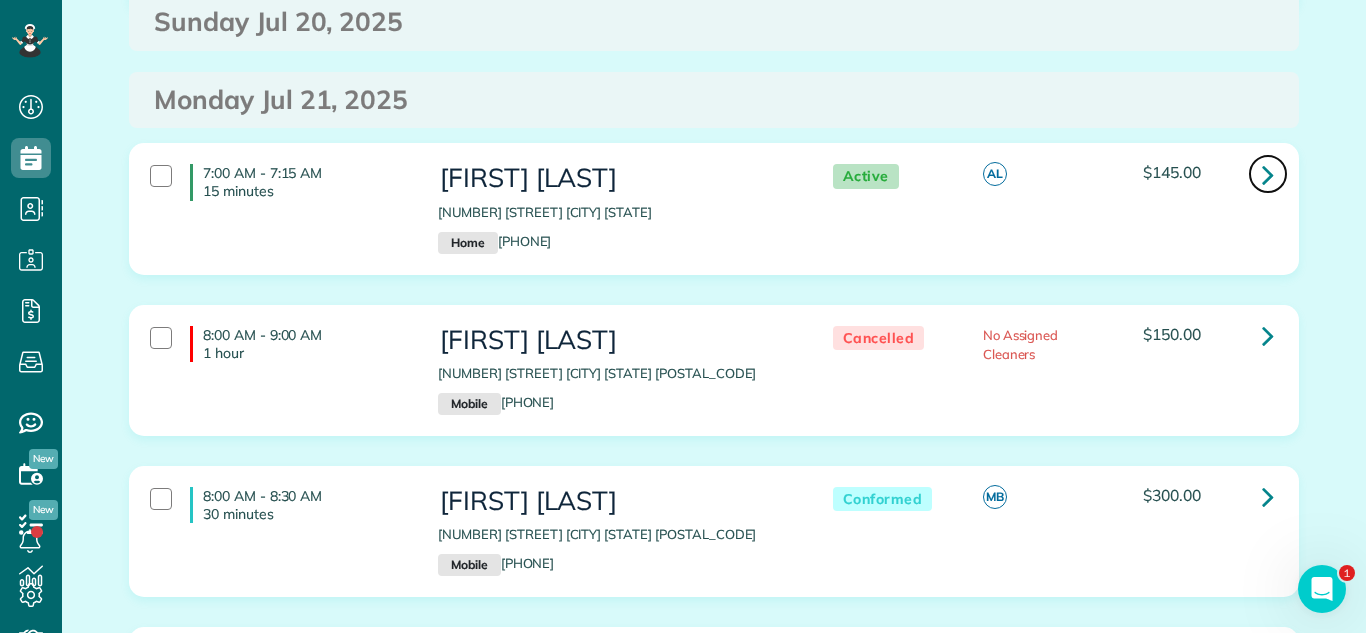 click at bounding box center (1268, 174) 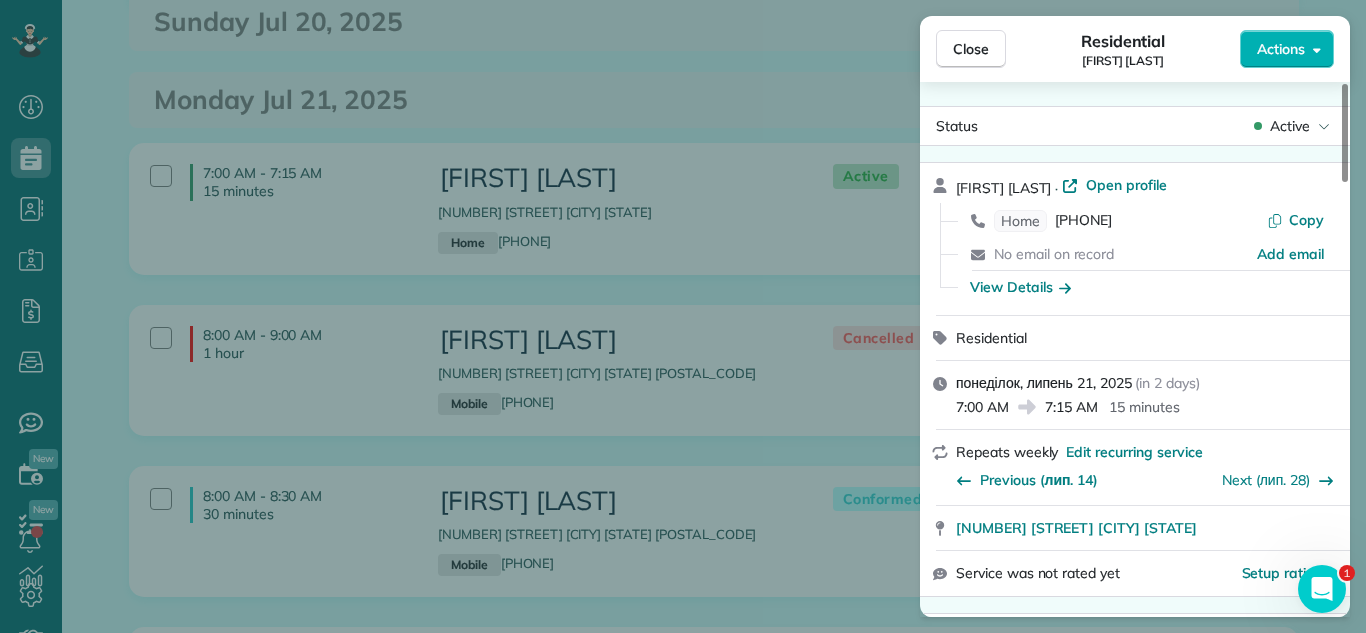 click on "Active" at bounding box center [1292, 126] 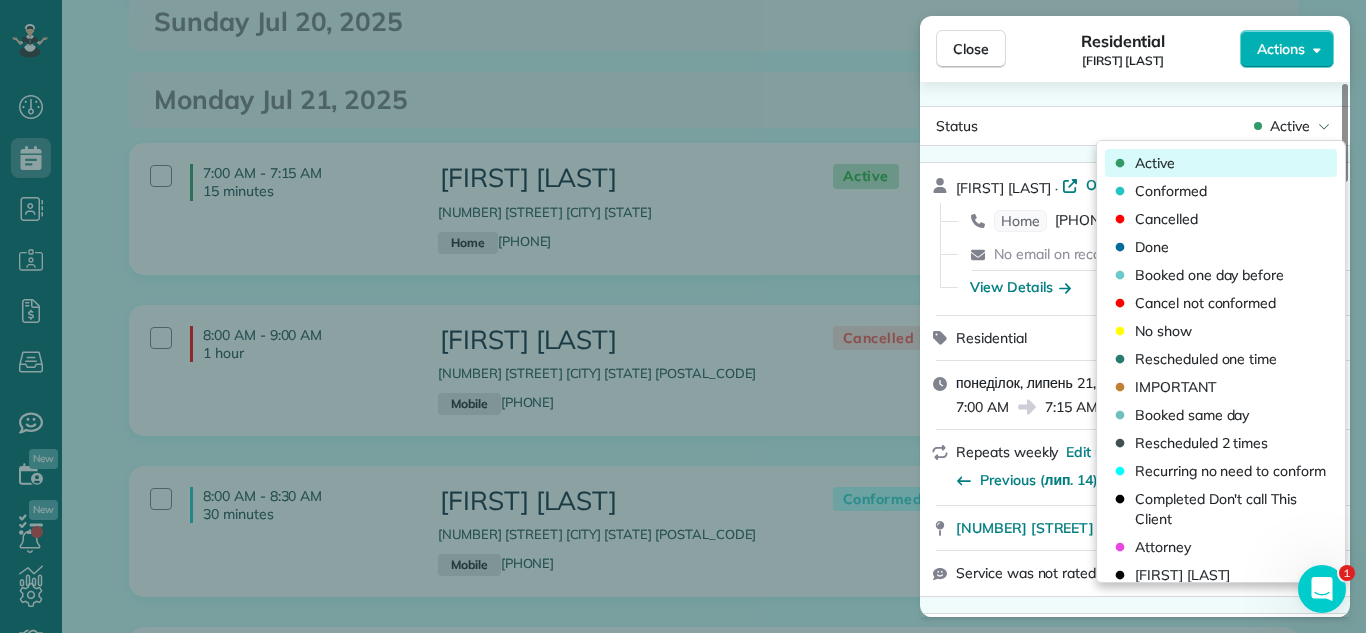 click on "Conformed" at bounding box center (1221, 191) 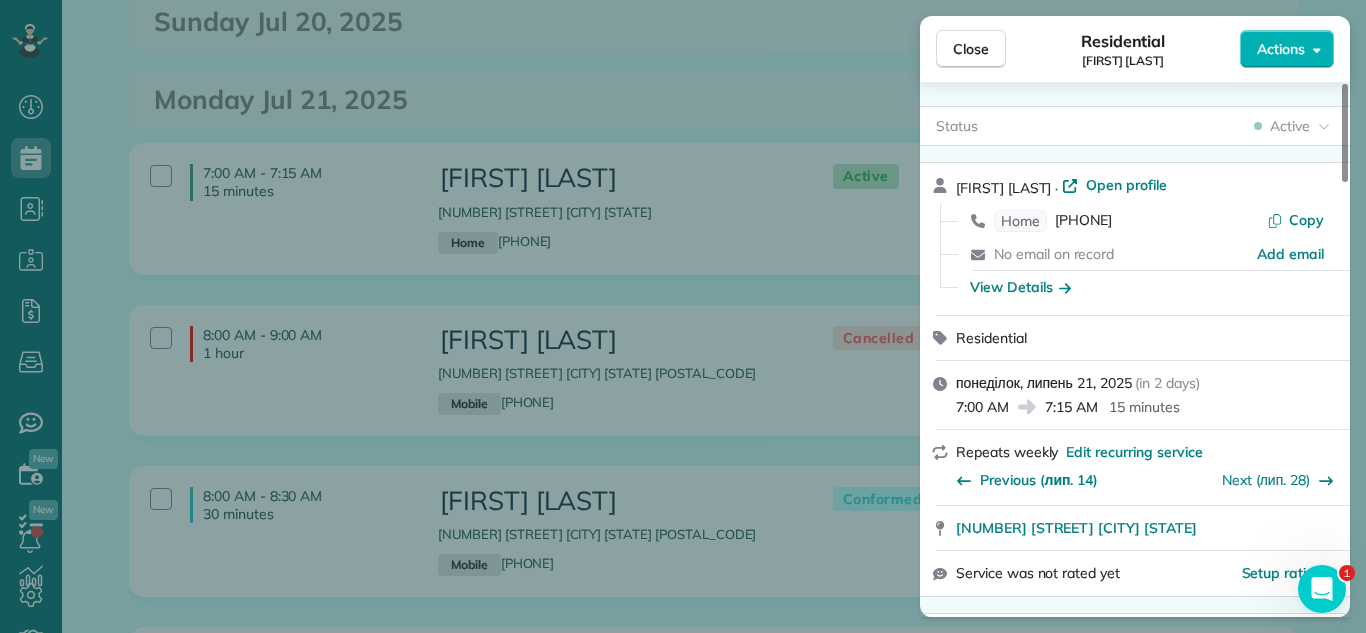 click on "Close" at bounding box center (971, 49) 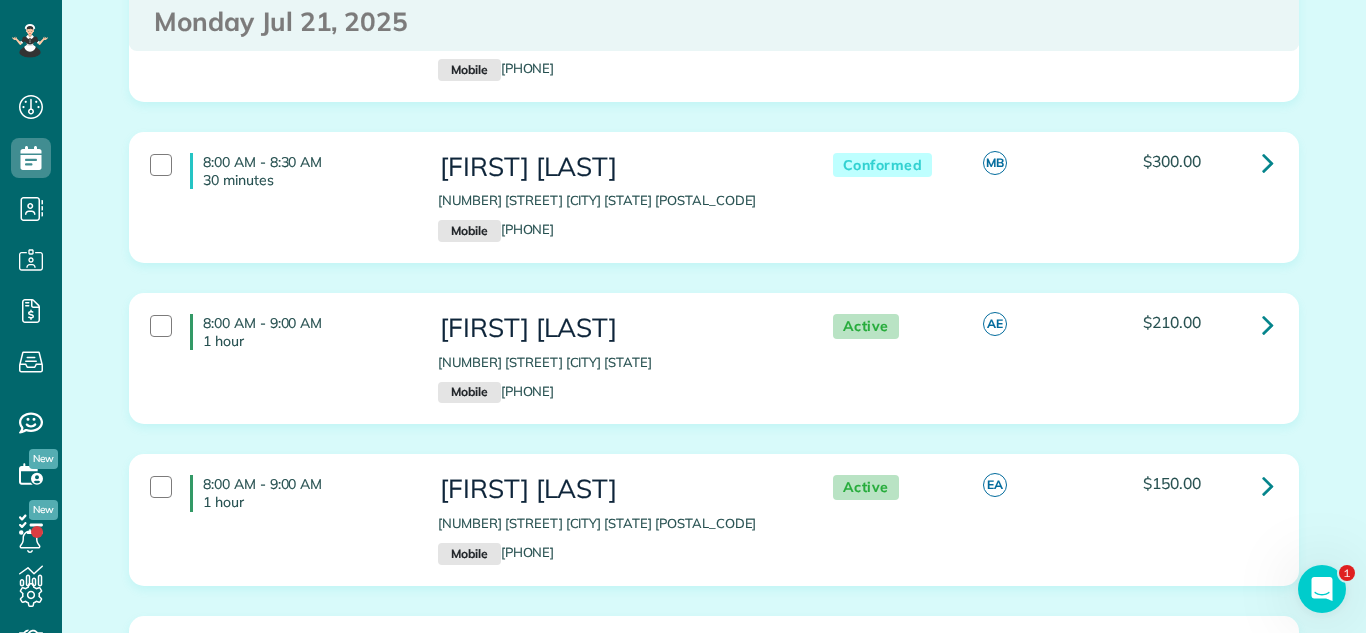 scroll, scrollTop: 1624, scrollLeft: 0, axis: vertical 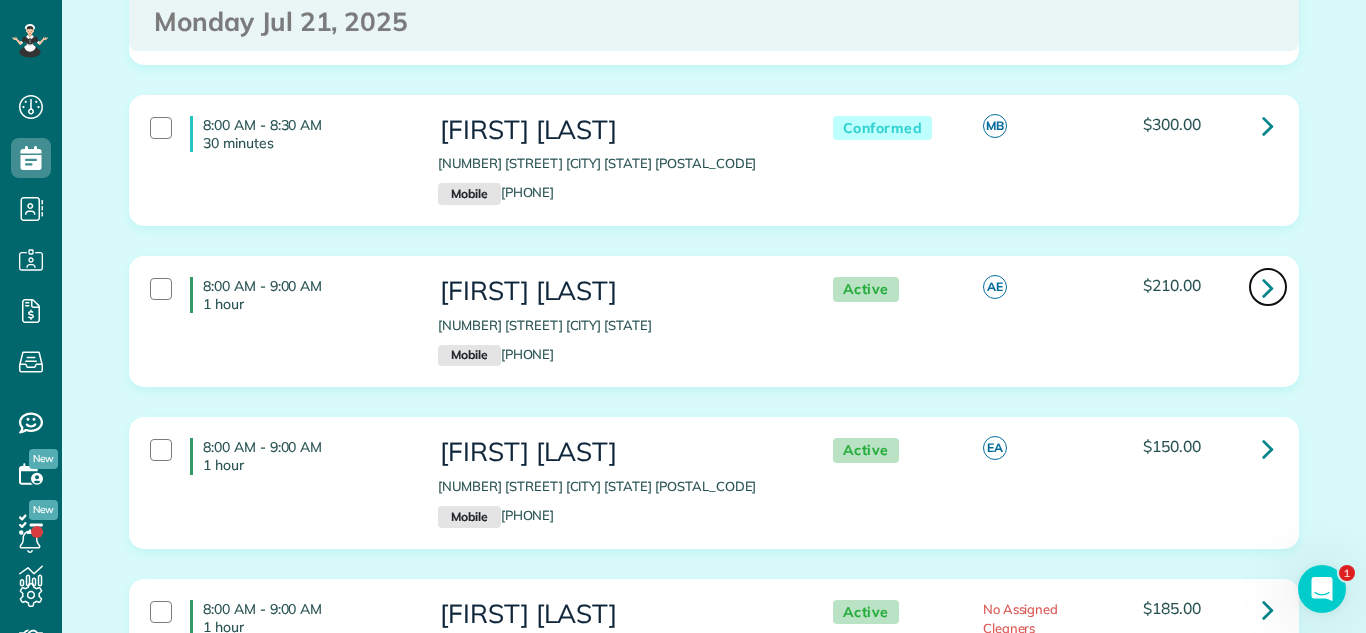 click at bounding box center [1268, 287] 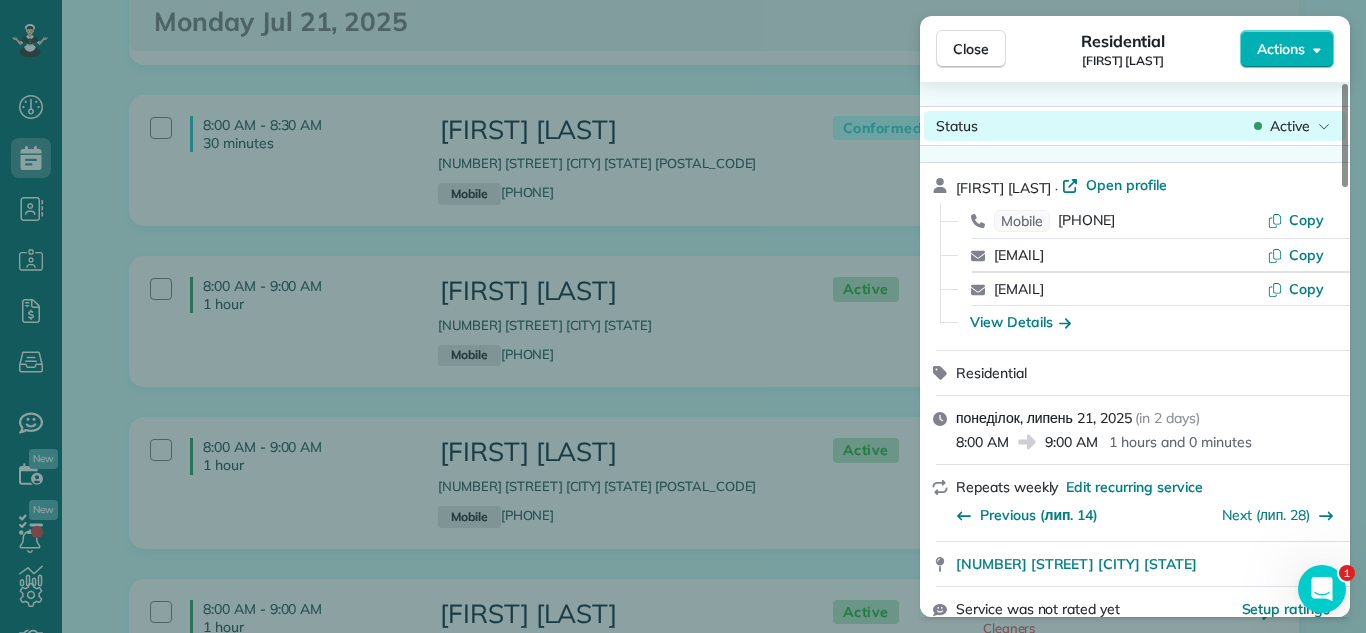 click on "Active" at bounding box center (1290, 126) 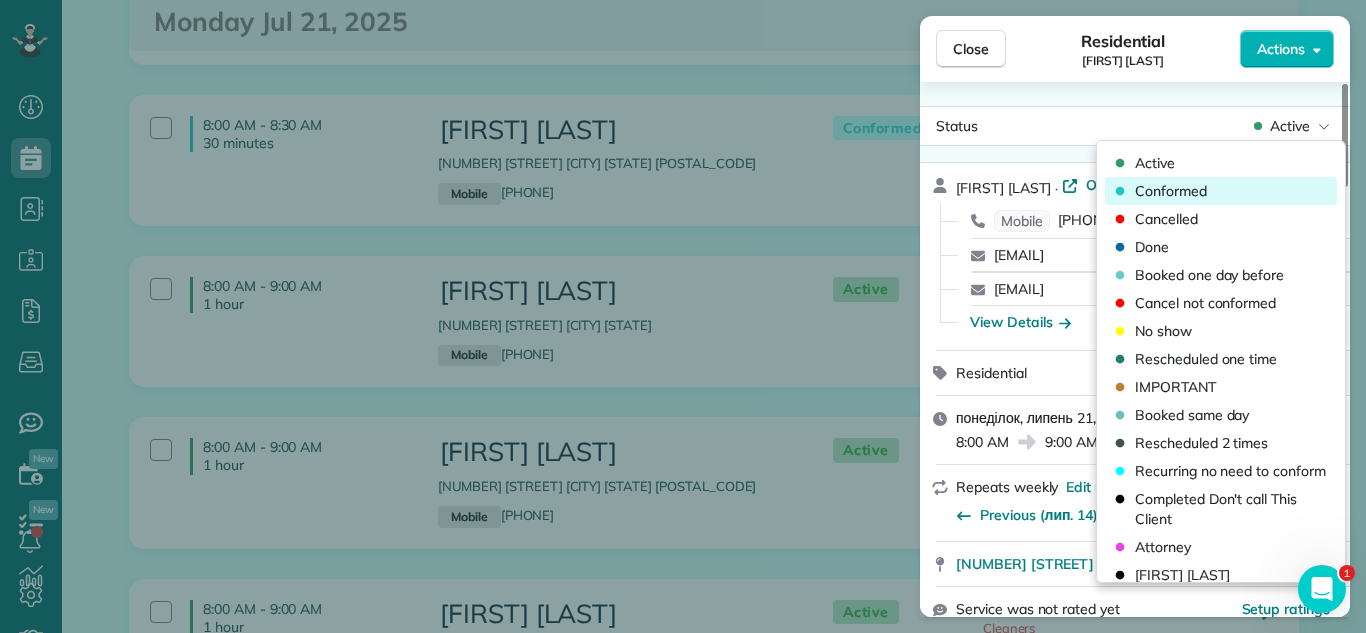 click on "Conformed" at bounding box center (1221, 191) 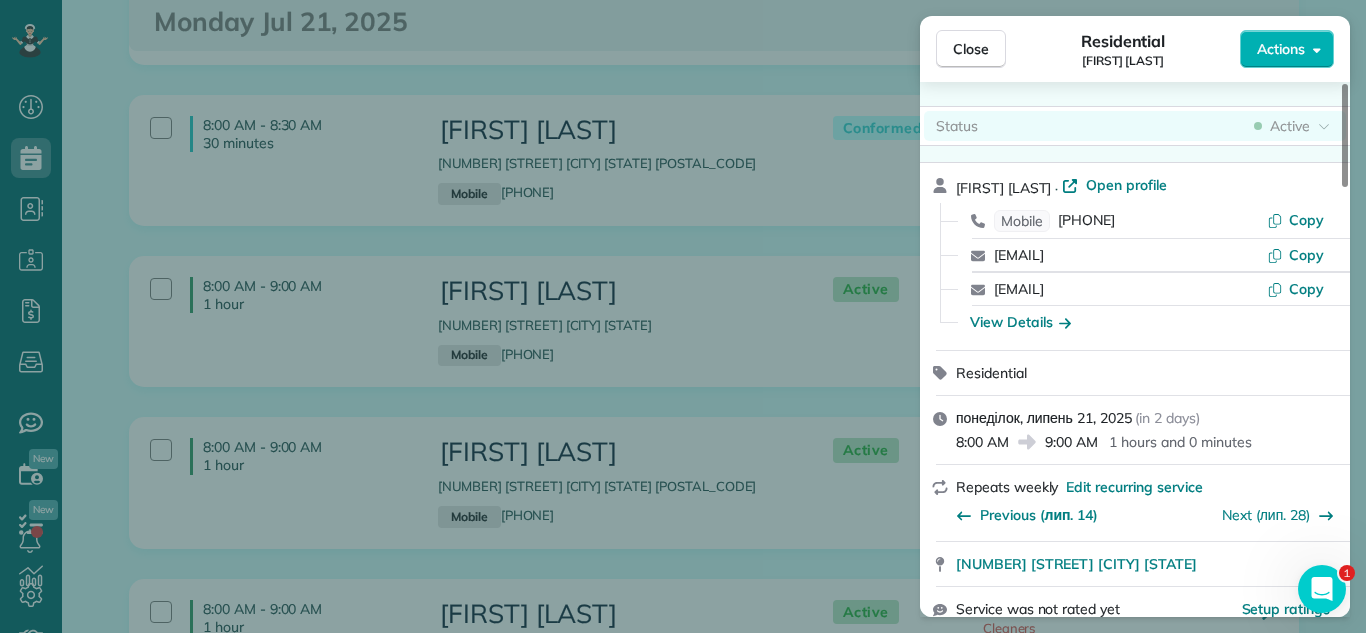 drag, startPoint x: 983, startPoint y: 55, endPoint x: 981, endPoint y: 113, distance: 58.034473 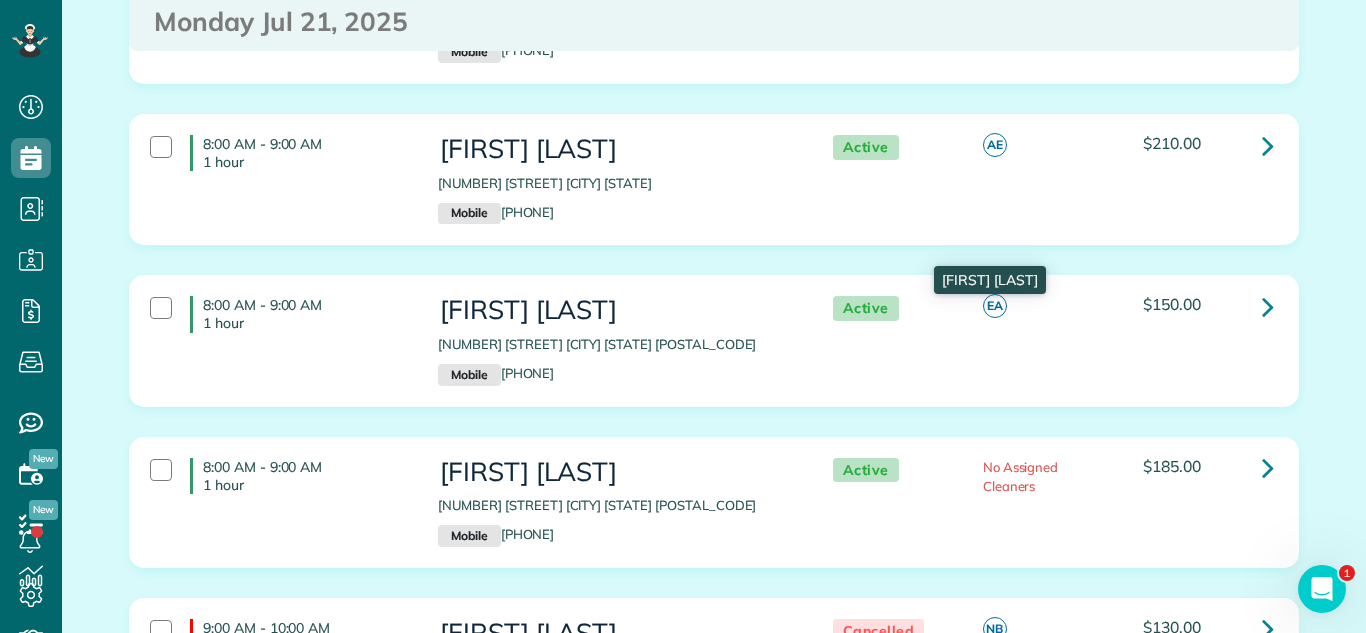 scroll, scrollTop: 1858, scrollLeft: 0, axis: vertical 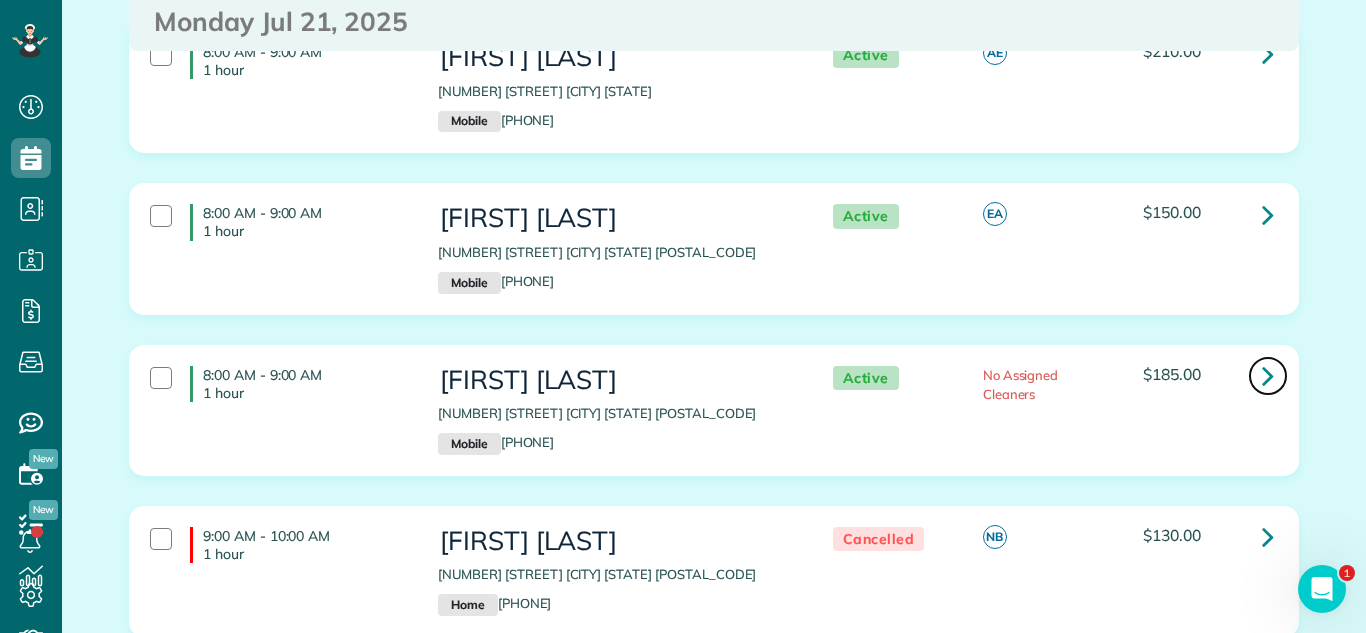 click at bounding box center (1268, 376) 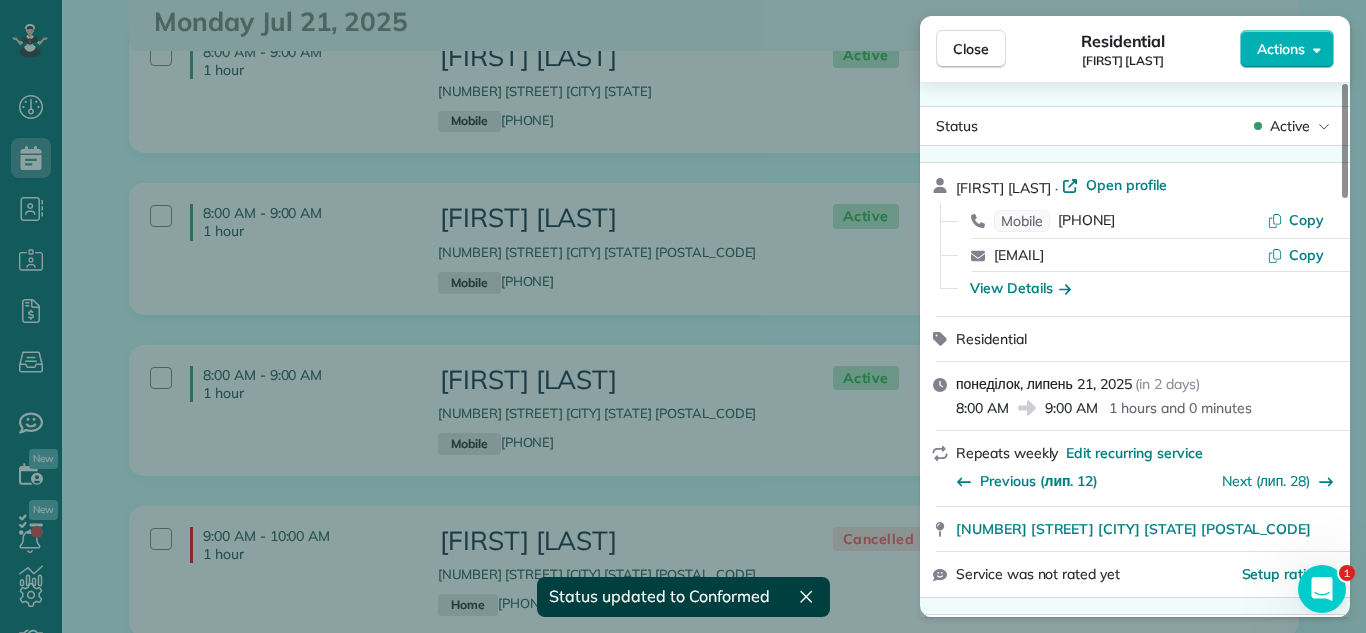 click on "Active" at bounding box center [1290, 126] 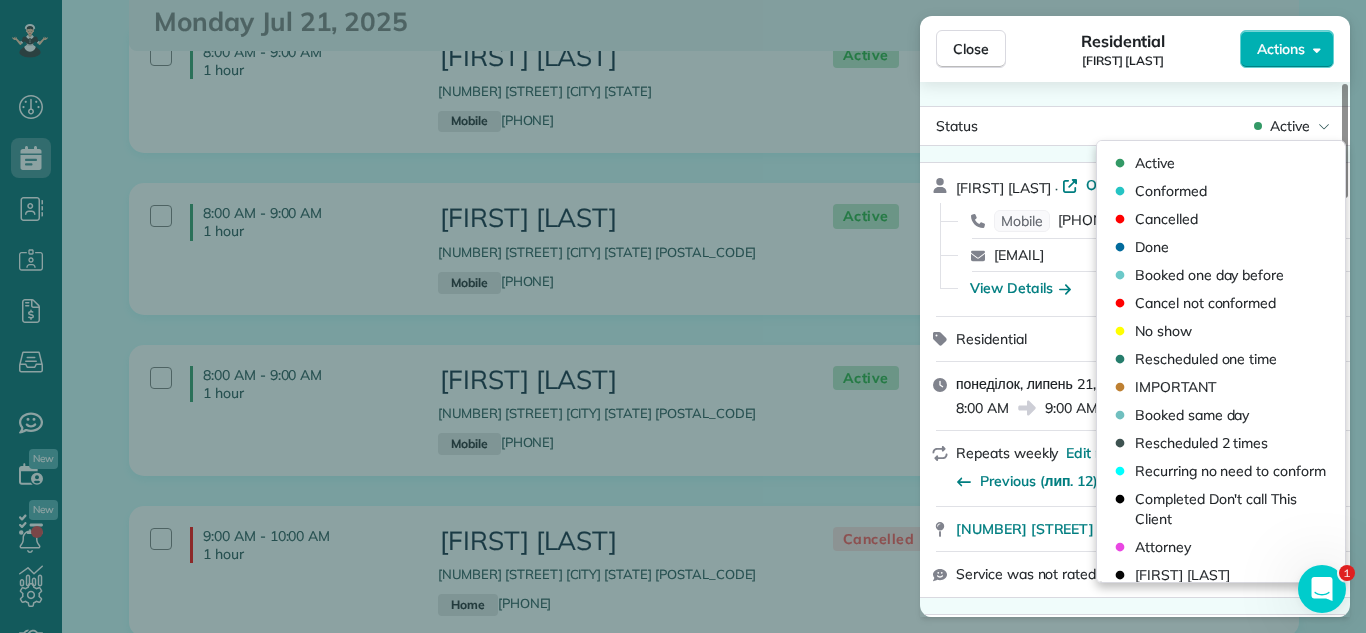 drag, startPoint x: 1216, startPoint y: 212, endPoint x: 1049, endPoint y: 103, distance: 199.42416 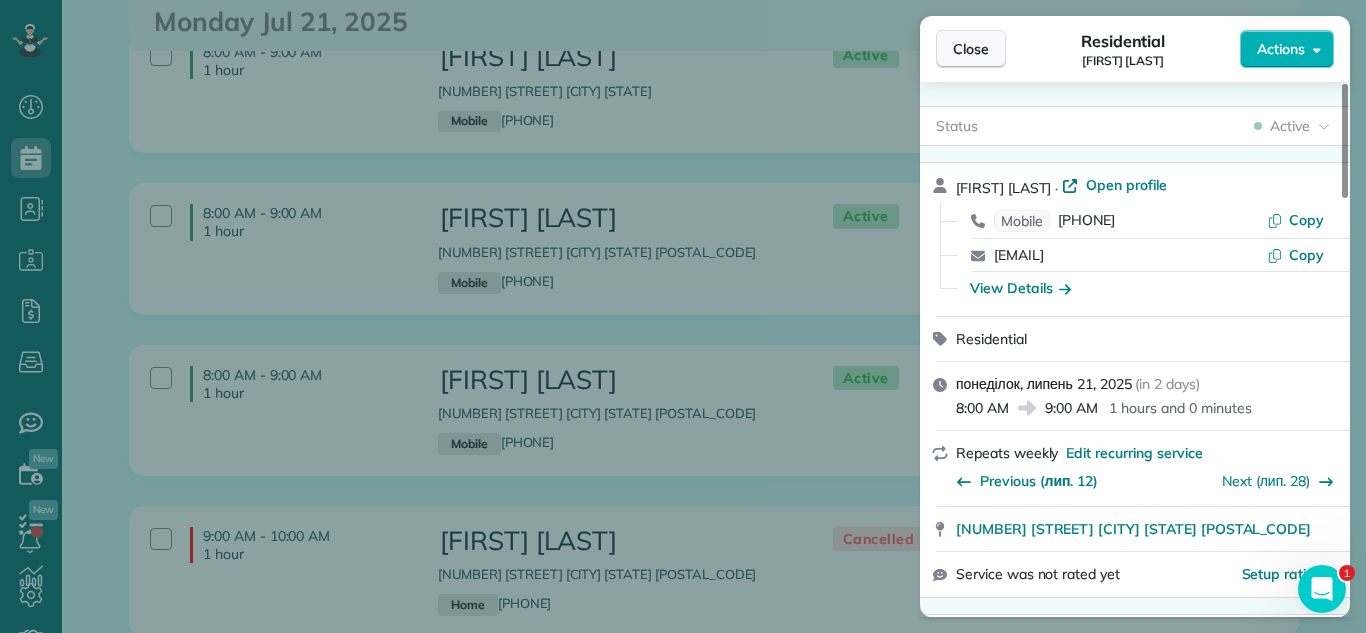 click on "Close" at bounding box center [971, 49] 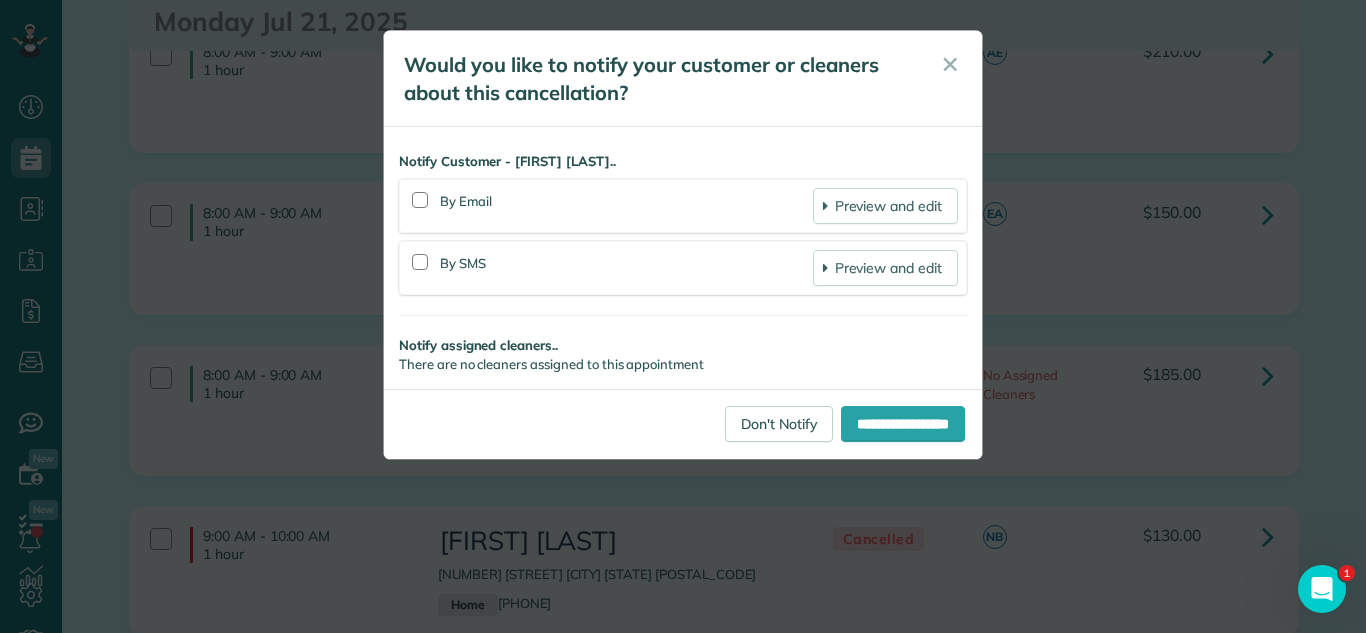 click on "**********" at bounding box center [683, 316] 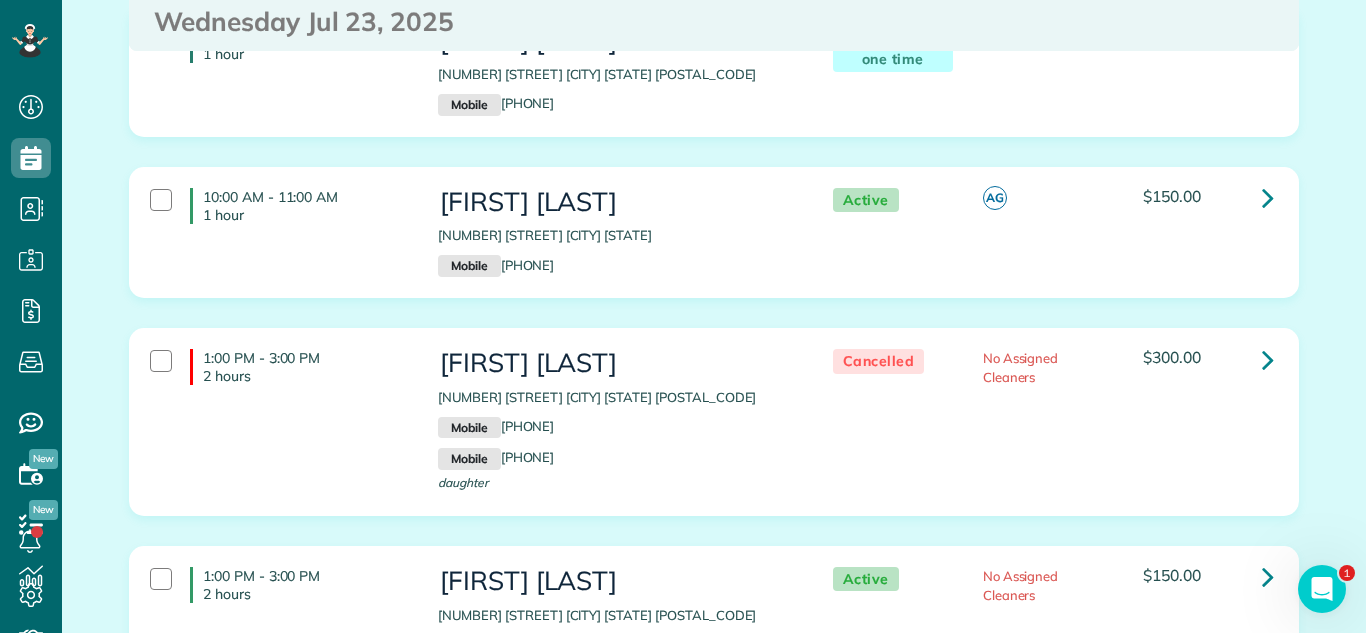 scroll, scrollTop: 4530, scrollLeft: 0, axis: vertical 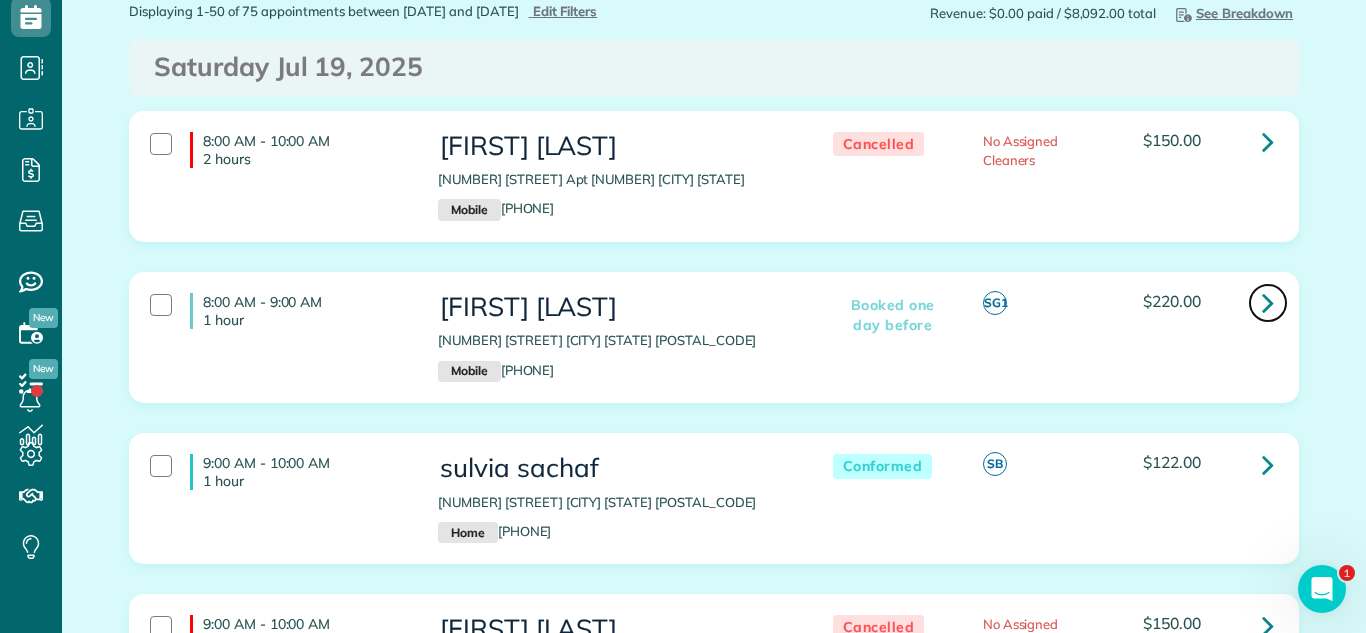 click at bounding box center [1268, 302] 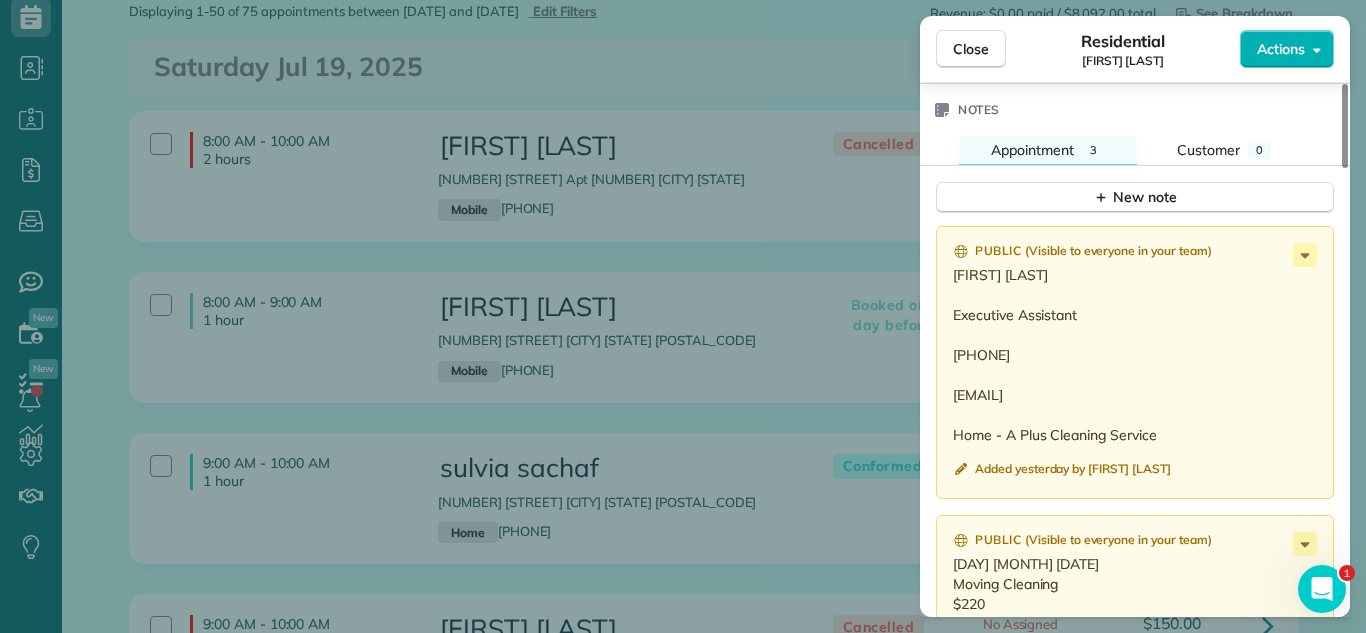 scroll, scrollTop: 1743, scrollLeft: 0, axis: vertical 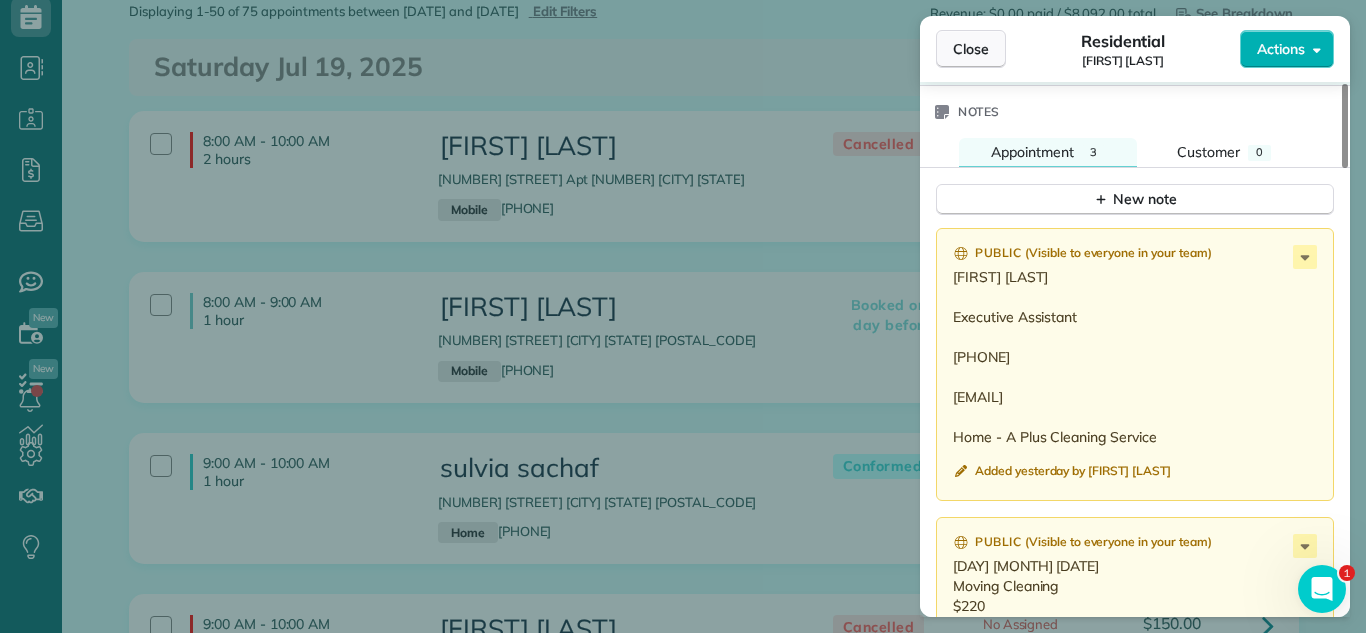 click on "Close" at bounding box center (971, 49) 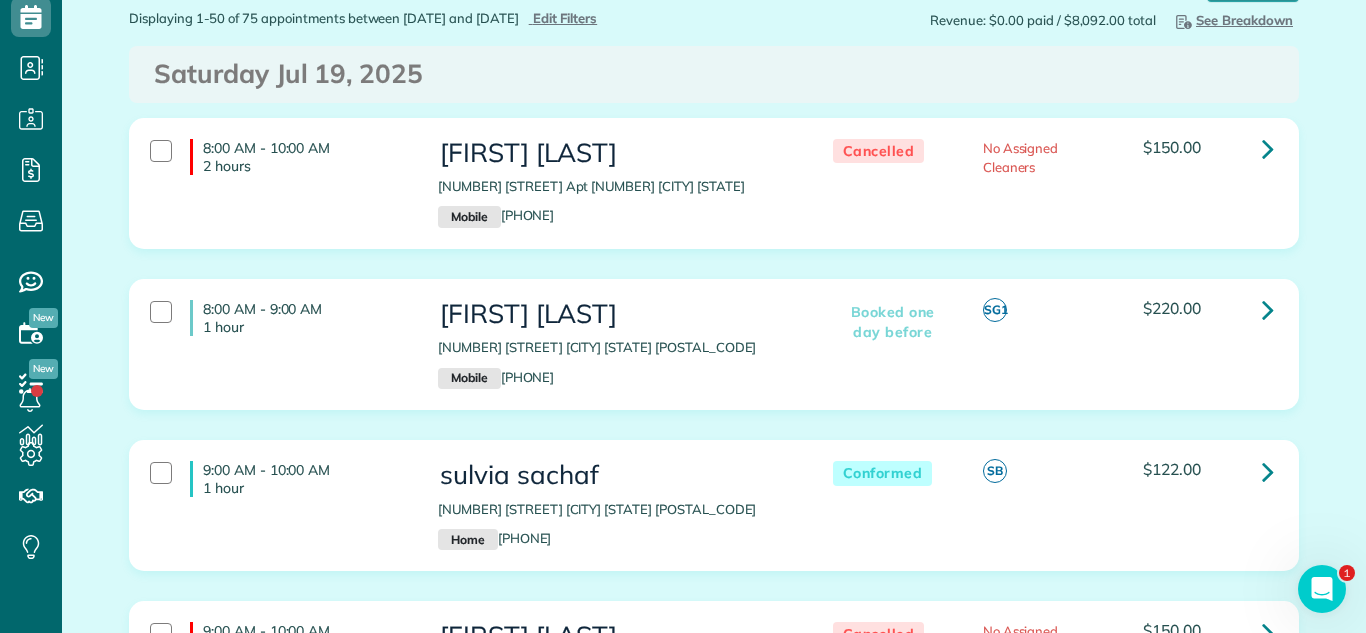 scroll, scrollTop: 68, scrollLeft: 0, axis: vertical 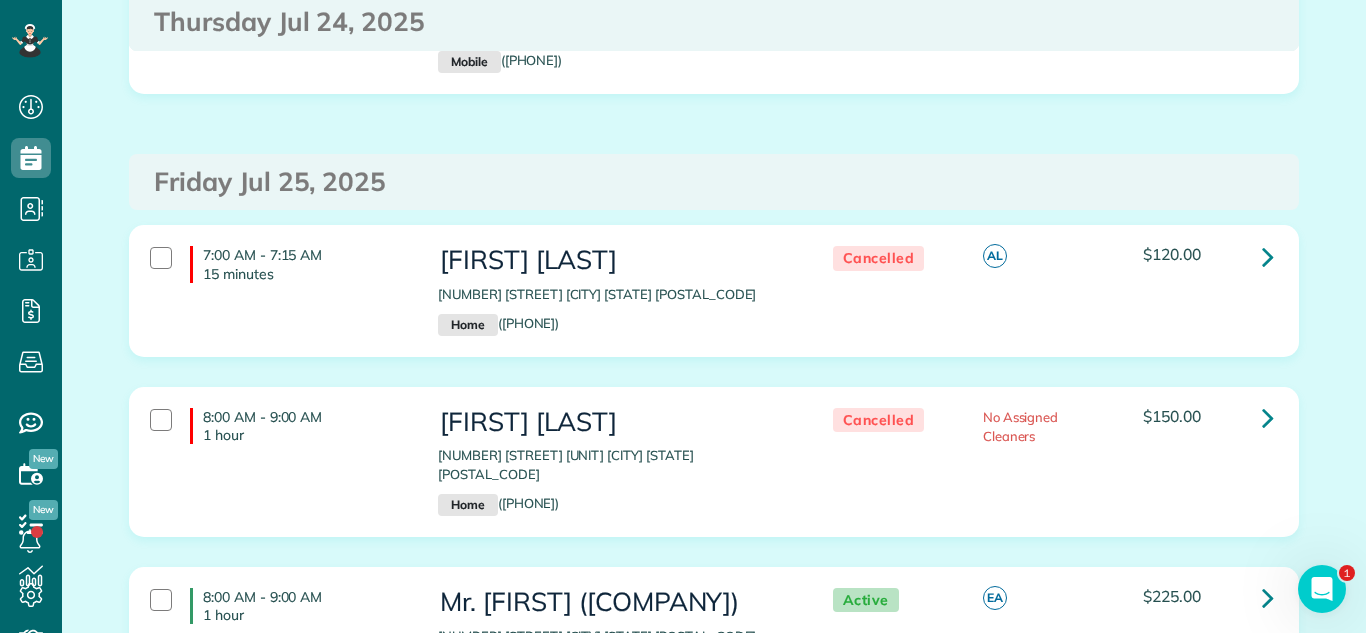 click on "[FIRST] [LAST]
[NUMBER] [STREET] [UNIT] [CITY] [STATE] [POSTAL_CODE]
Home
([PHONE])" at bounding box center (615, 462) 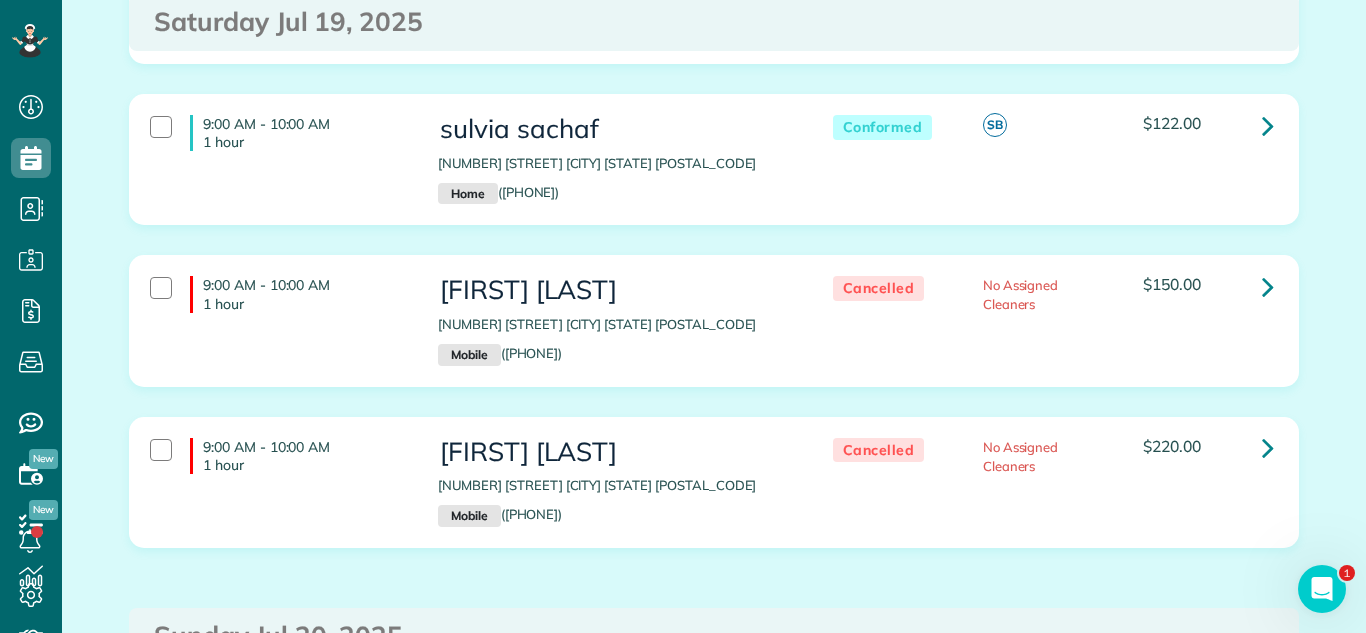 scroll, scrollTop: 0, scrollLeft: 0, axis: both 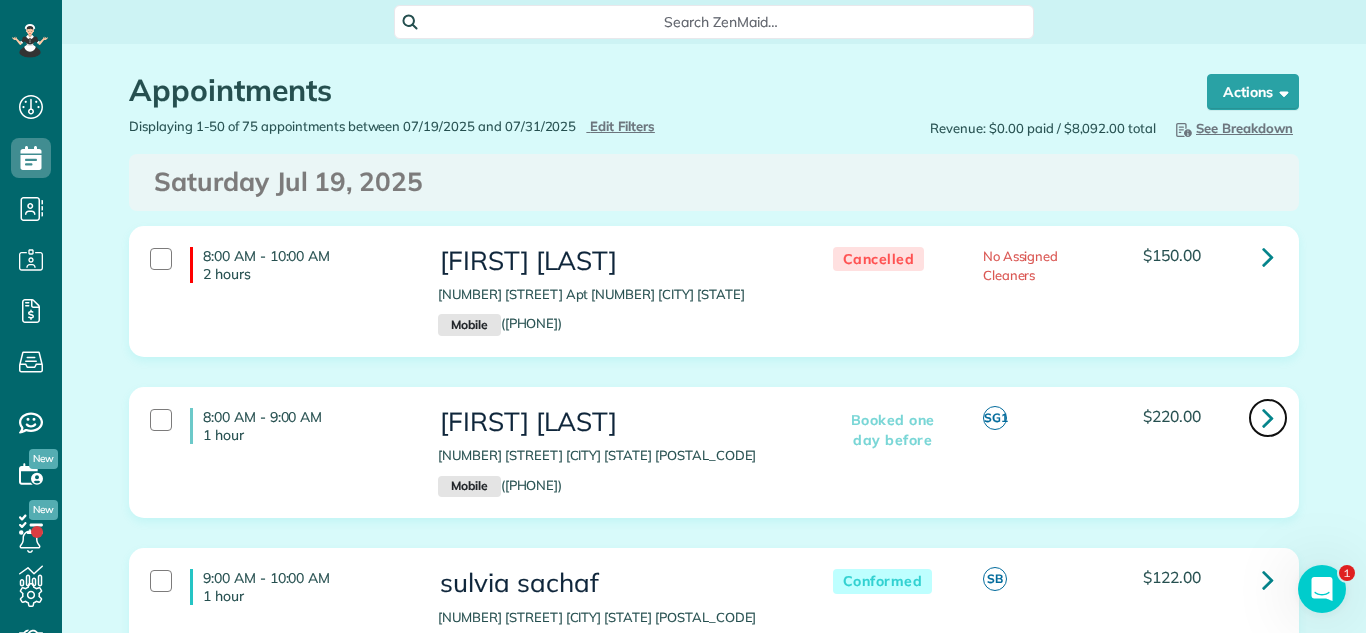 click at bounding box center [1268, 417] 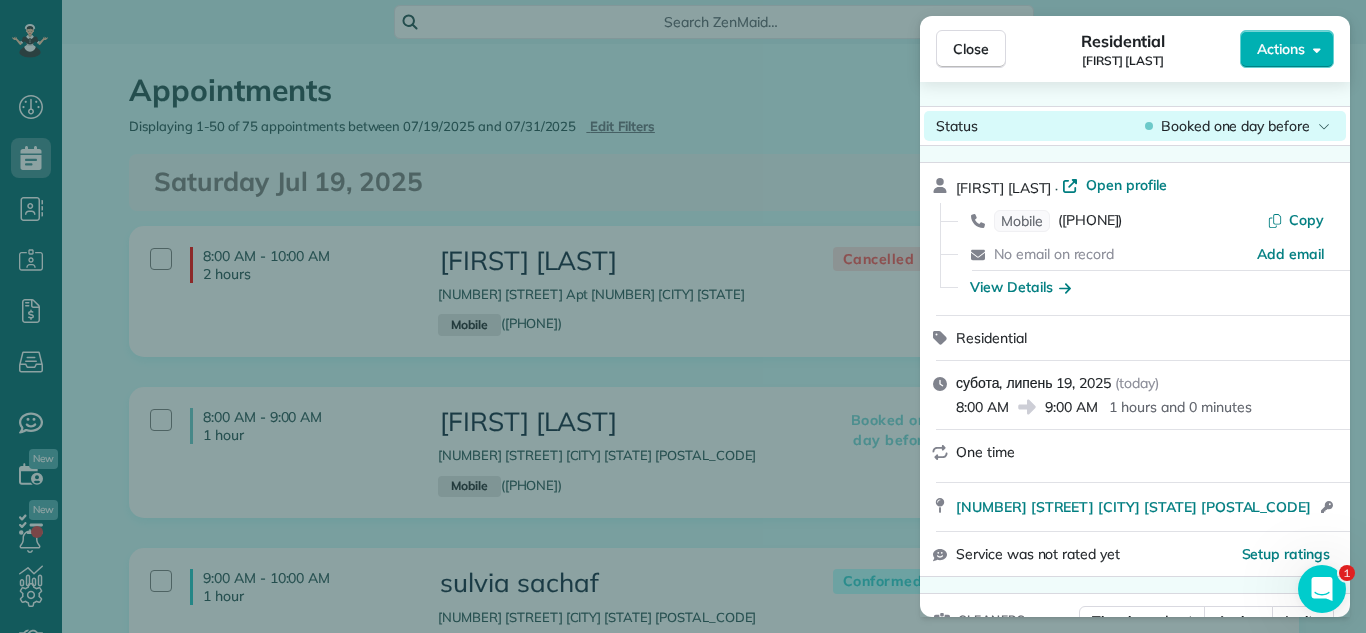 click on "Booked one day before" at bounding box center [1235, 126] 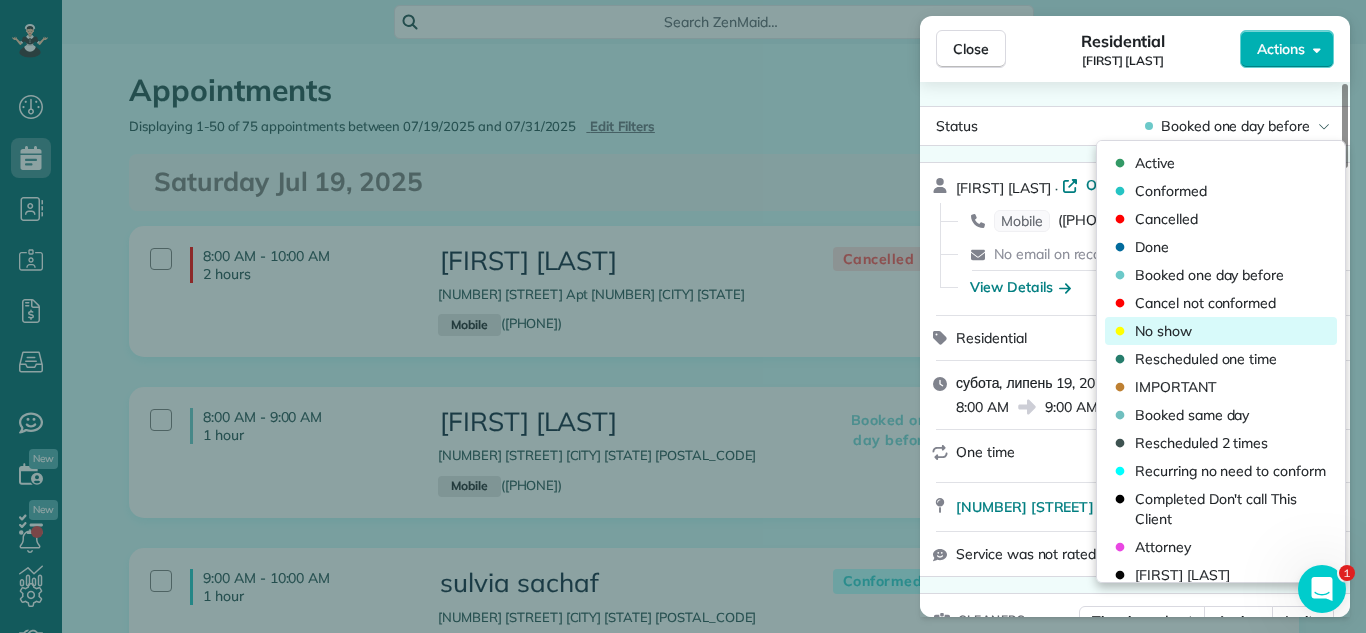 click on "No show" at bounding box center (1221, 331) 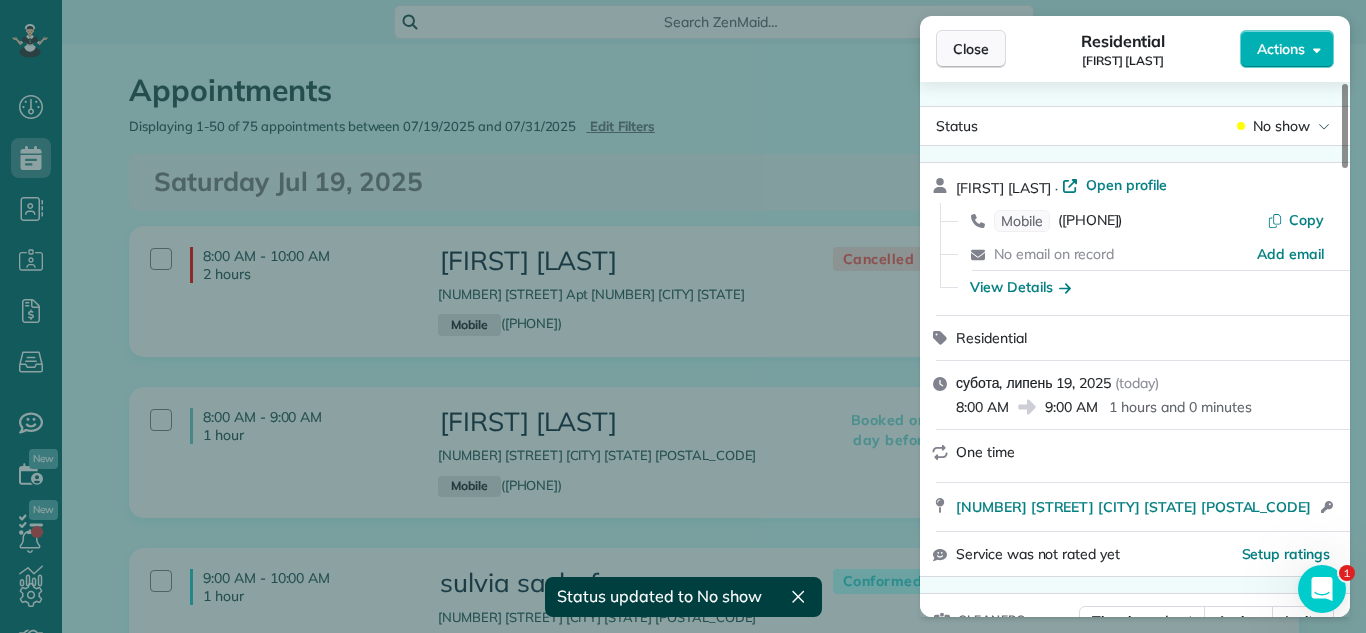 click on "Close" at bounding box center (971, 49) 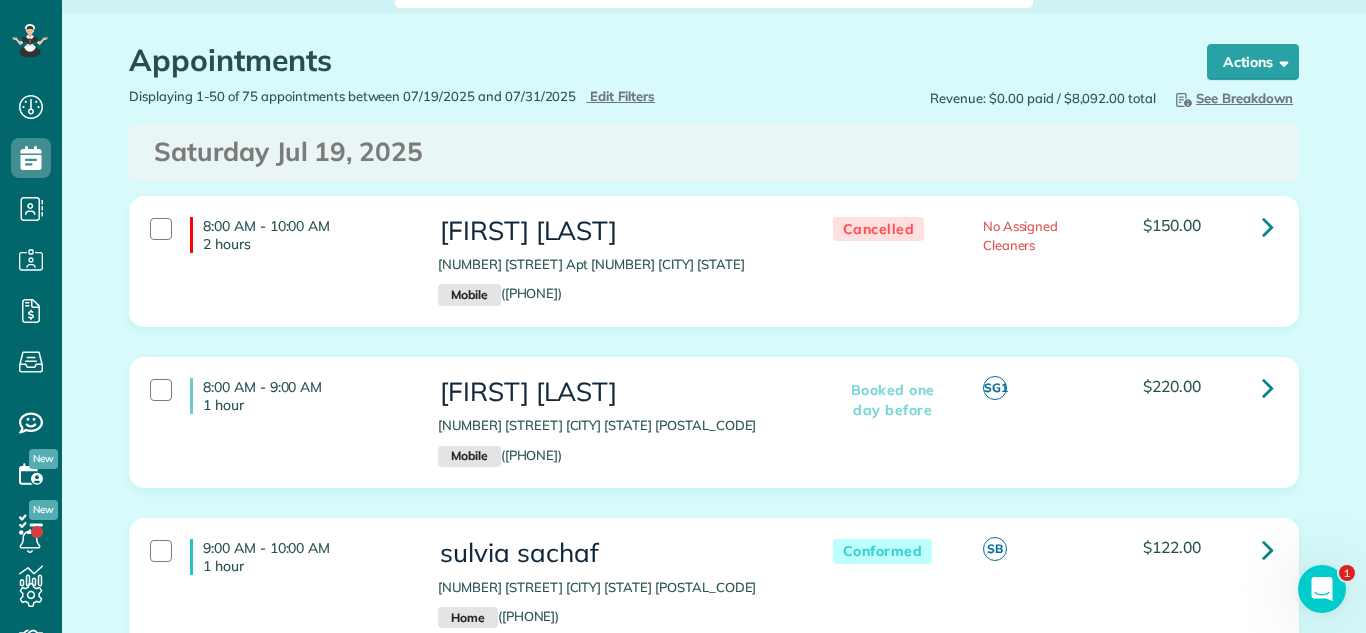 scroll, scrollTop: 31, scrollLeft: 0, axis: vertical 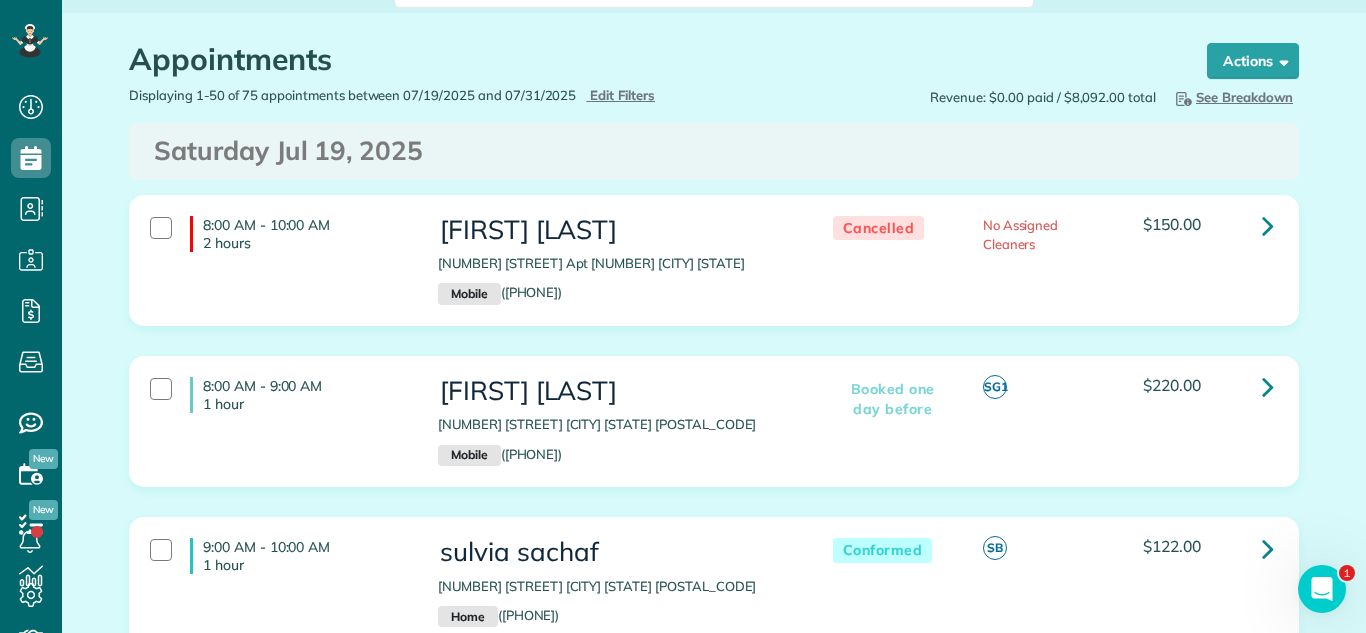 click on "Saturday Jul 19, 2025" at bounding box center (714, 151) 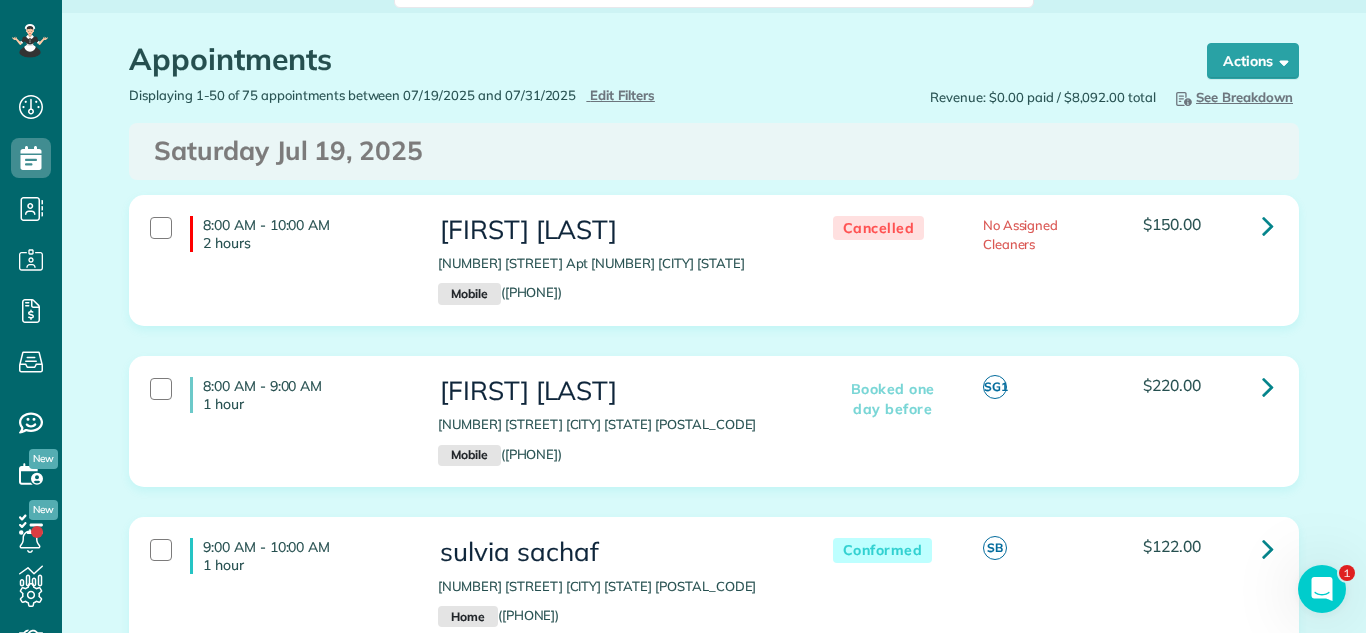 click on "Saturday Jul 19, 2025" at bounding box center [714, 151] 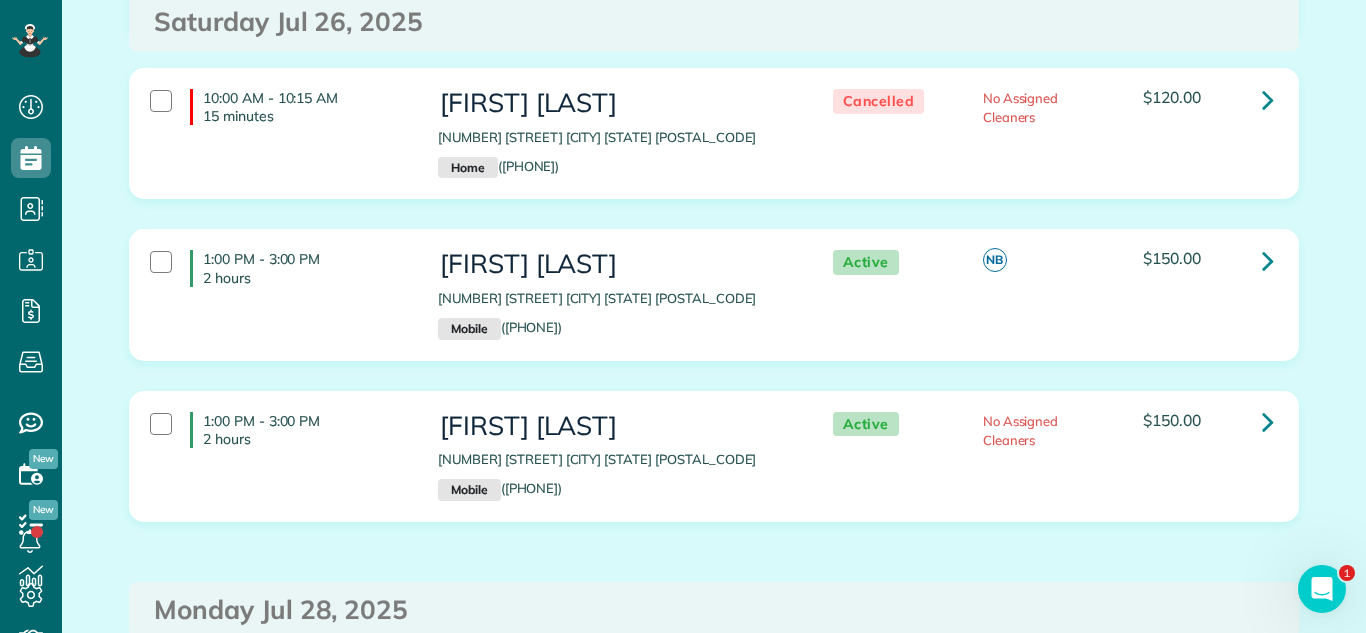 scroll, scrollTop: 8603, scrollLeft: 0, axis: vertical 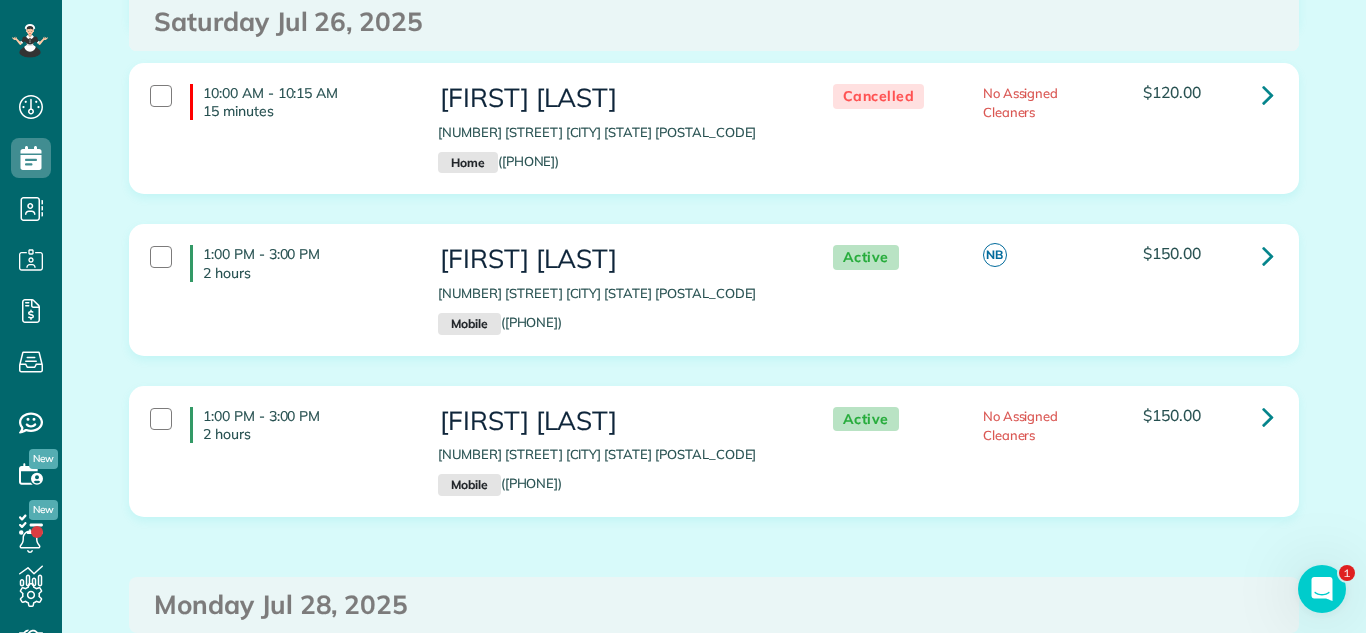 click on "1:00 PM -  3:00 PM
2 hours
[FIRST] [LAST]
[NUMBER] [STREET] [CITY] [STATE] [POSTAL_CODE]
Mobile
([PHONE])
Active
NB
$150.00" at bounding box center [714, 304] 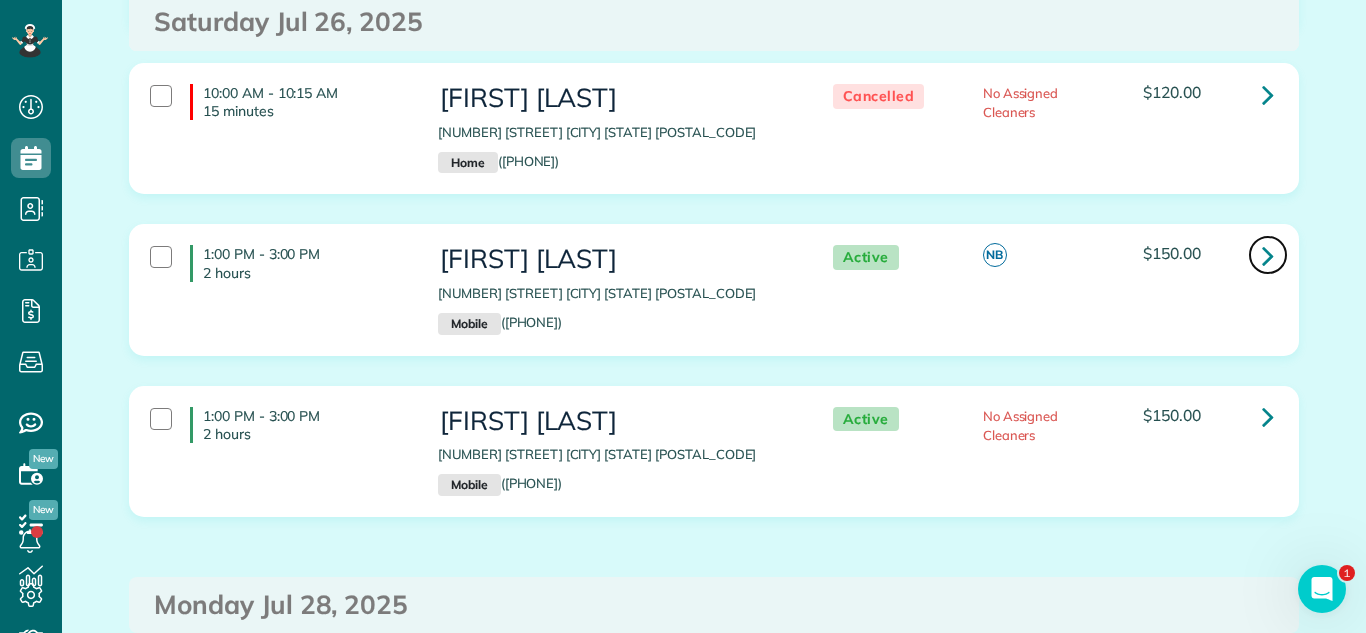 click at bounding box center [1268, 255] 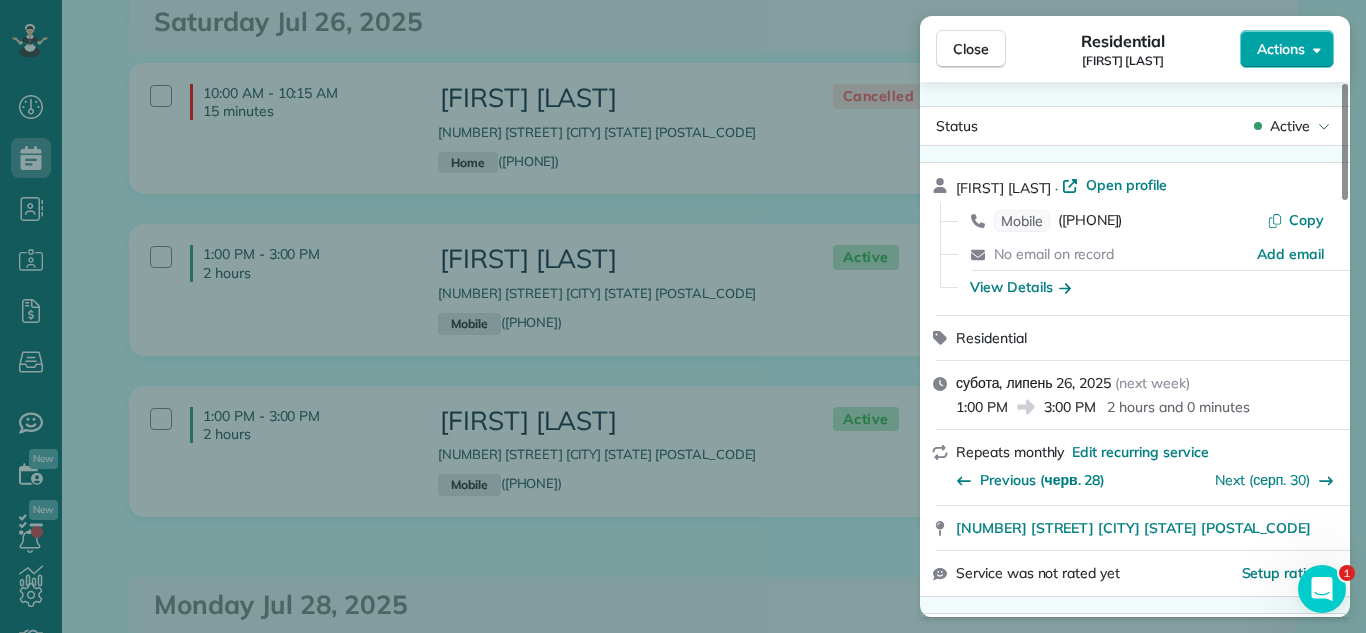 click on "Actions" at bounding box center (1281, 49) 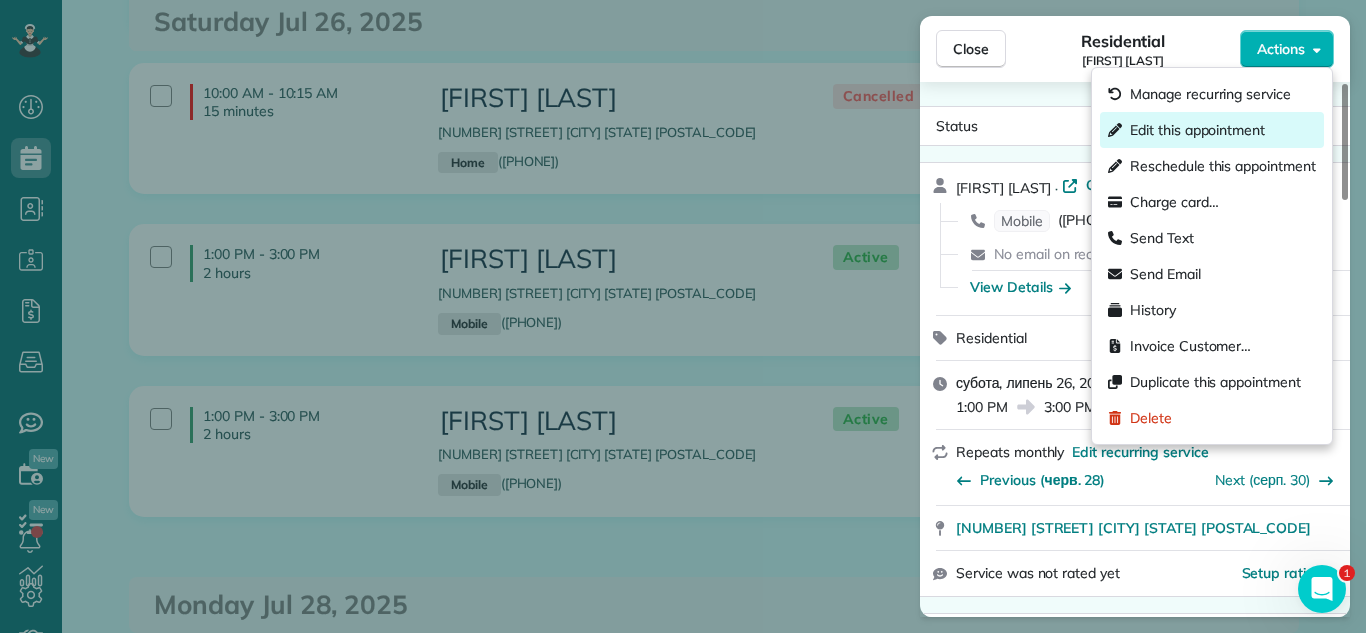 click on "Edit this appointment" at bounding box center (1197, 130) 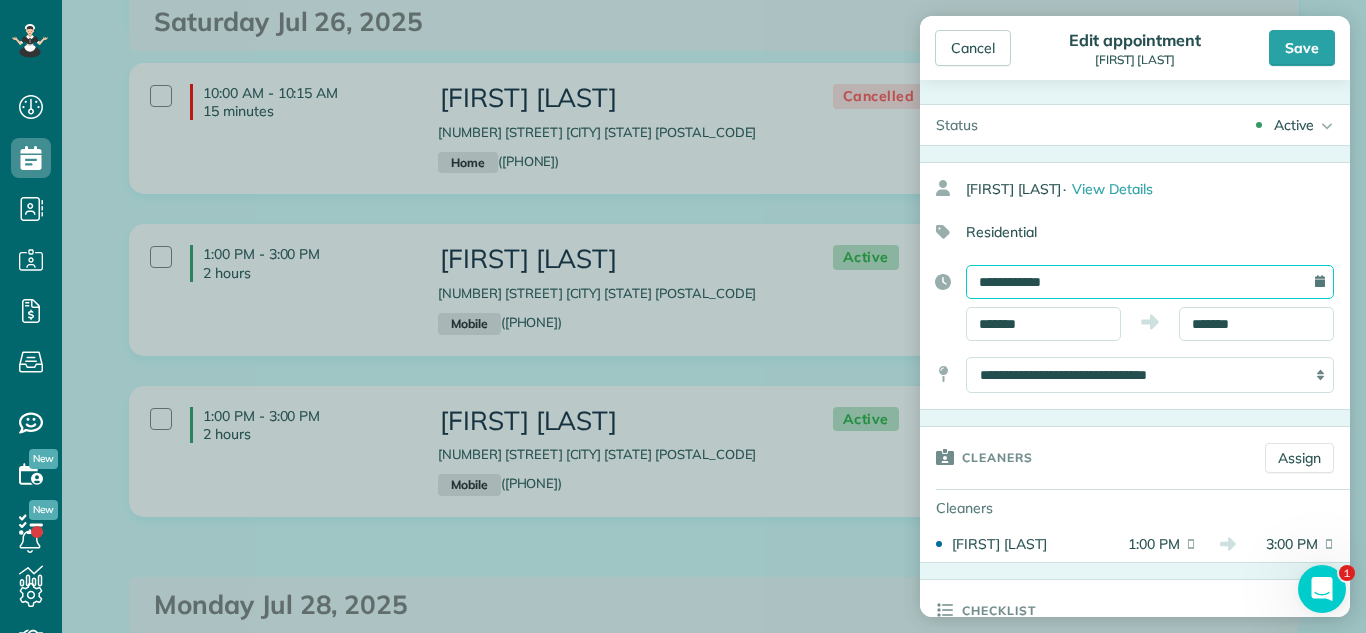 click on "**********" at bounding box center [1150, 282] 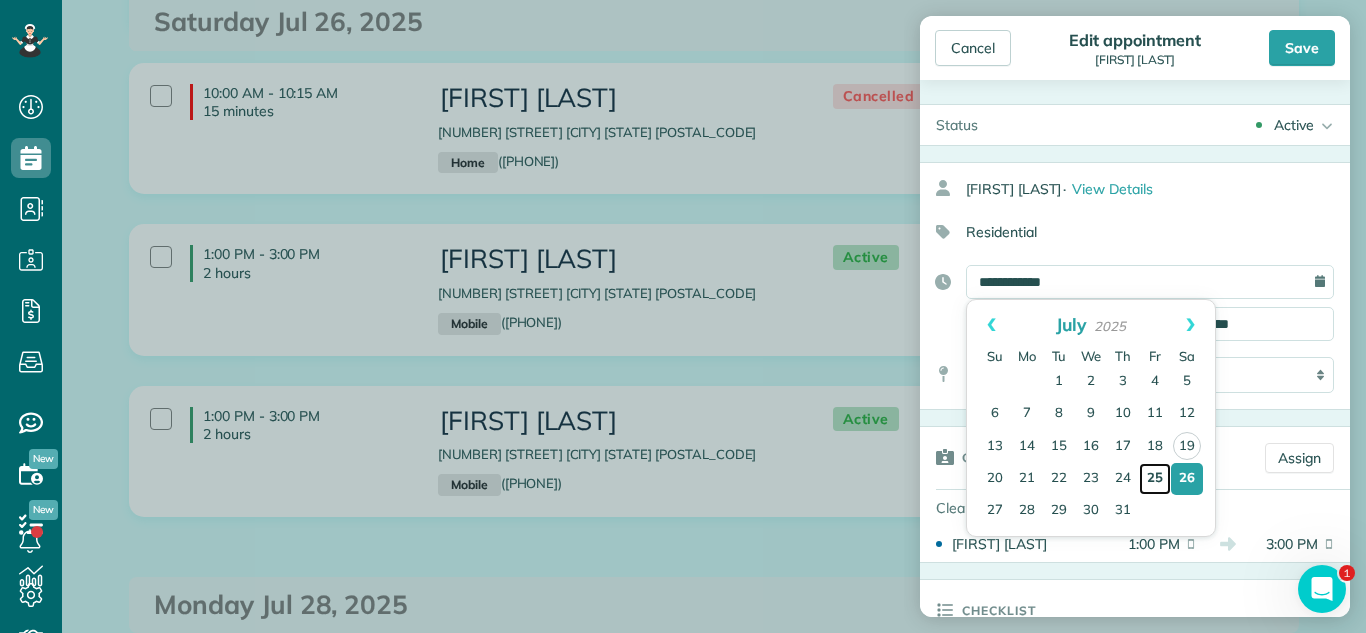 click on "25" at bounding box center [1155, 479] 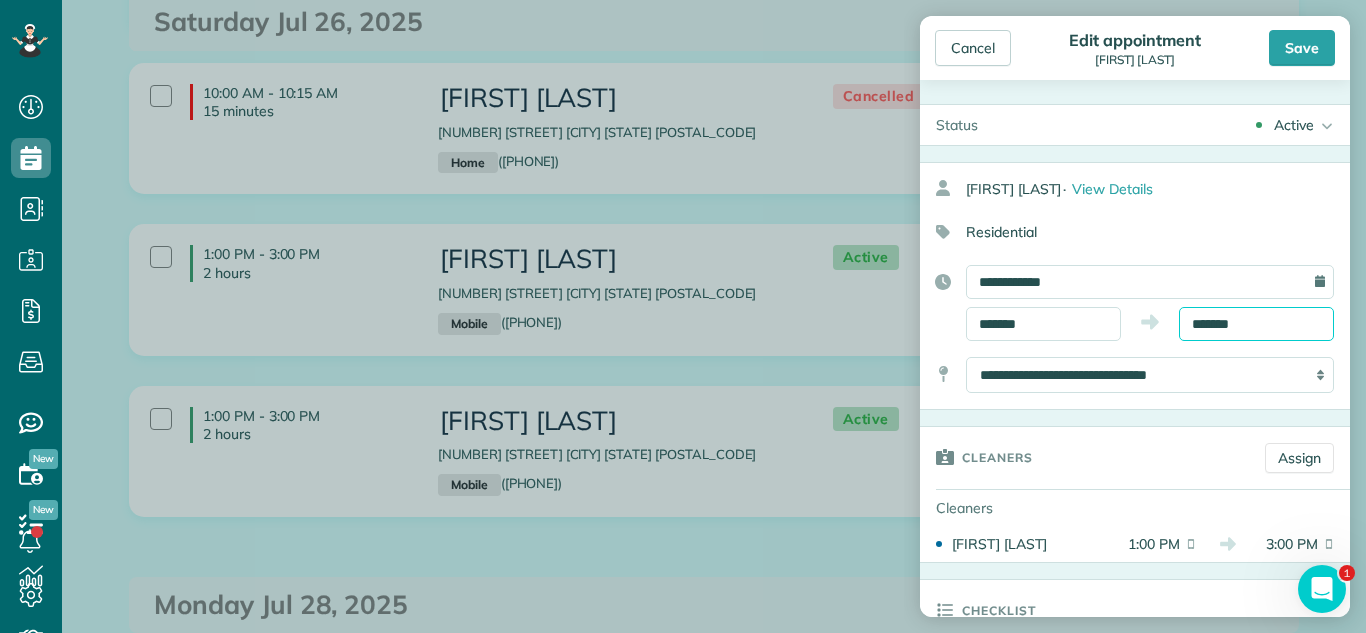 click on "Dashboard
Scheduling
Calendar View
List View
Dispatch View - Weekly scheduling (Beta)" at bounding box center [683, 316] 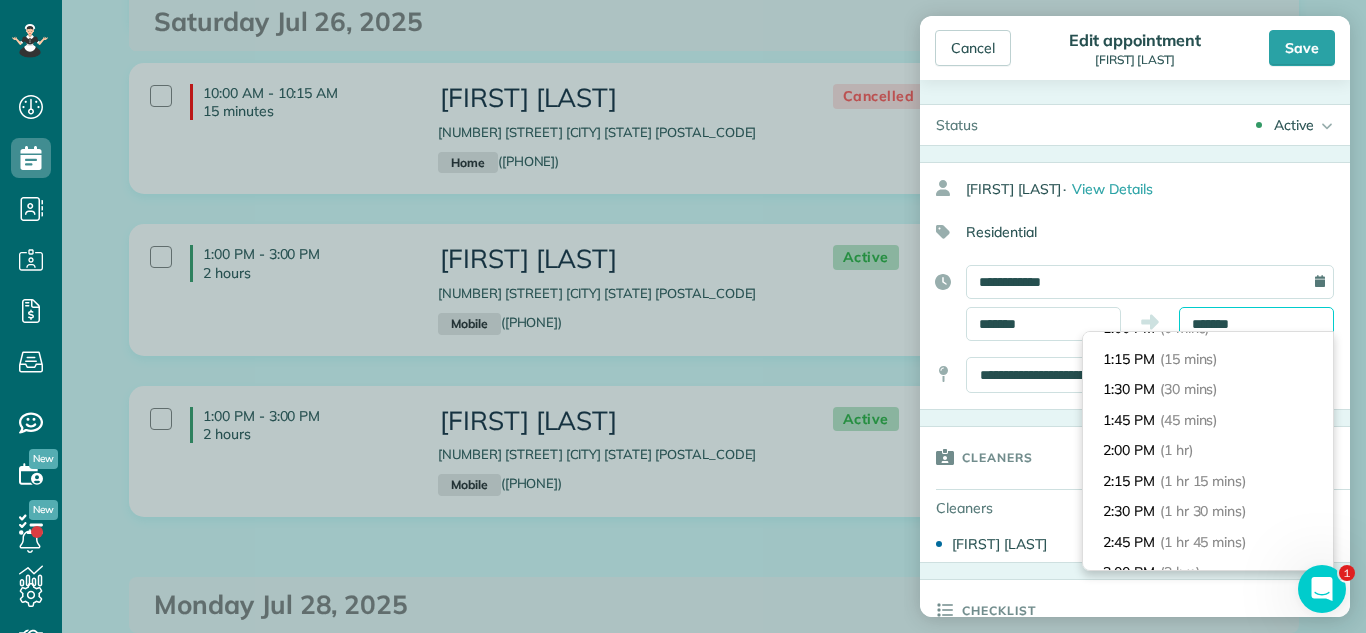 scroll, scrollTop: 0, scrollLeft: 0, axis: both 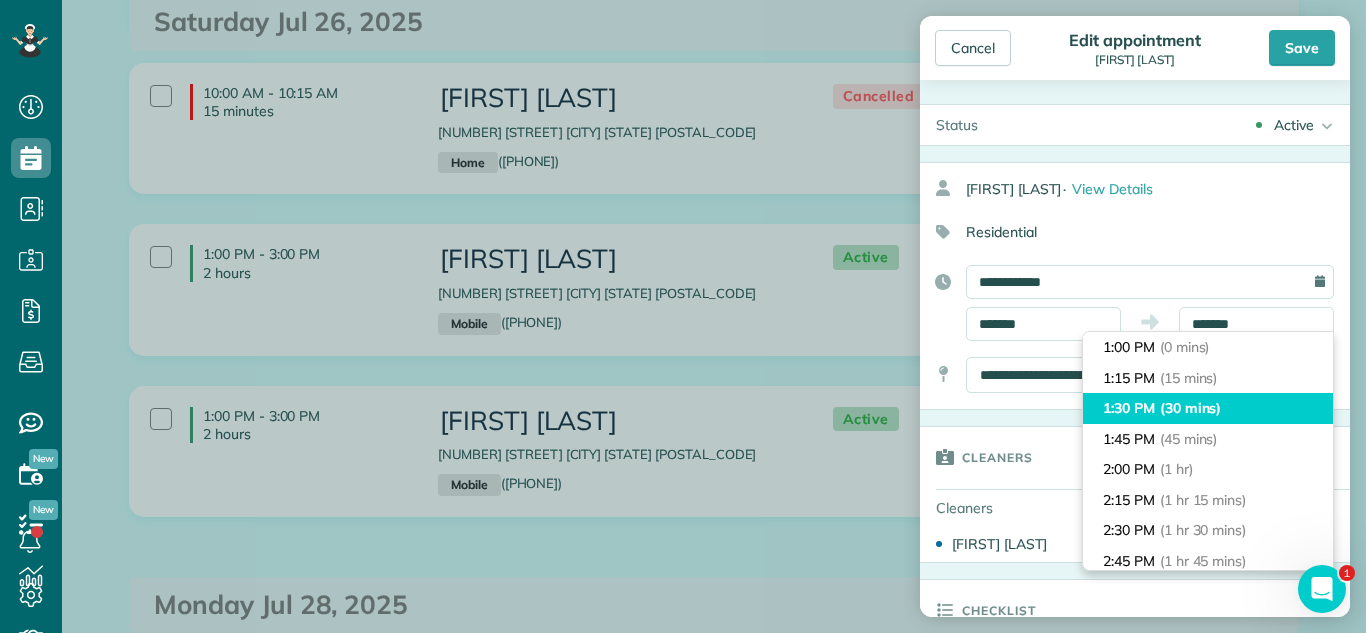 type on "*******" 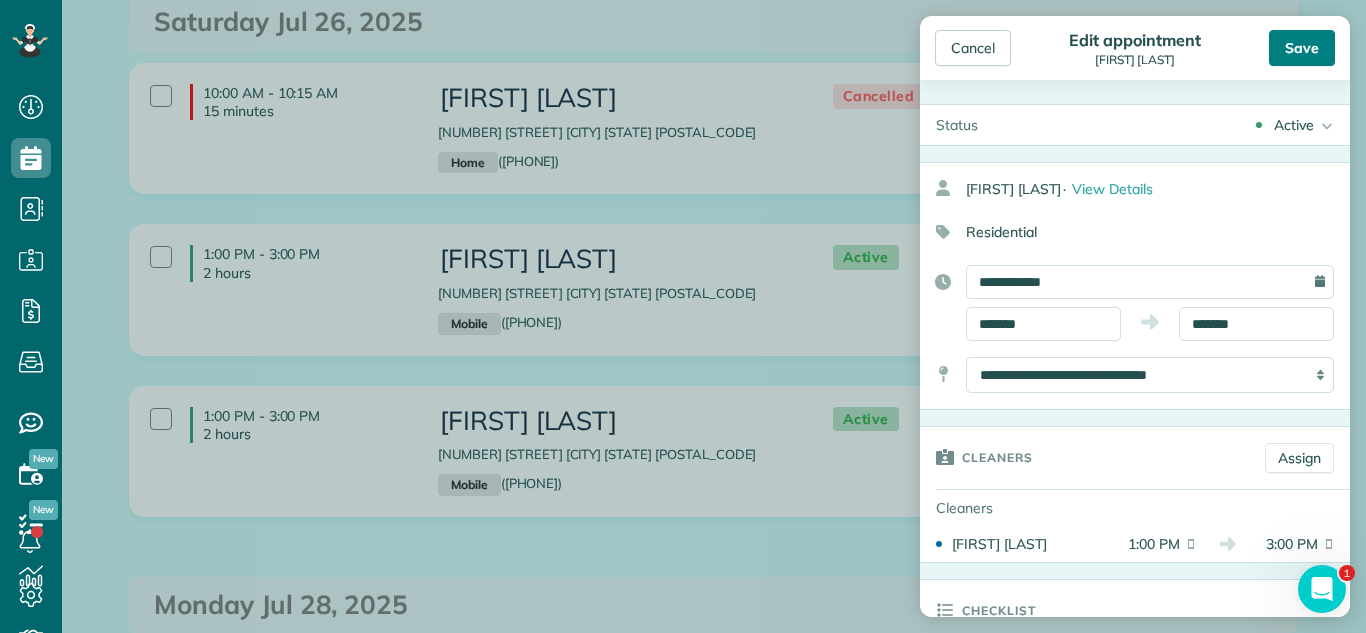 click on "Save" at bounding box center (1302, 48) 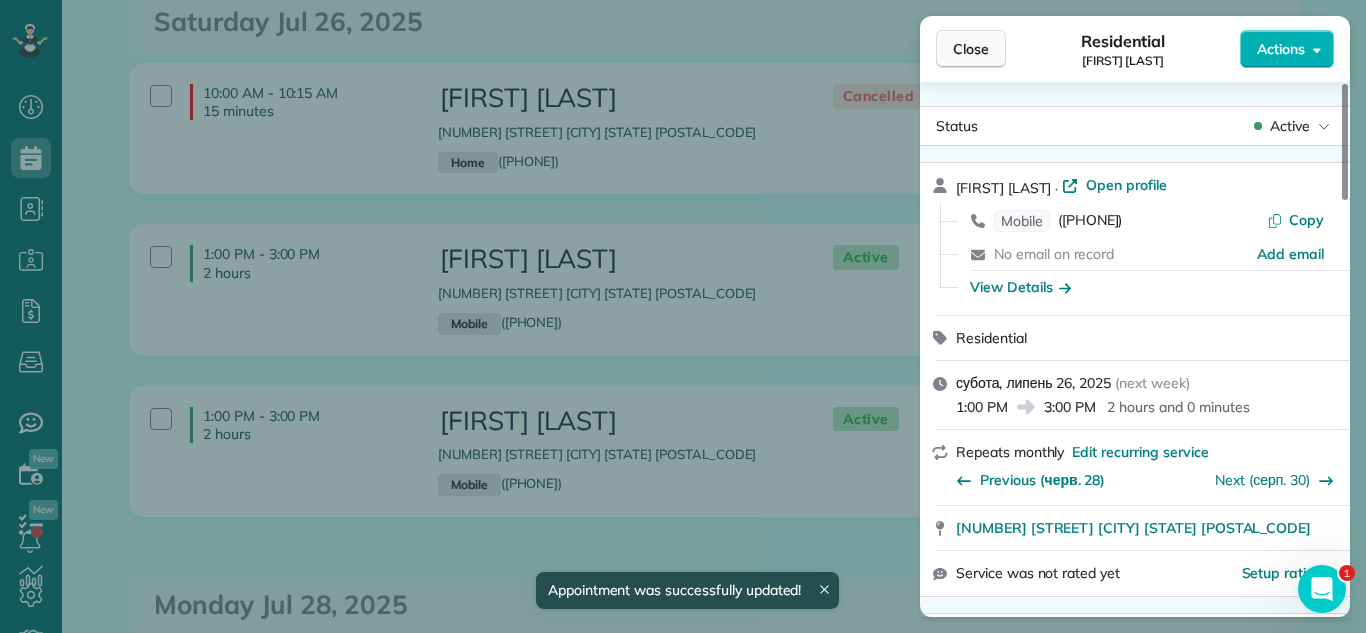 click on "Close" at bounding box center [971, 49] 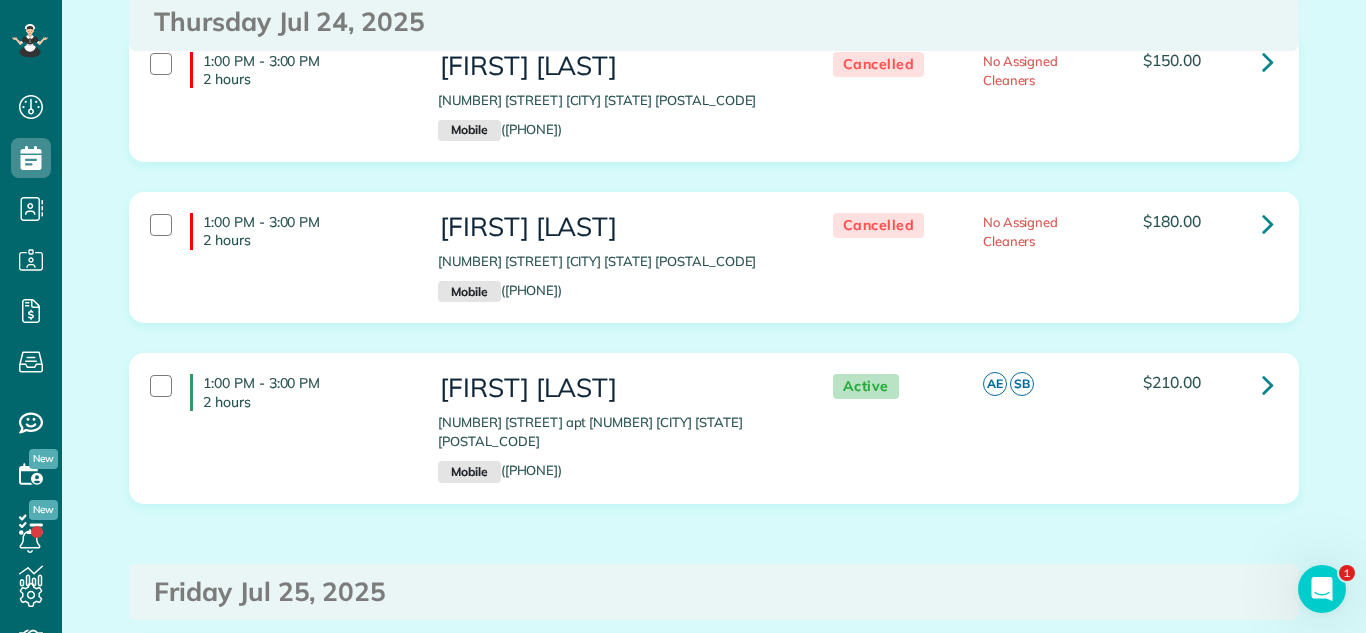 scroll, scrollTop: 6313, scrollLeft: 0, axis: vertical 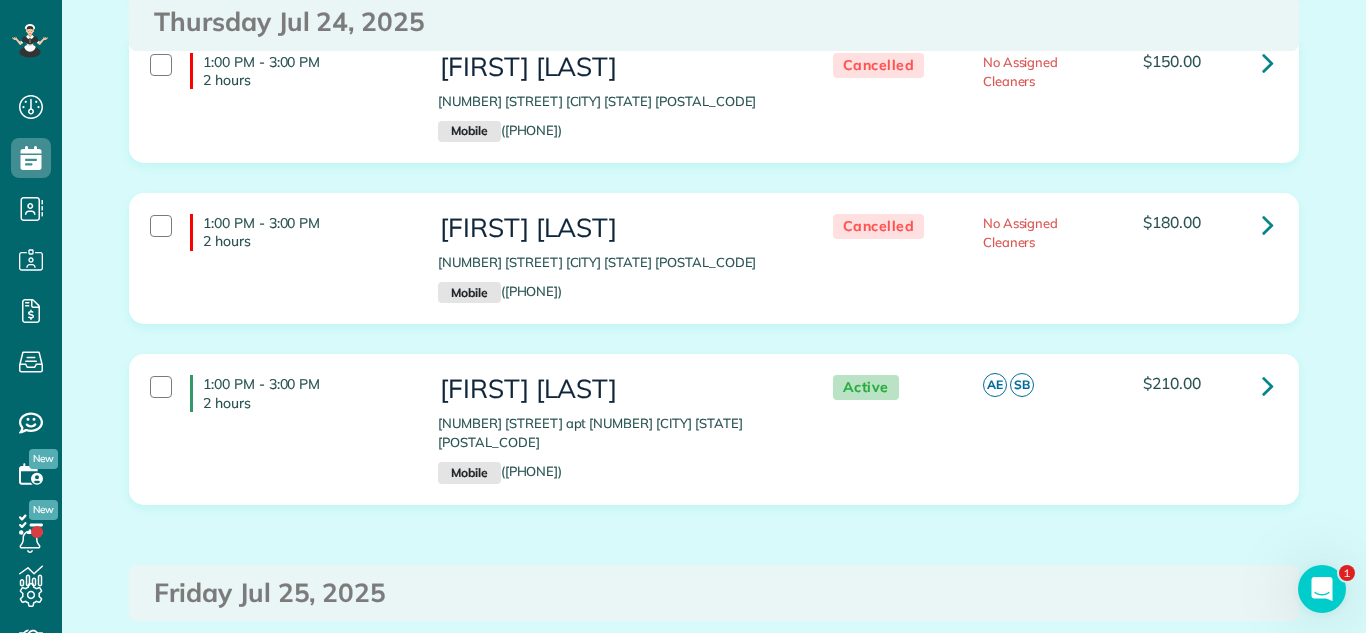 click on "Friday Jul 25, 2025" at bounding box center (714, 593) 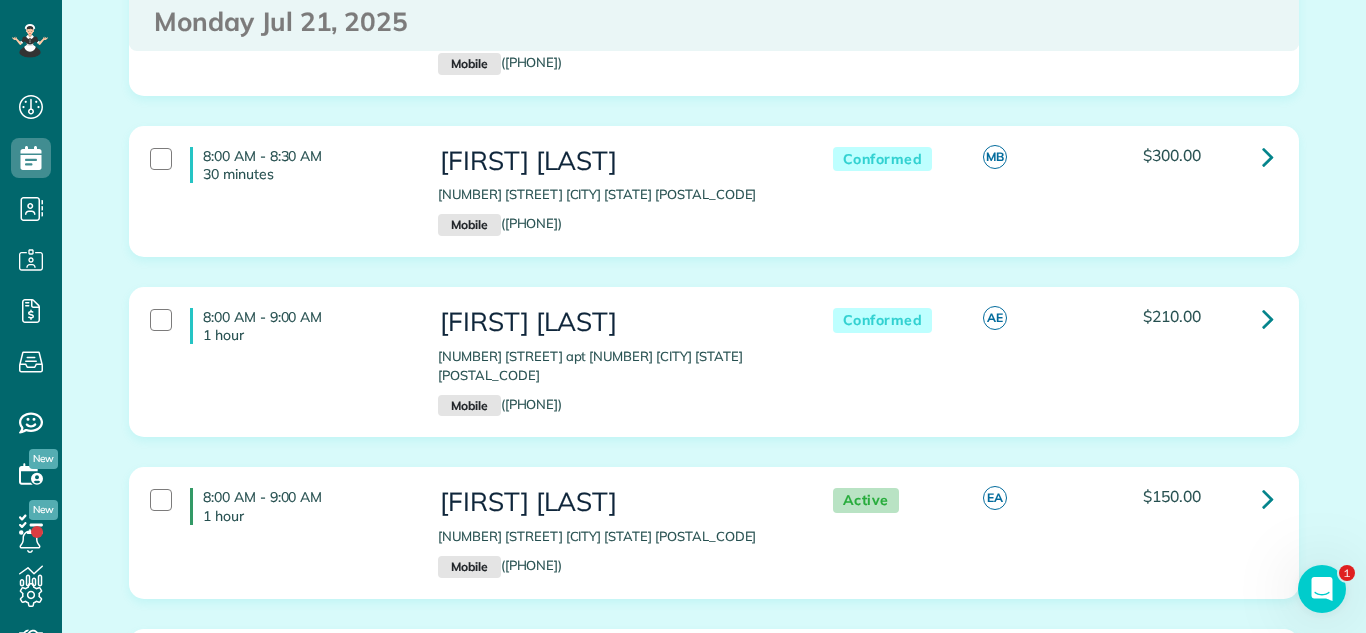 scroll, scrollTop: 1607, scrollLeft: 0, axis: vertical 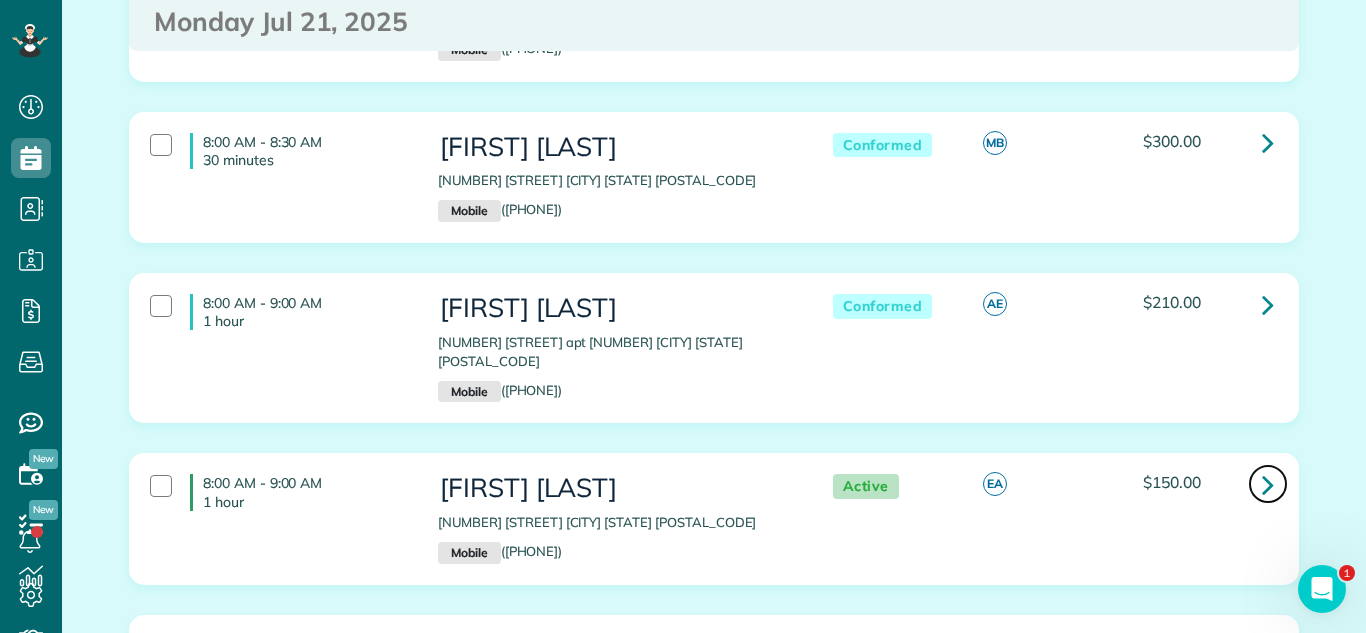 click at bounding box center [1268, 484] 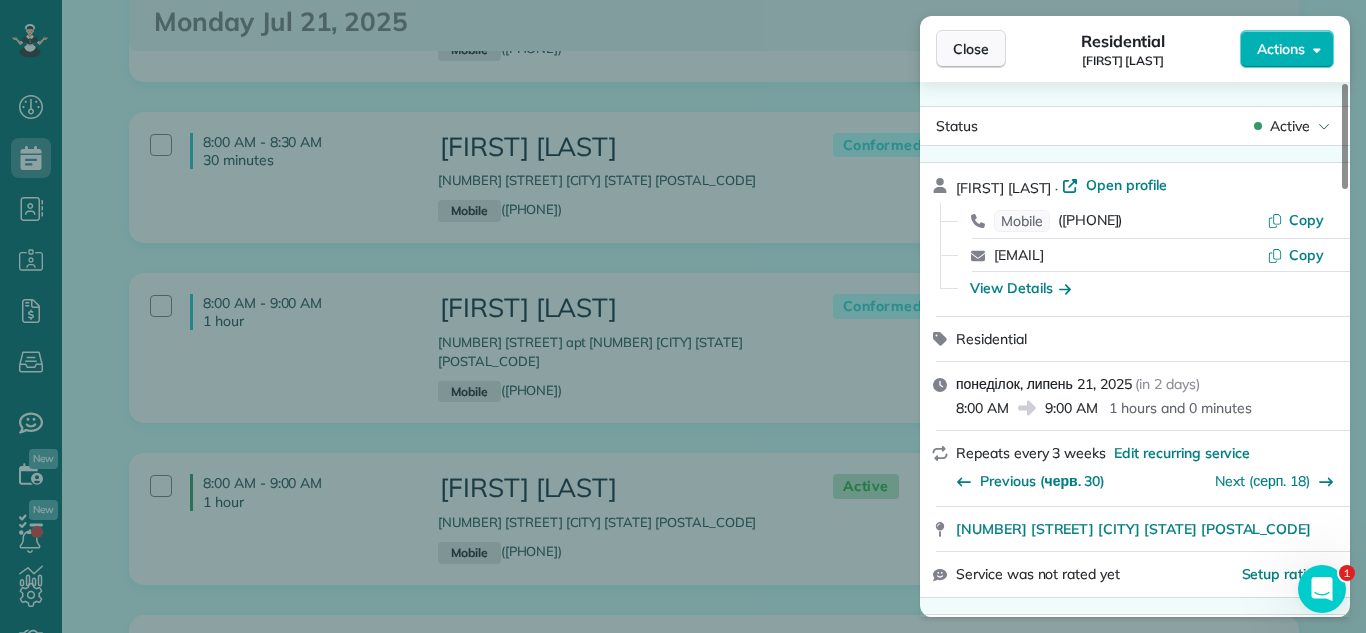 click on "Close" at bounding box center (971, 49) 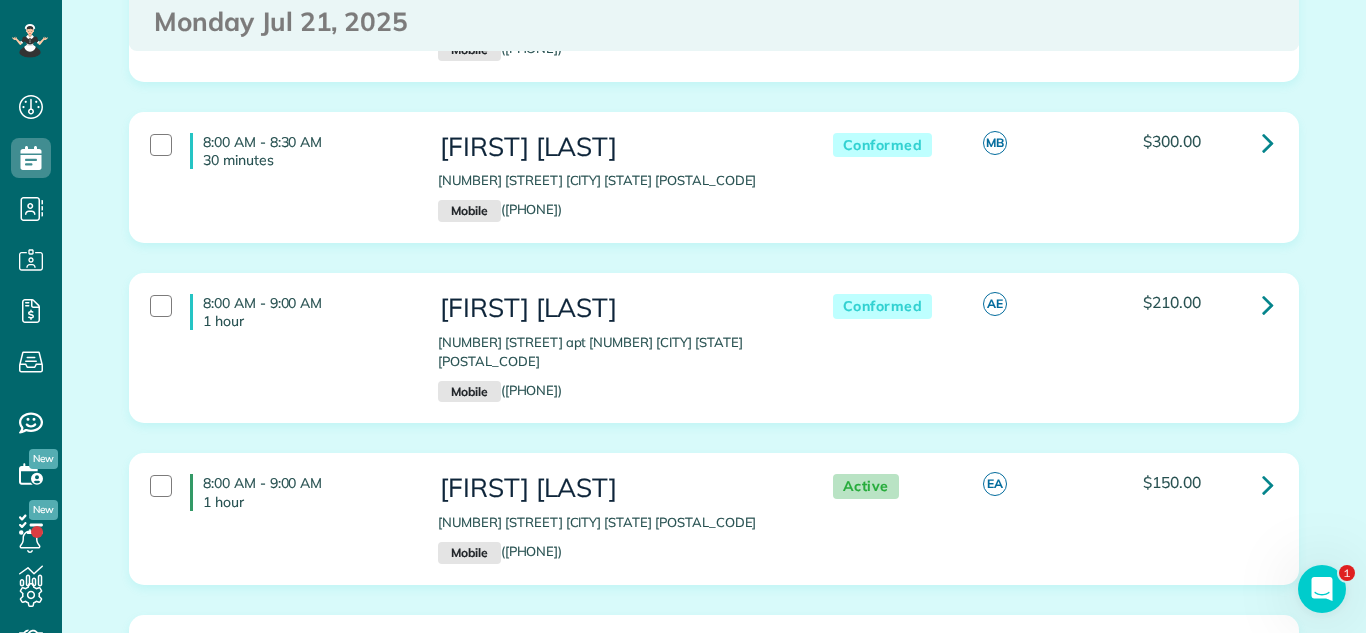 drag, startPoint x: 1020, startPoint y: 280, endPoint x: 713, endPoint y: 70, distance: 371.95294 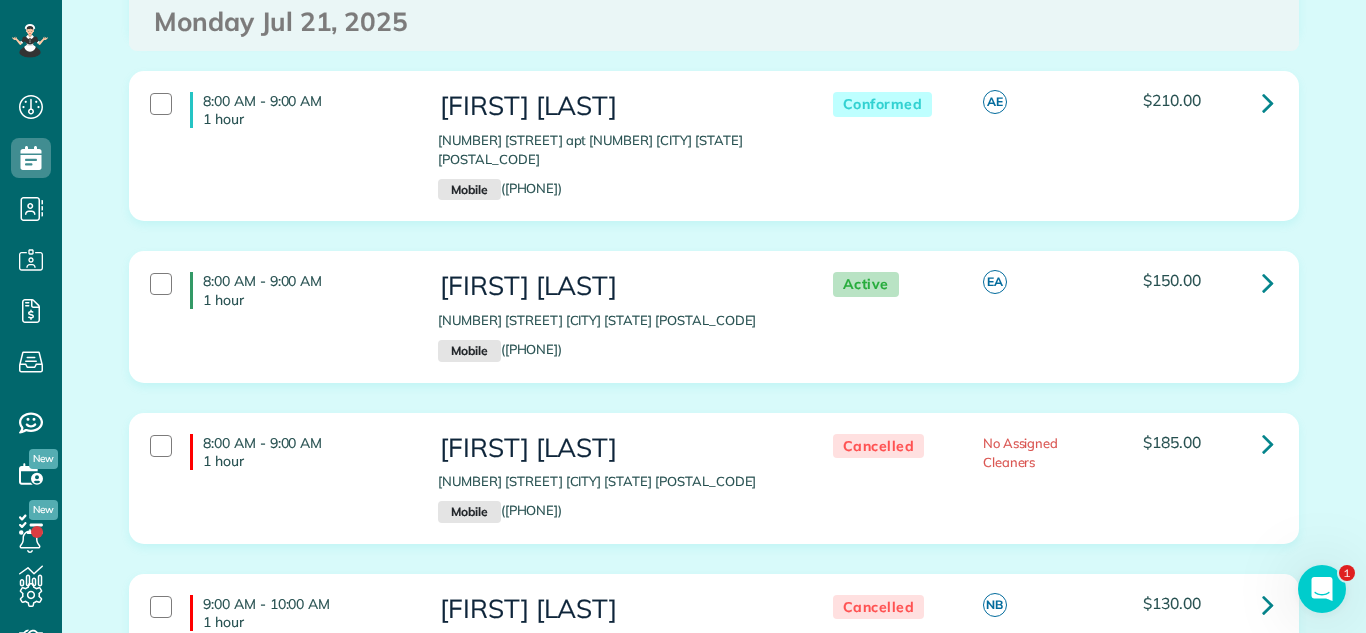 scroll, scrollTop: 2126, scrollLeft: 0, axis: vertical 